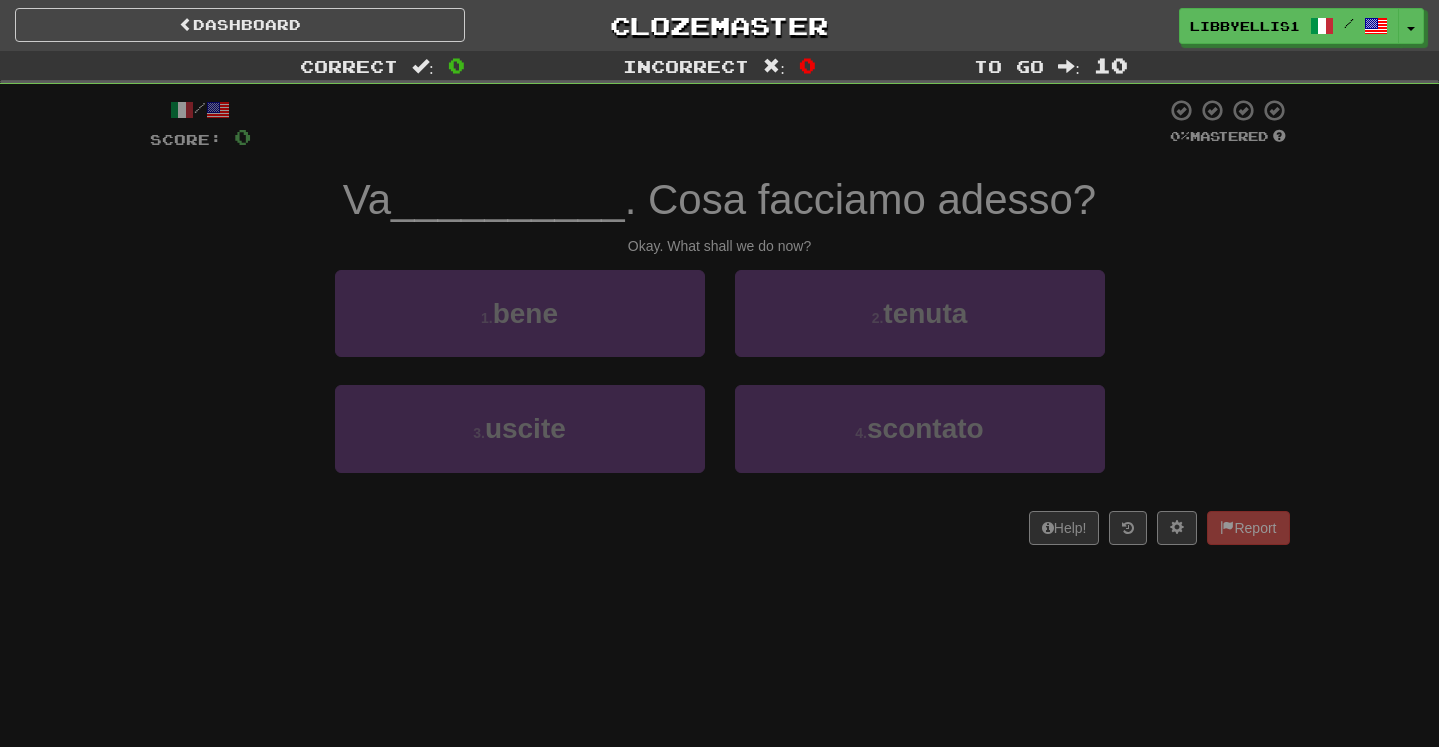 scroll, scrollTop: 0, scrollLeft: 0, axis: both 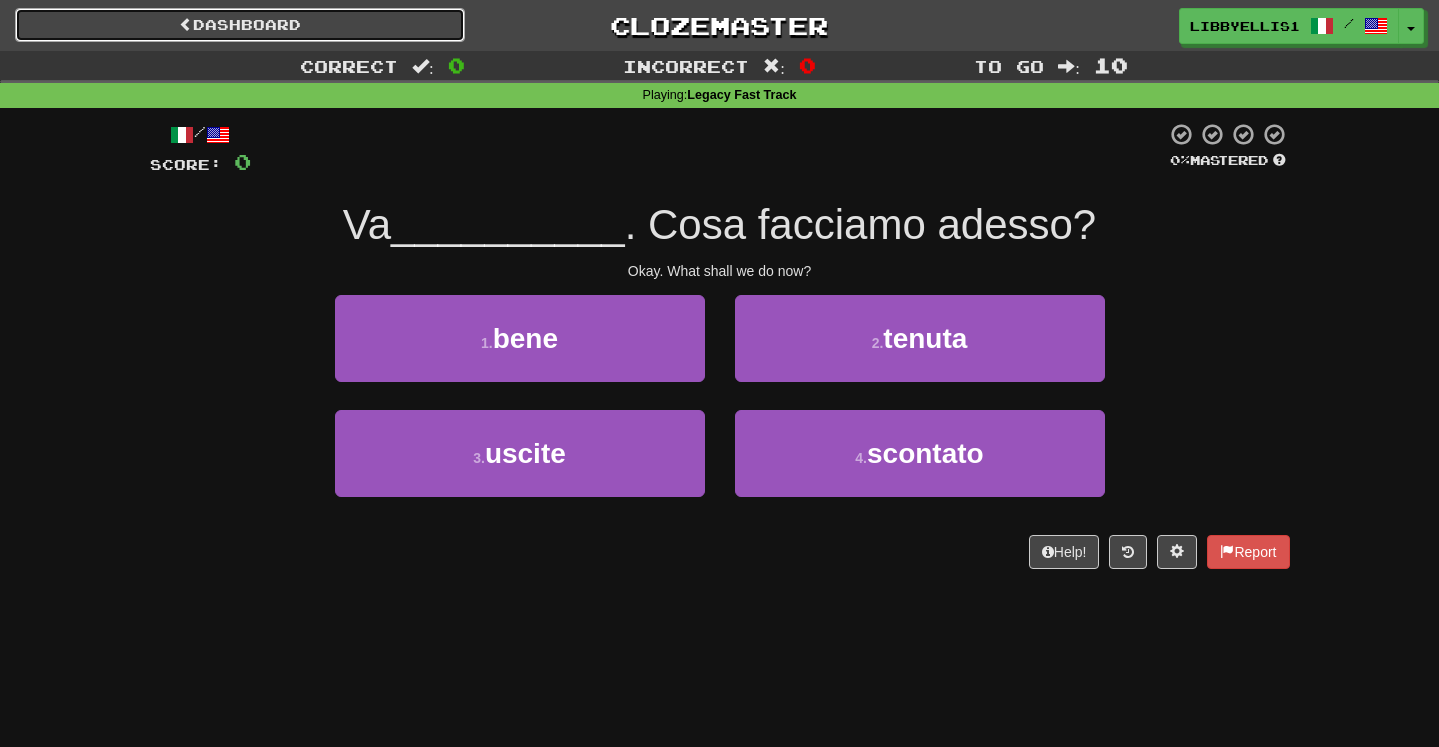 click on "Dashboard" at bounding box center (240, 25) 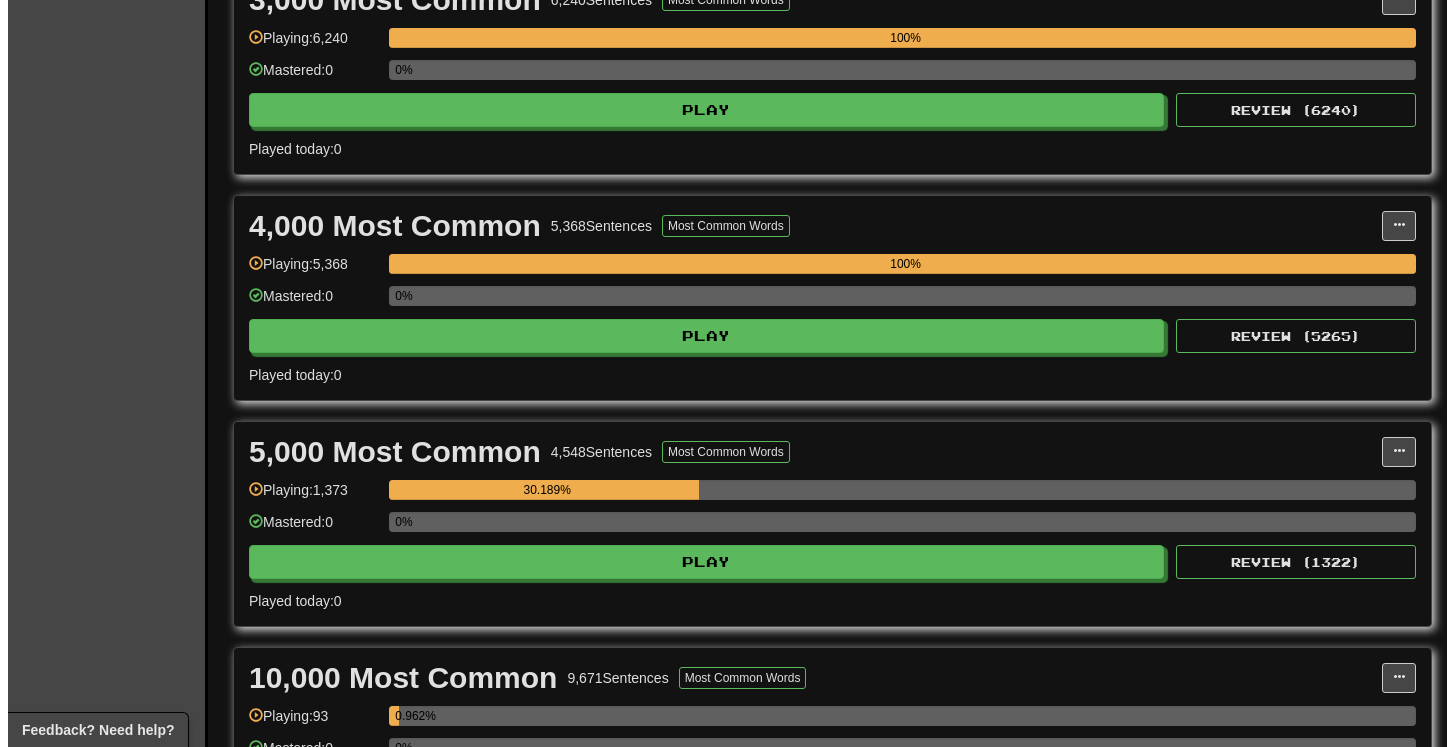 scroll, scrollTop: 1022, scrollLeft: 0, axis: vertical 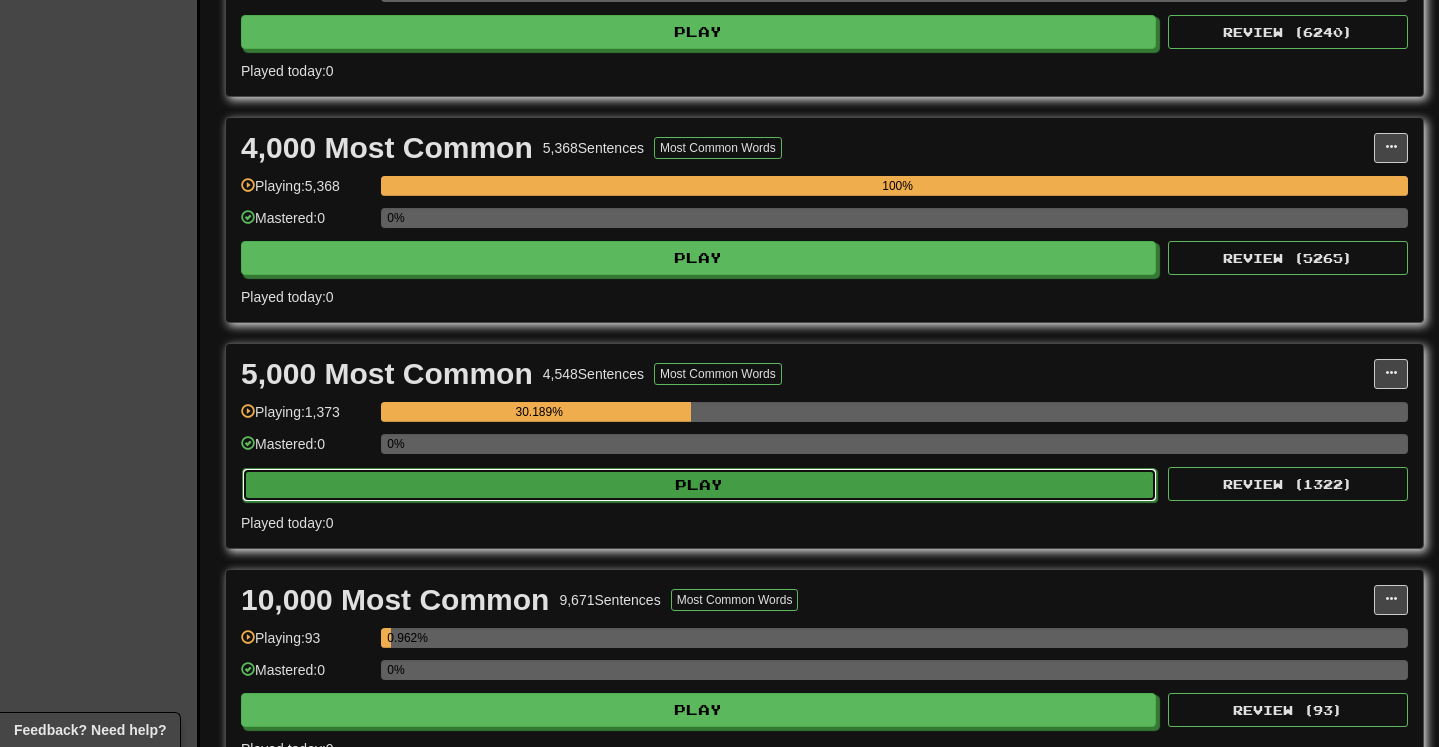 click on "Play" at bounding box center (699, 485) 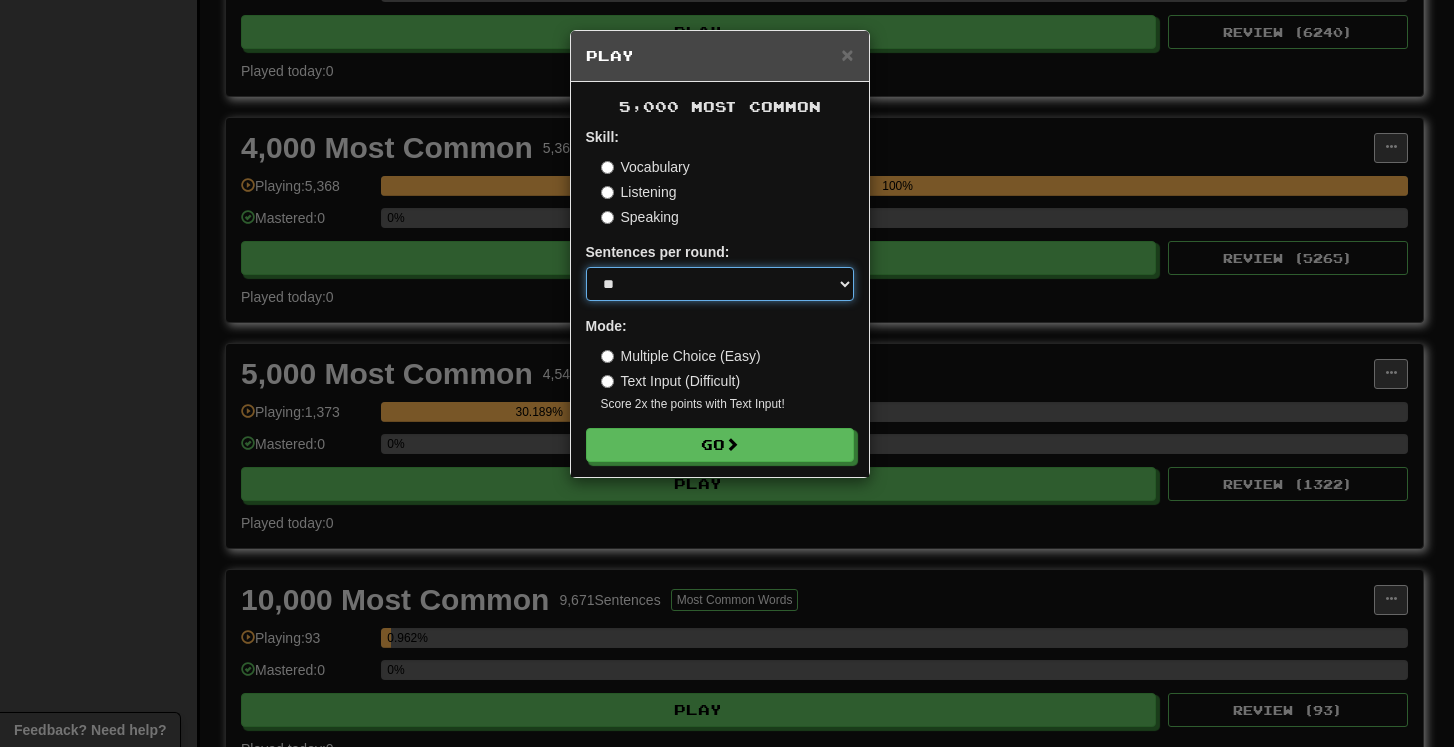 click on "* ** ** ** ** ** *** ********" at bounding box center (720, 284) 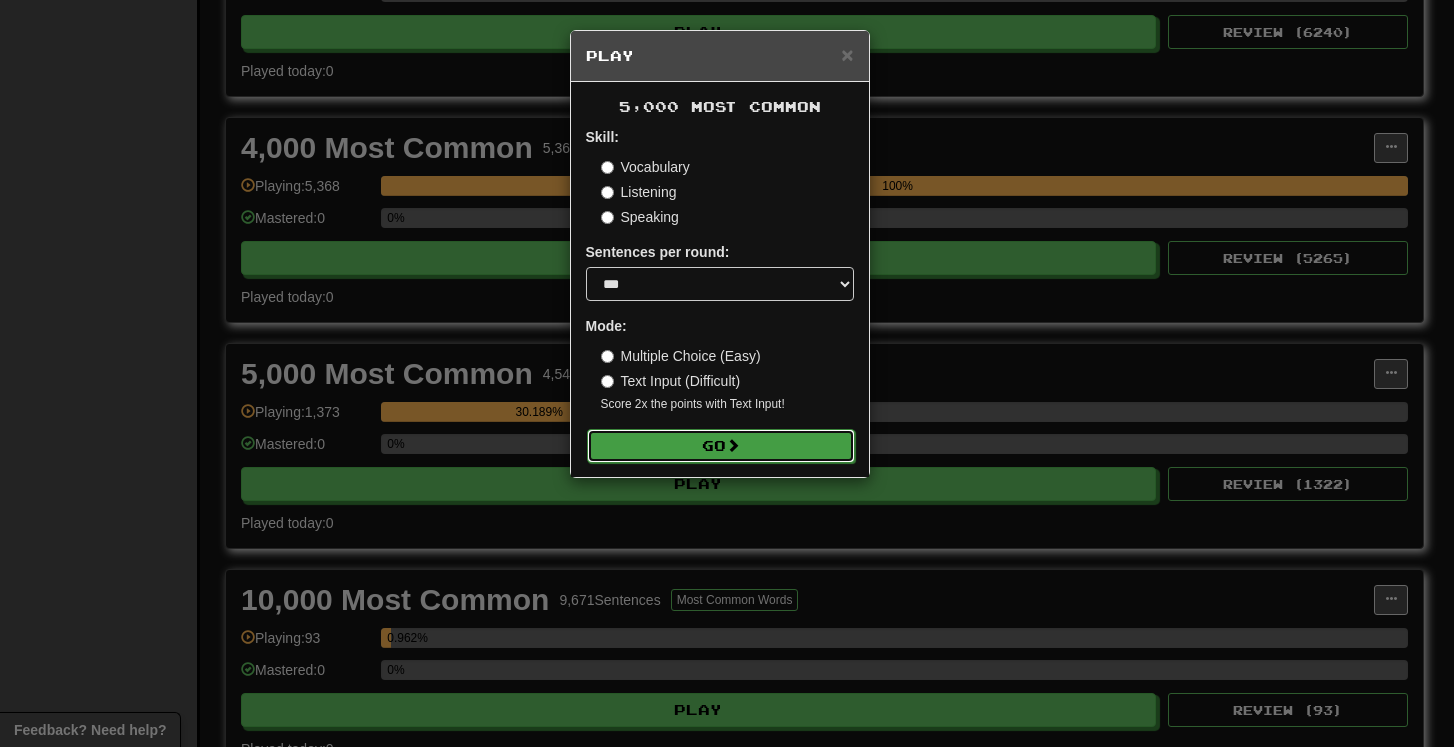 click on "Go" at bounding box center (721, 446) 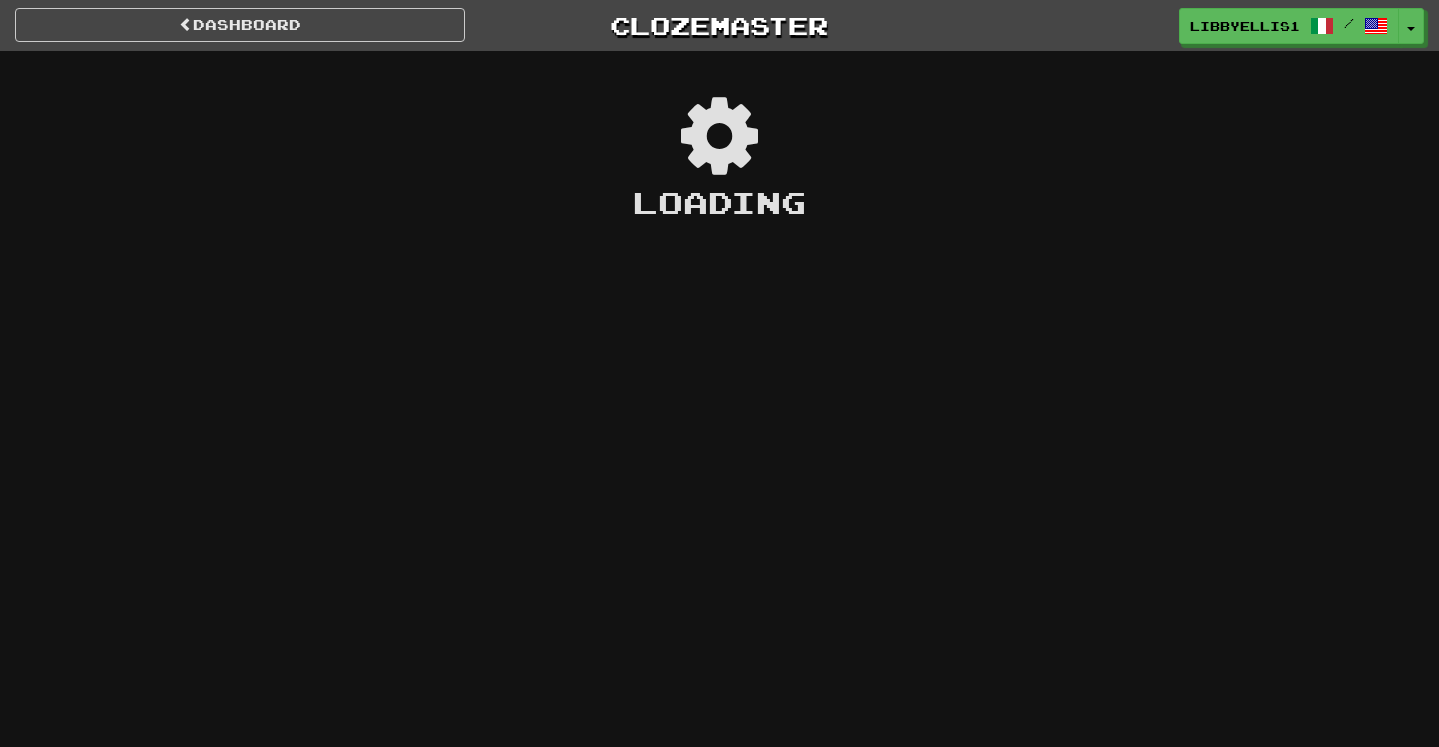 scroll, scrollTop: 0, scrollLeft: 0, axis: both 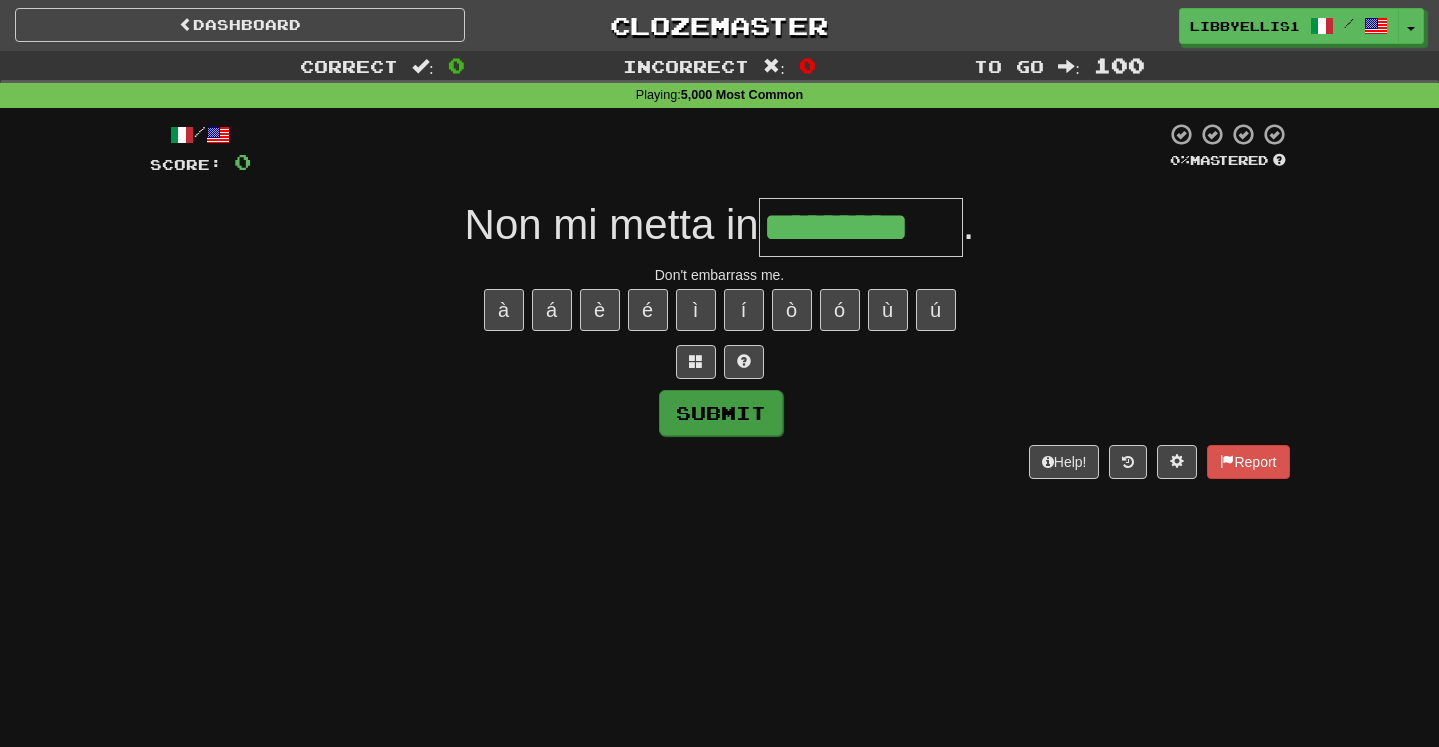 type on "*********" 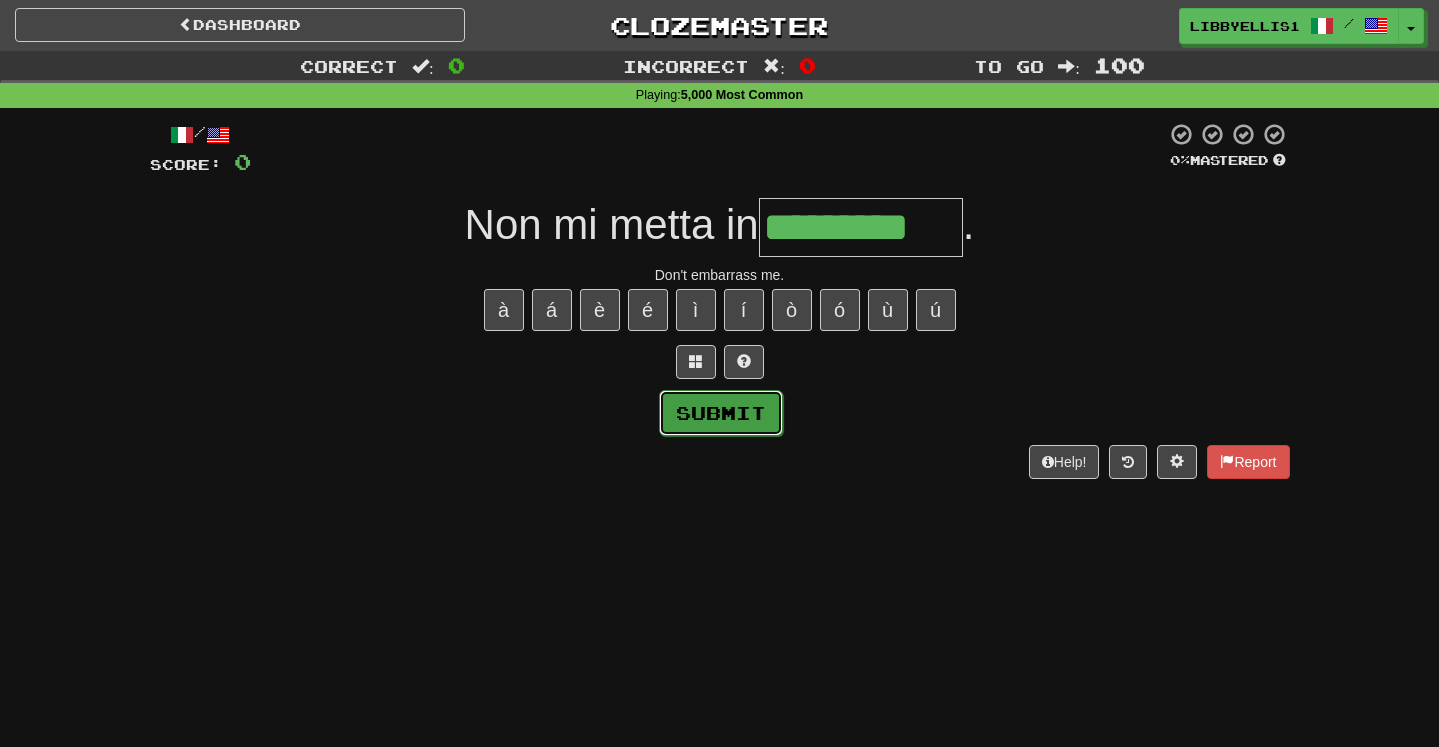 click on "Submit" at bounding box center [721, 413] 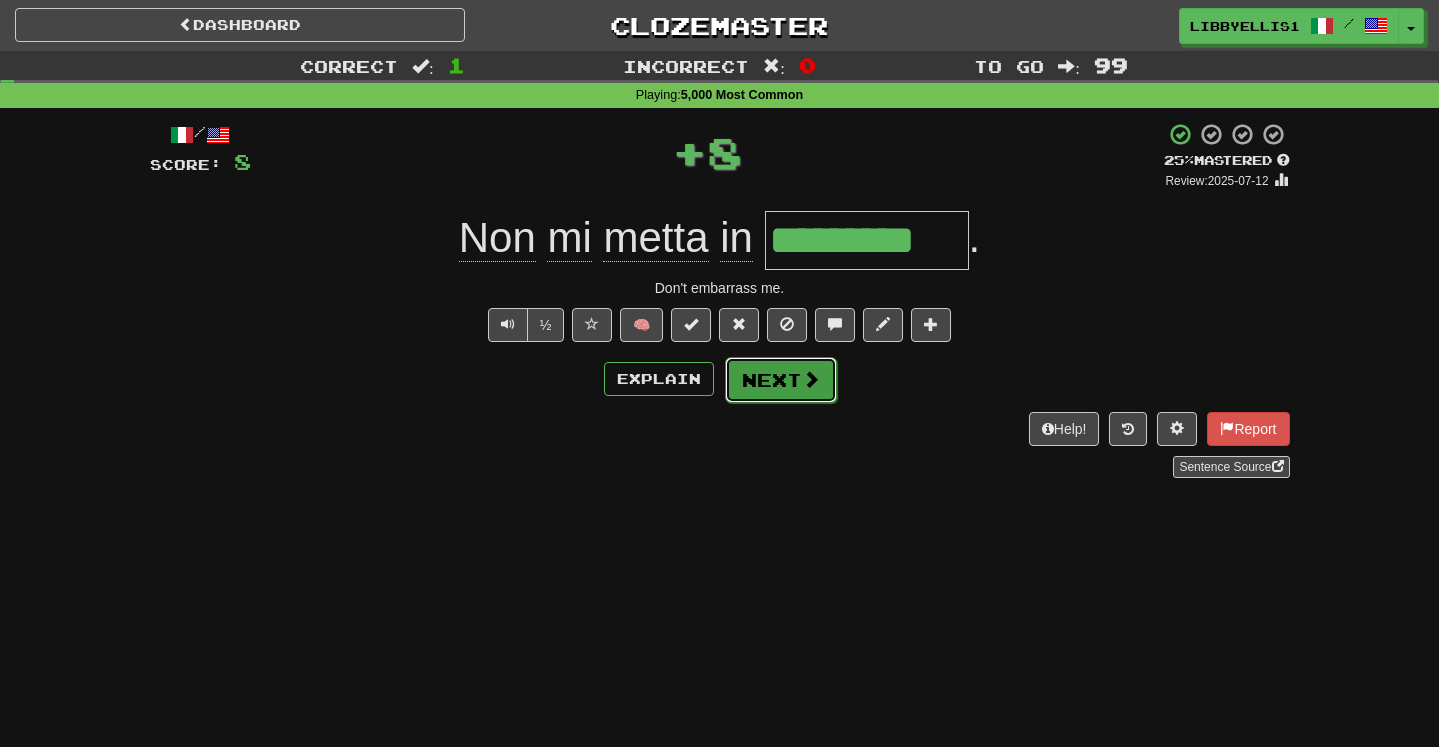 click on "Next" at bounding box center (781, 380) 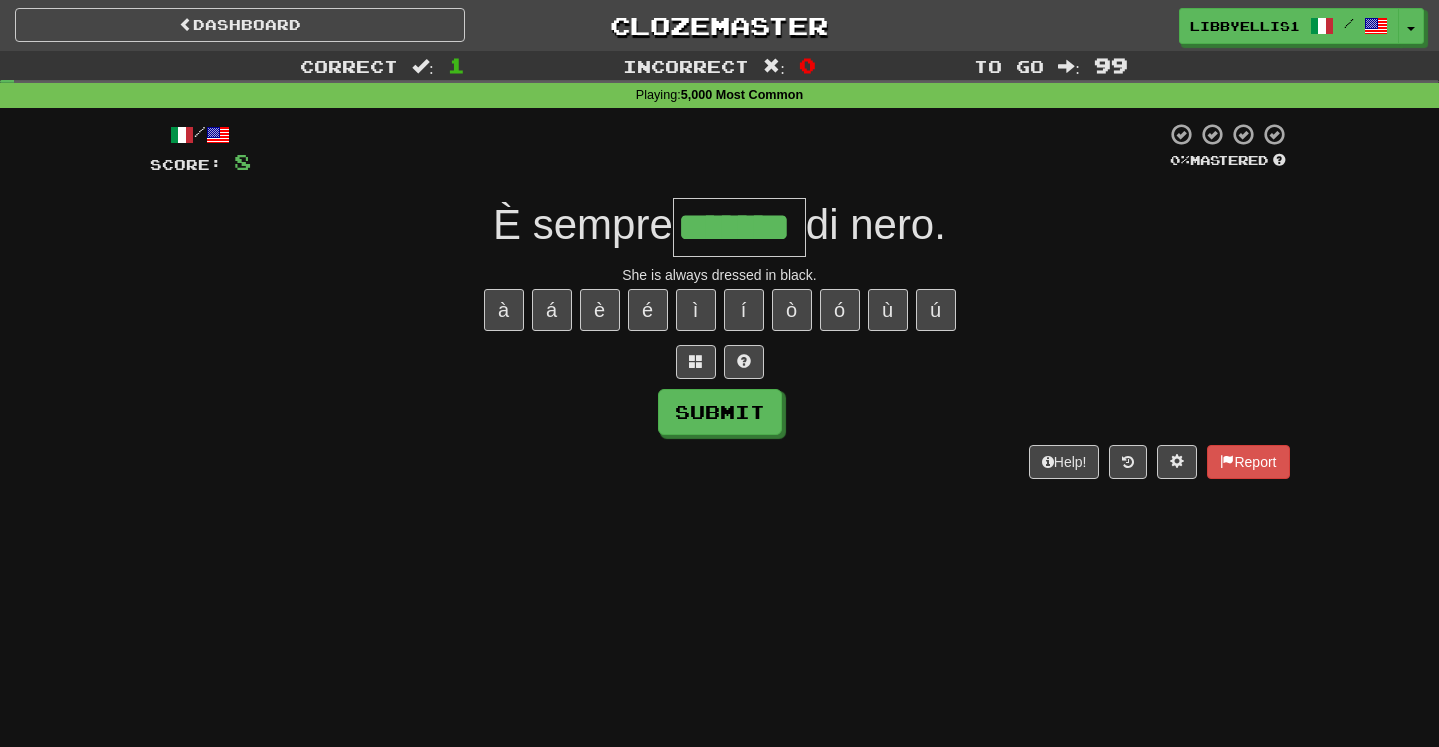 type on "*******" 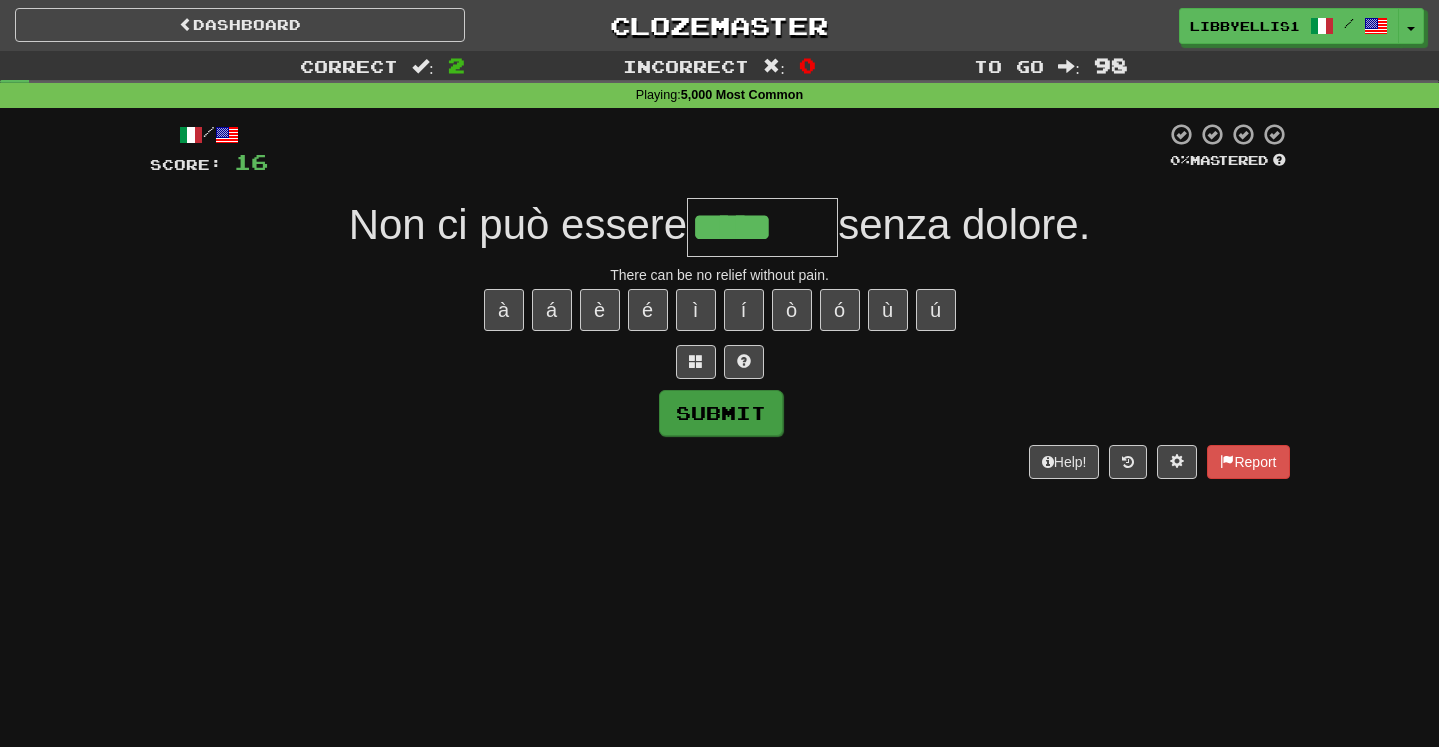 type on "********" 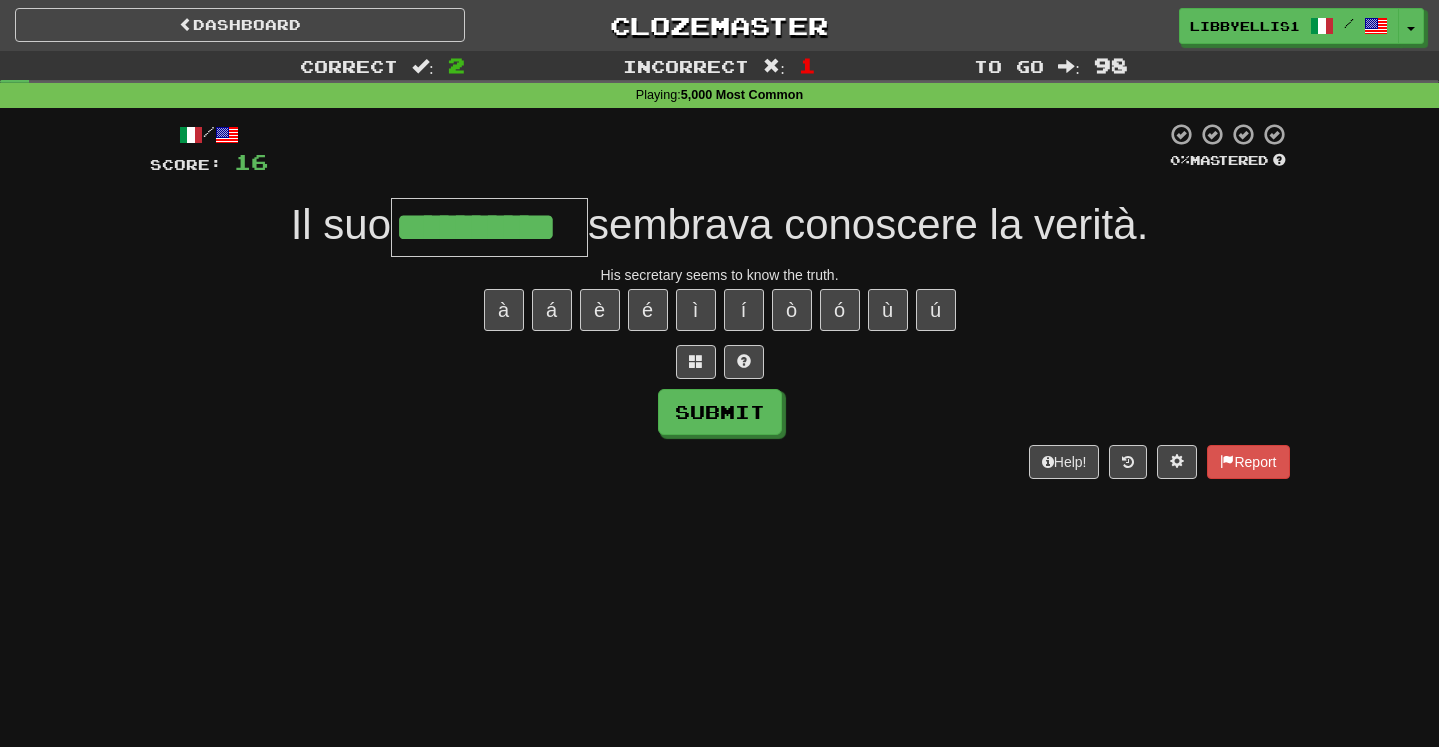 type on "**********" 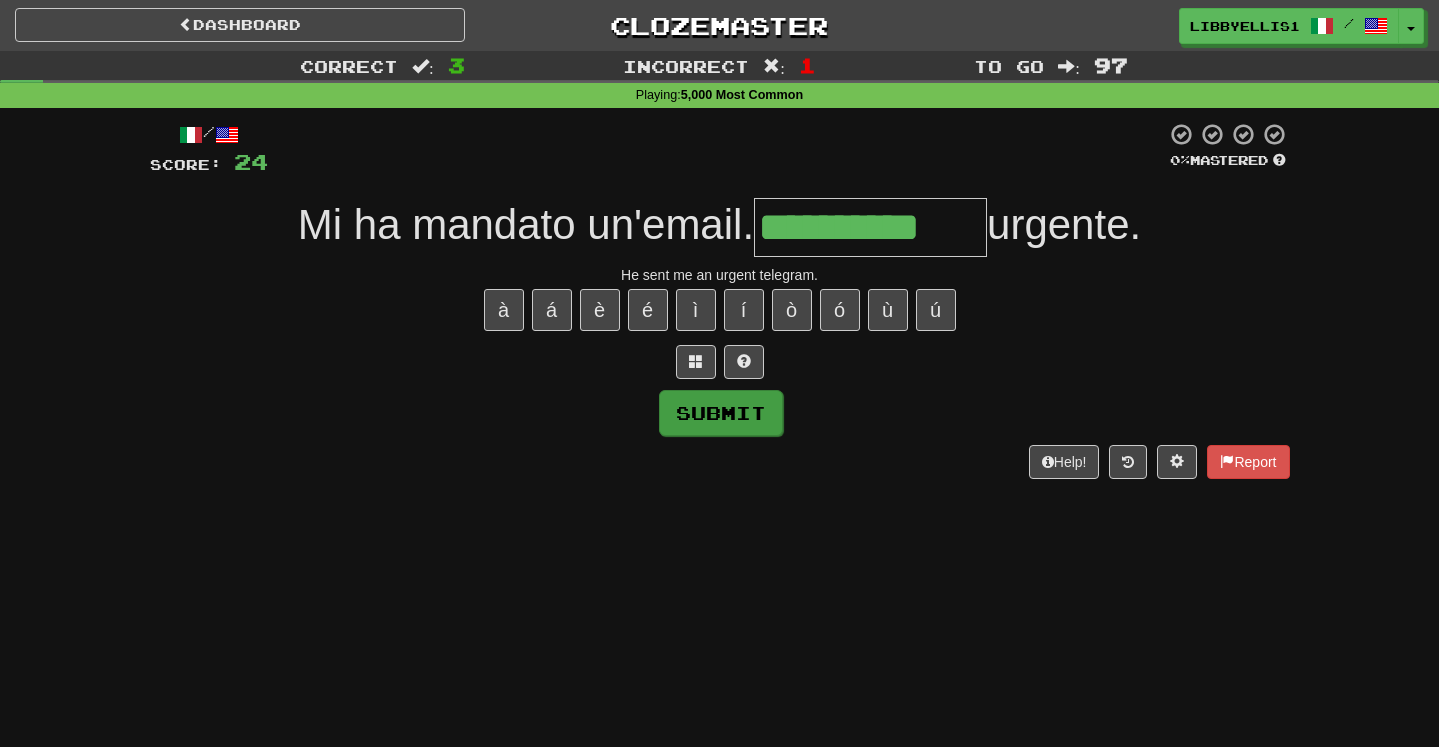 type on "**********" 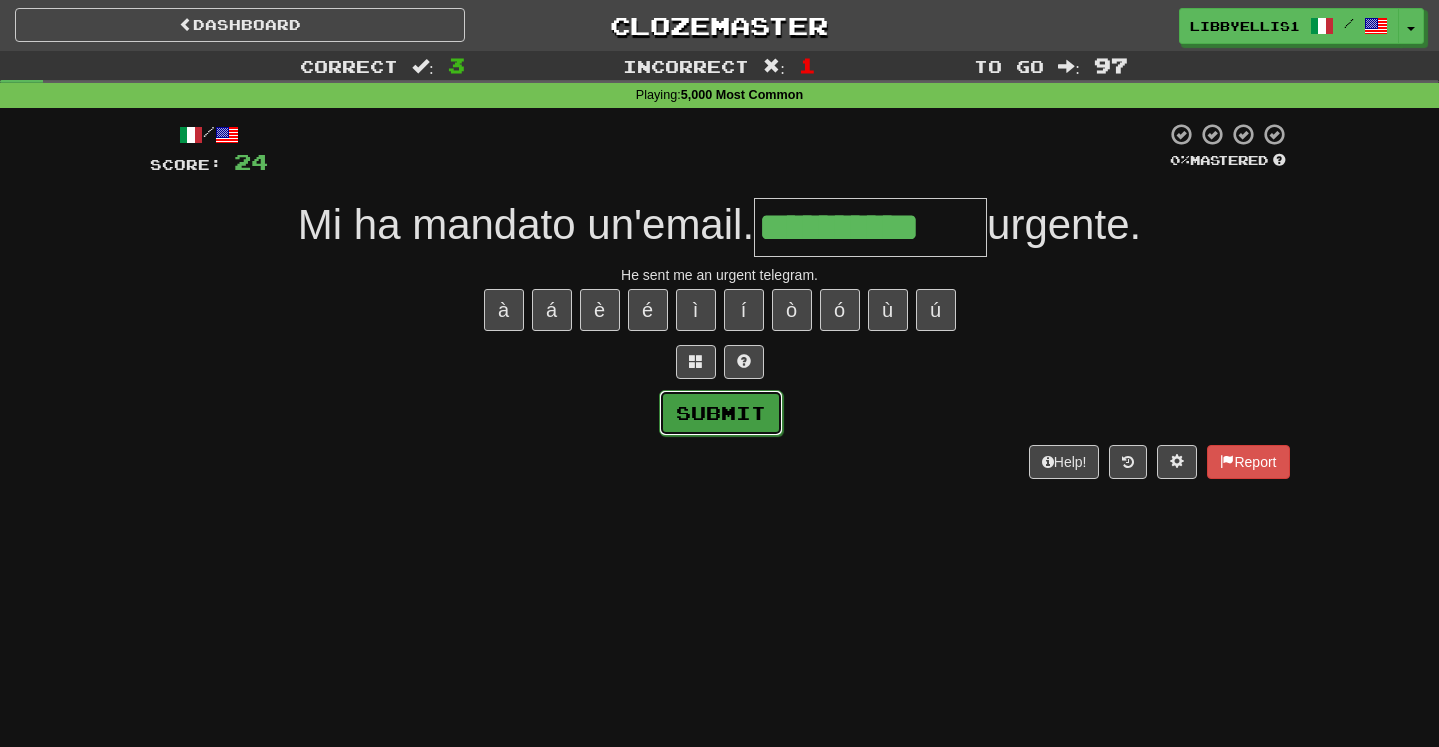 click on "Submit" at bounding box center [721, 413] 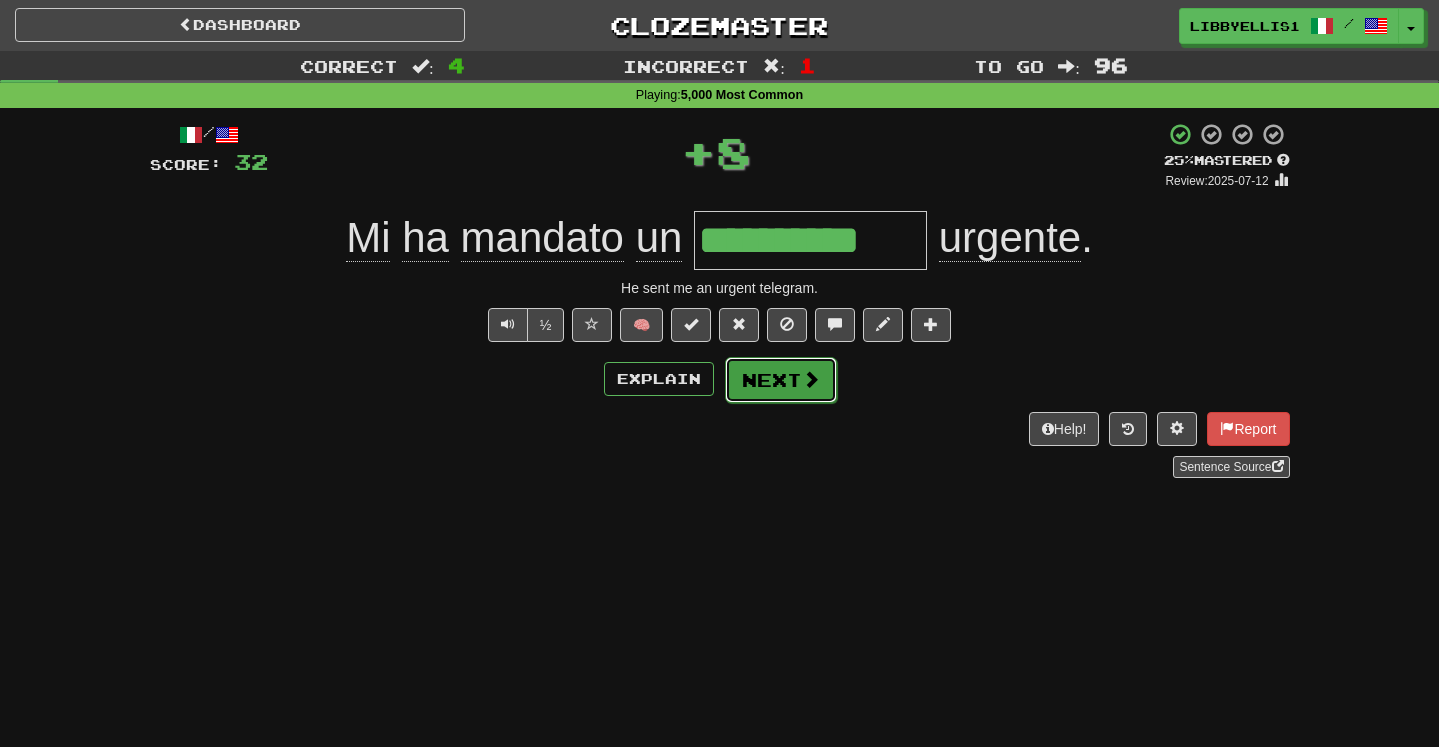 click on "Next" at bounding box center (781, 380) 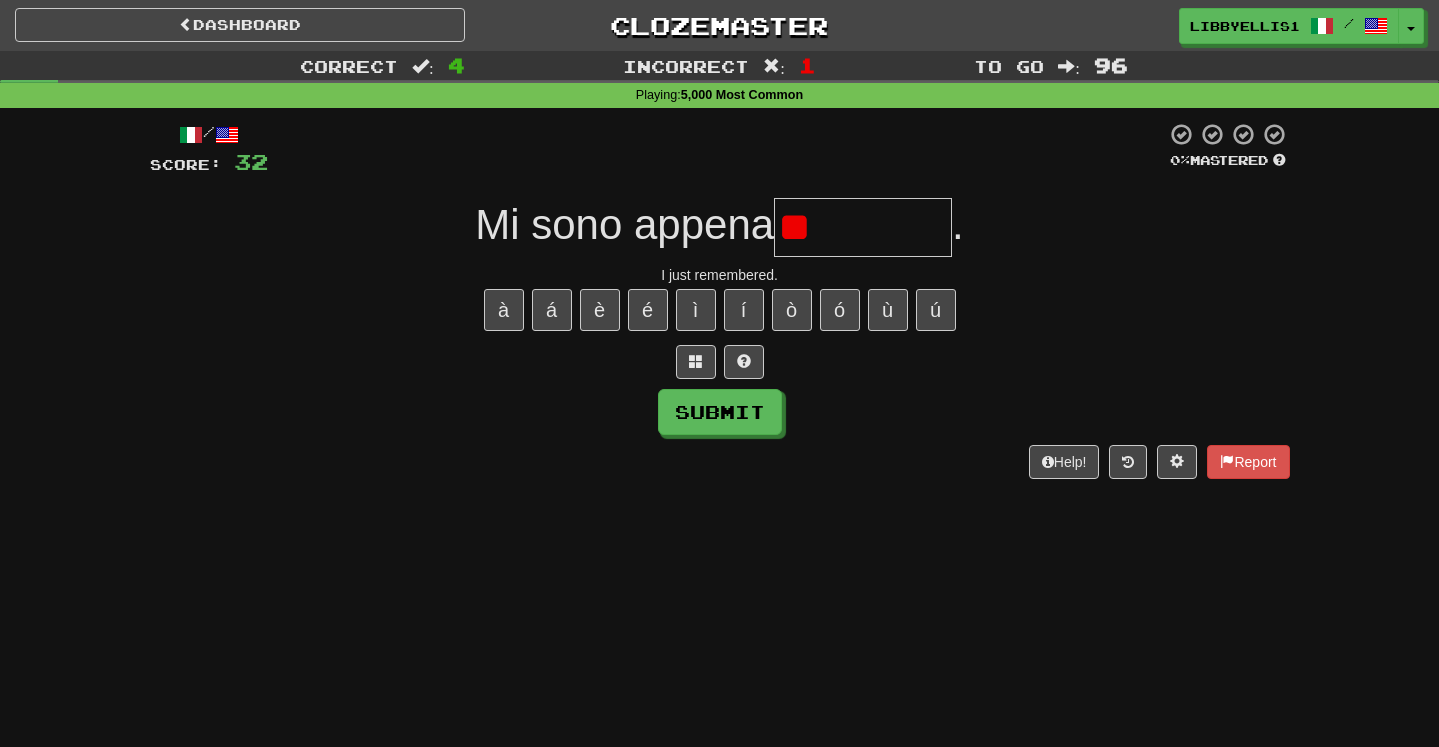type on "*" 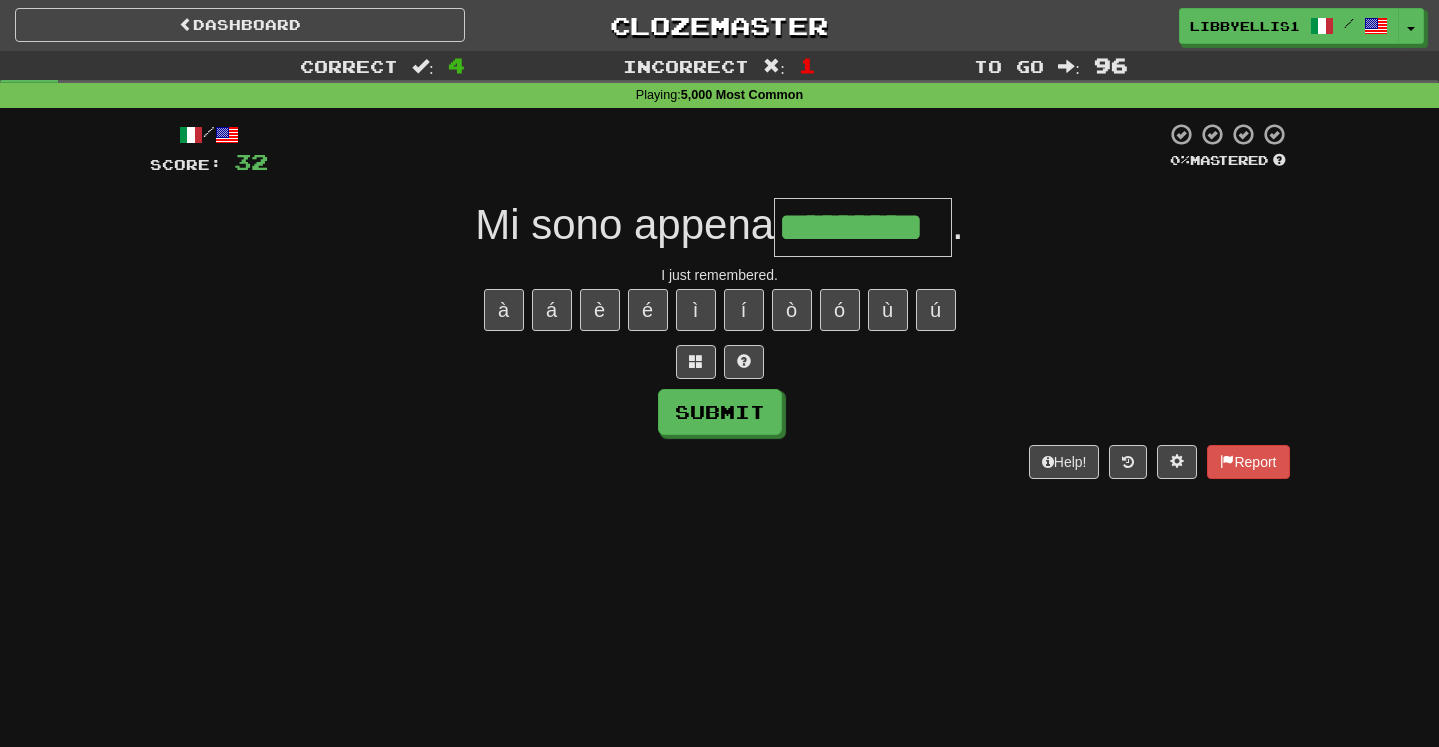 type on "*********" 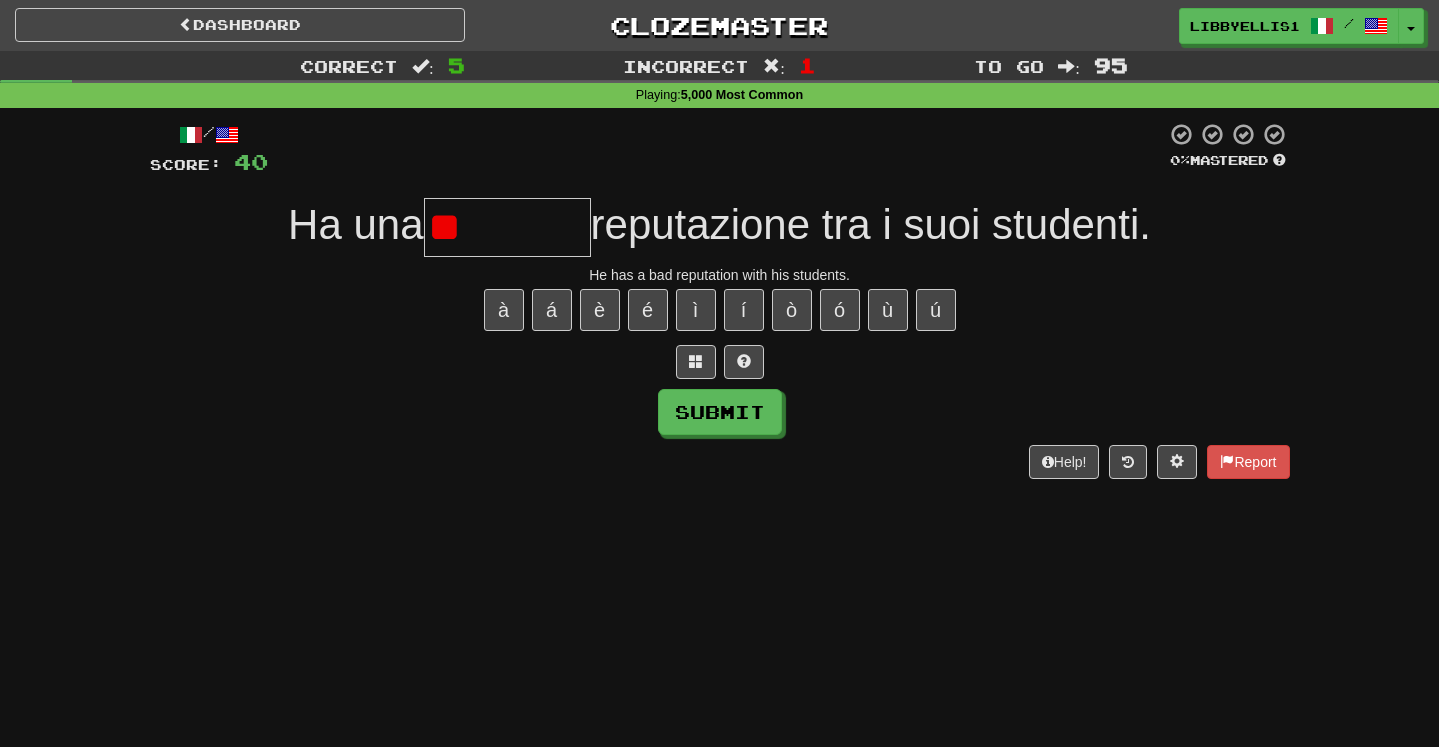 type on "*" 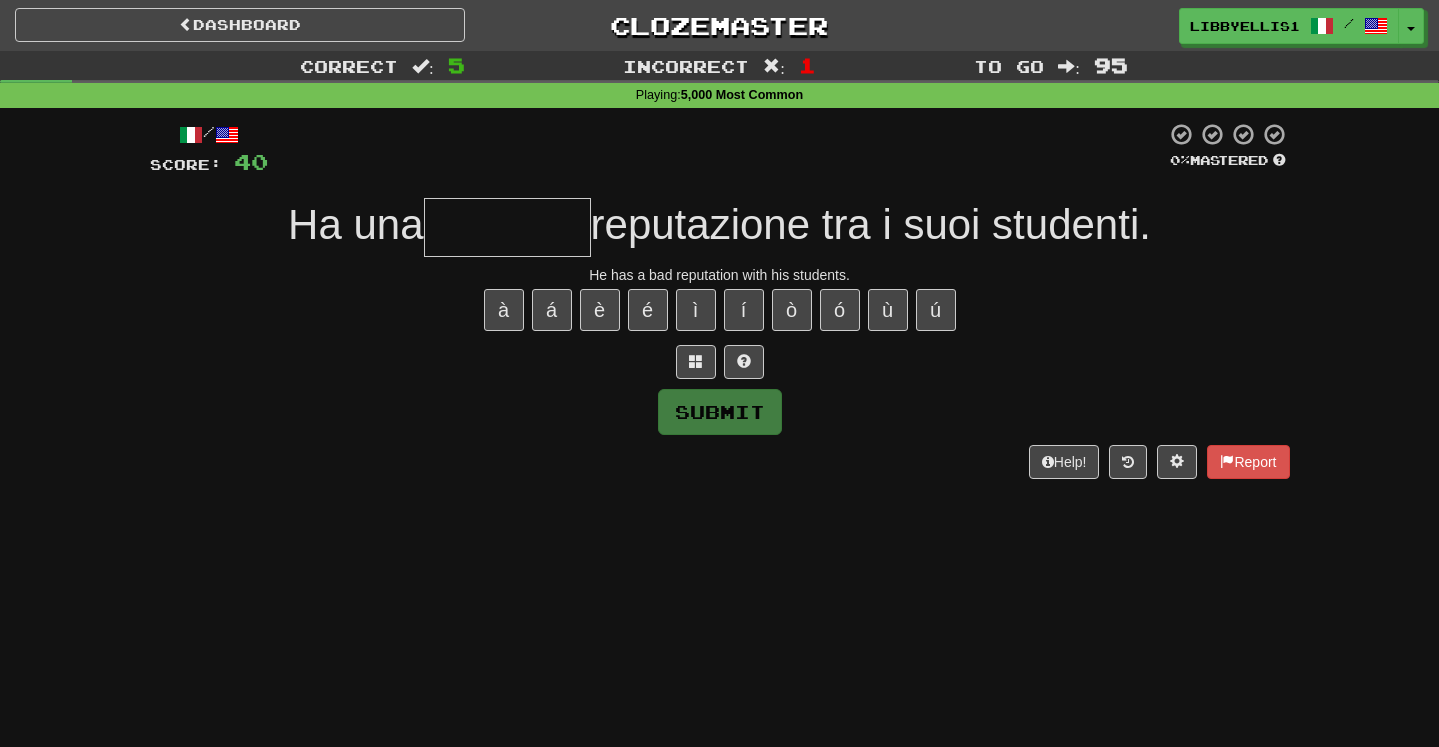 type on "*" 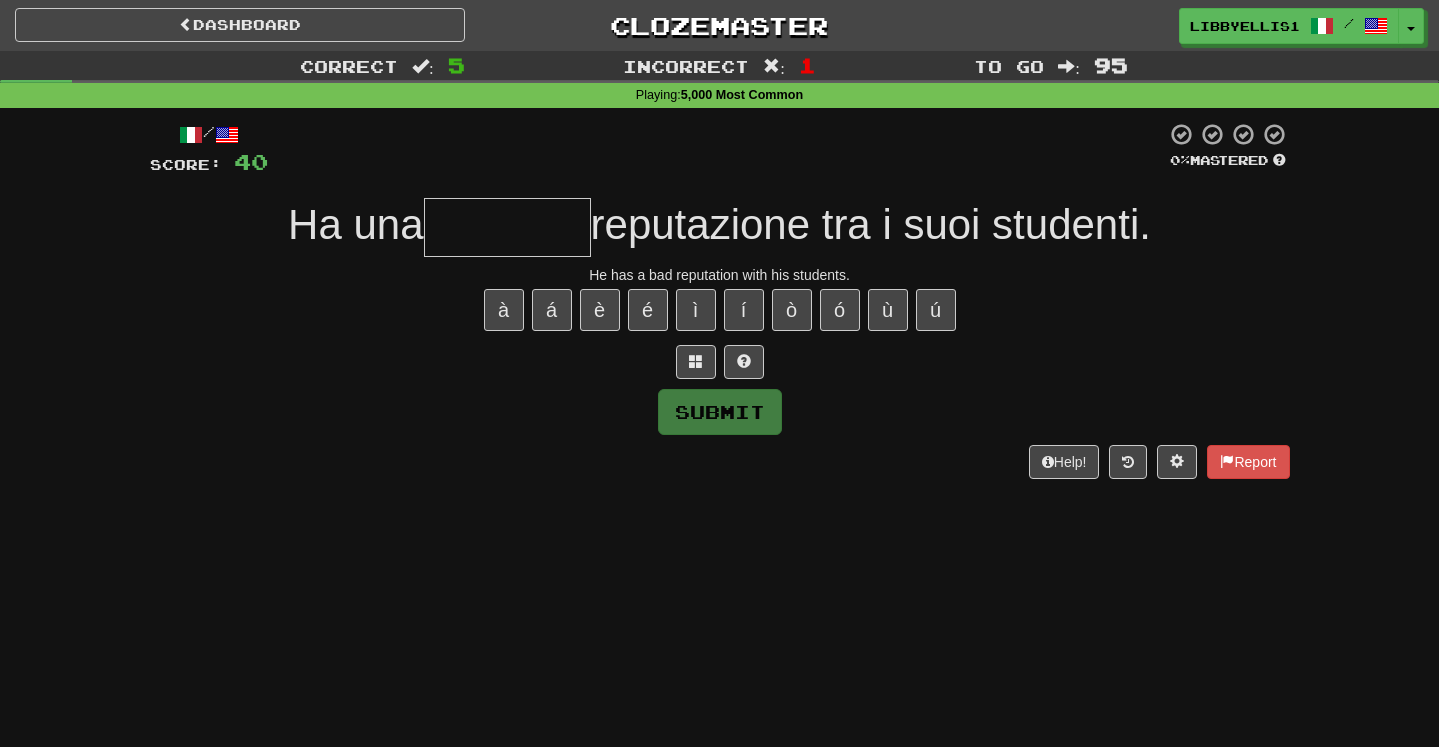type on "*******" 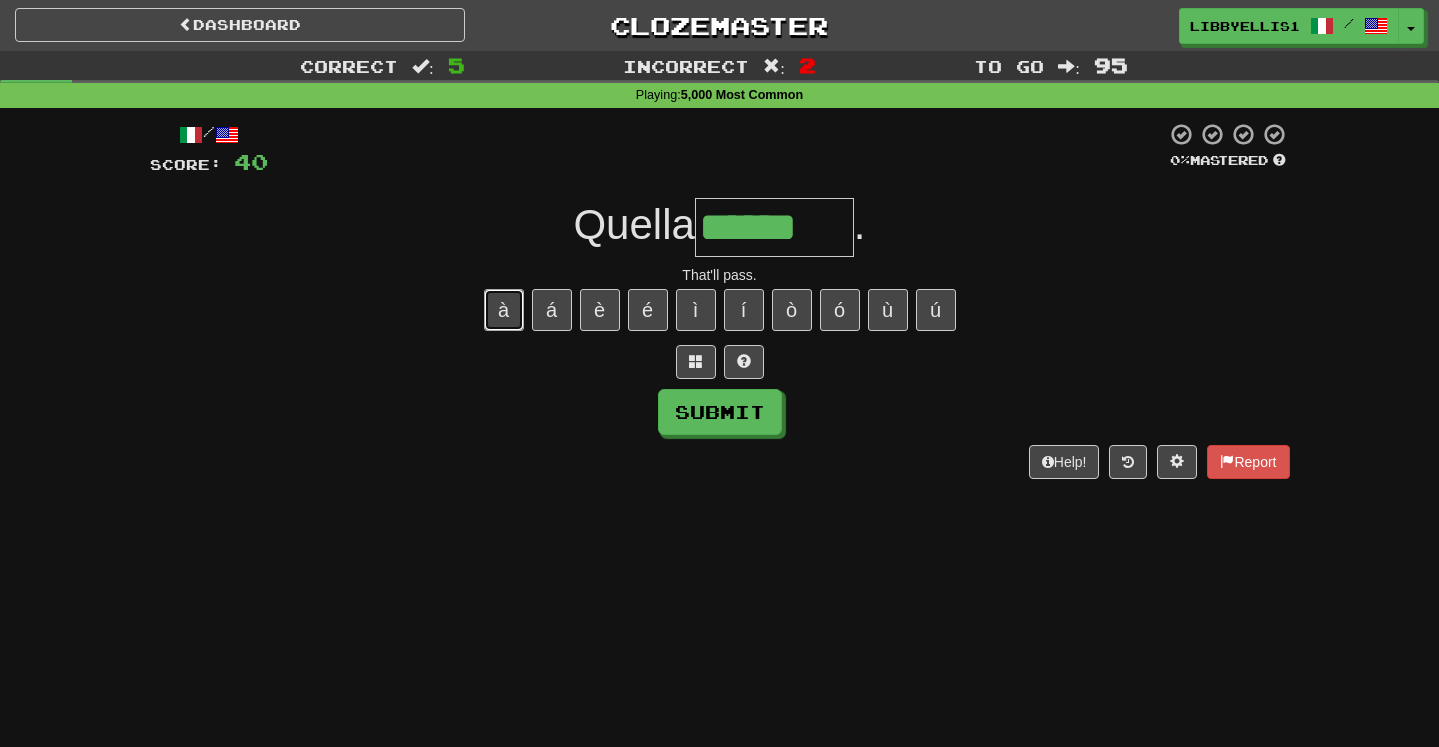 click on "à" at bounding box center [504, 310] 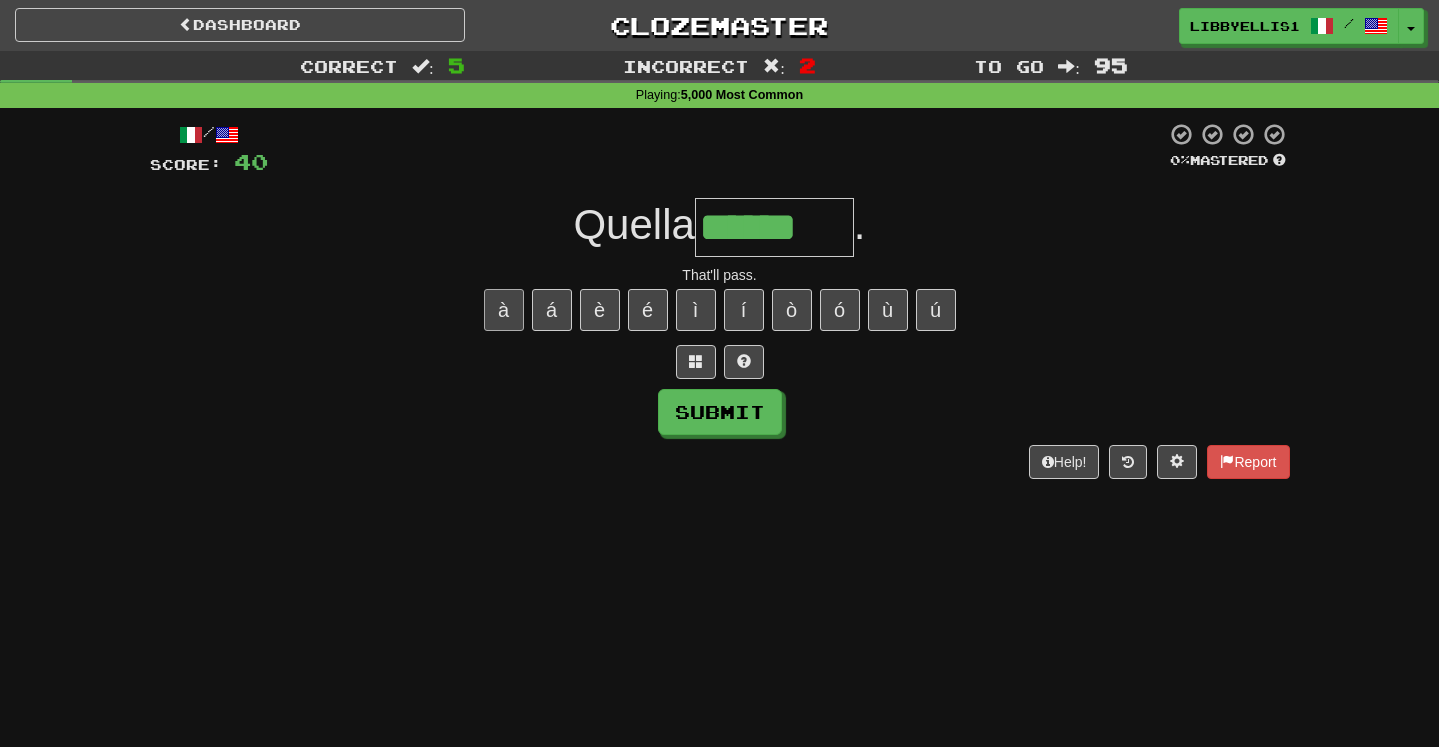 type on "*******" 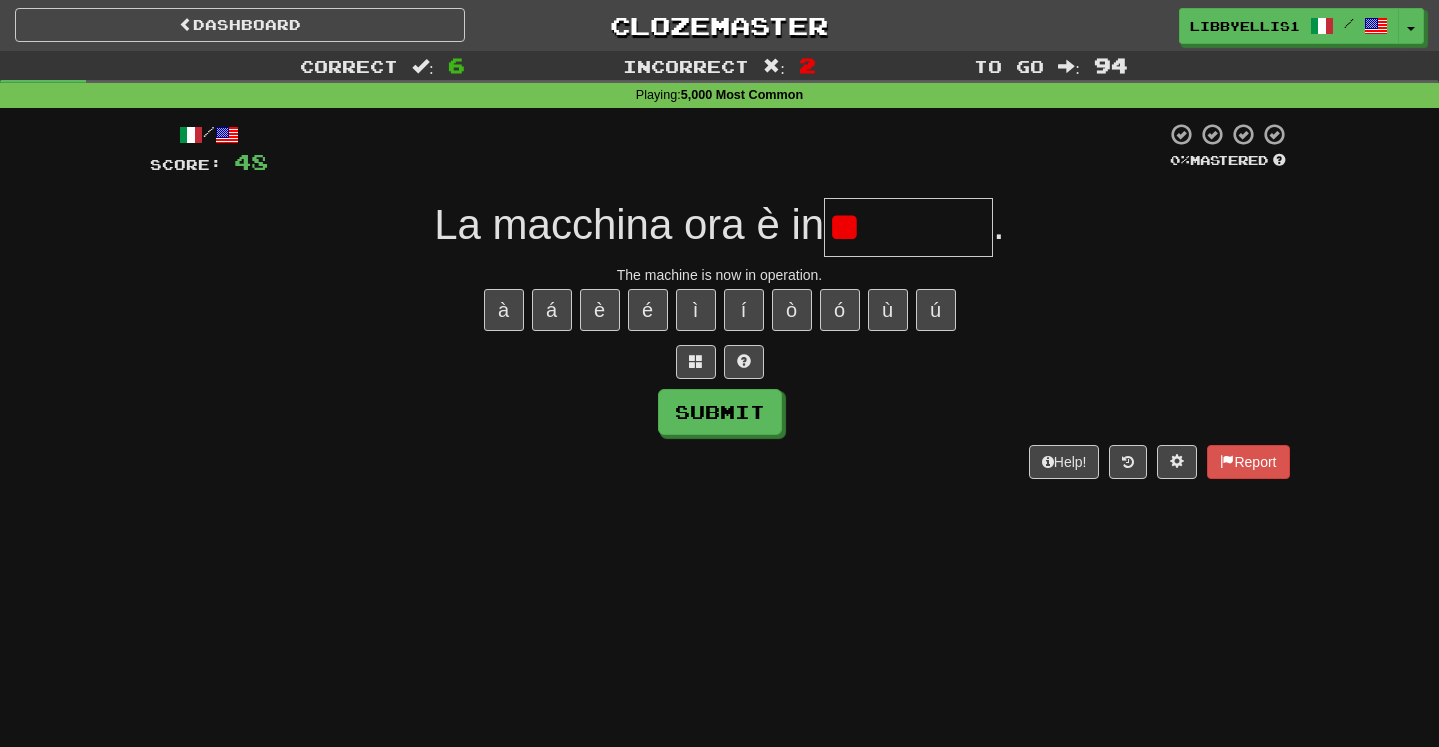type on "*" 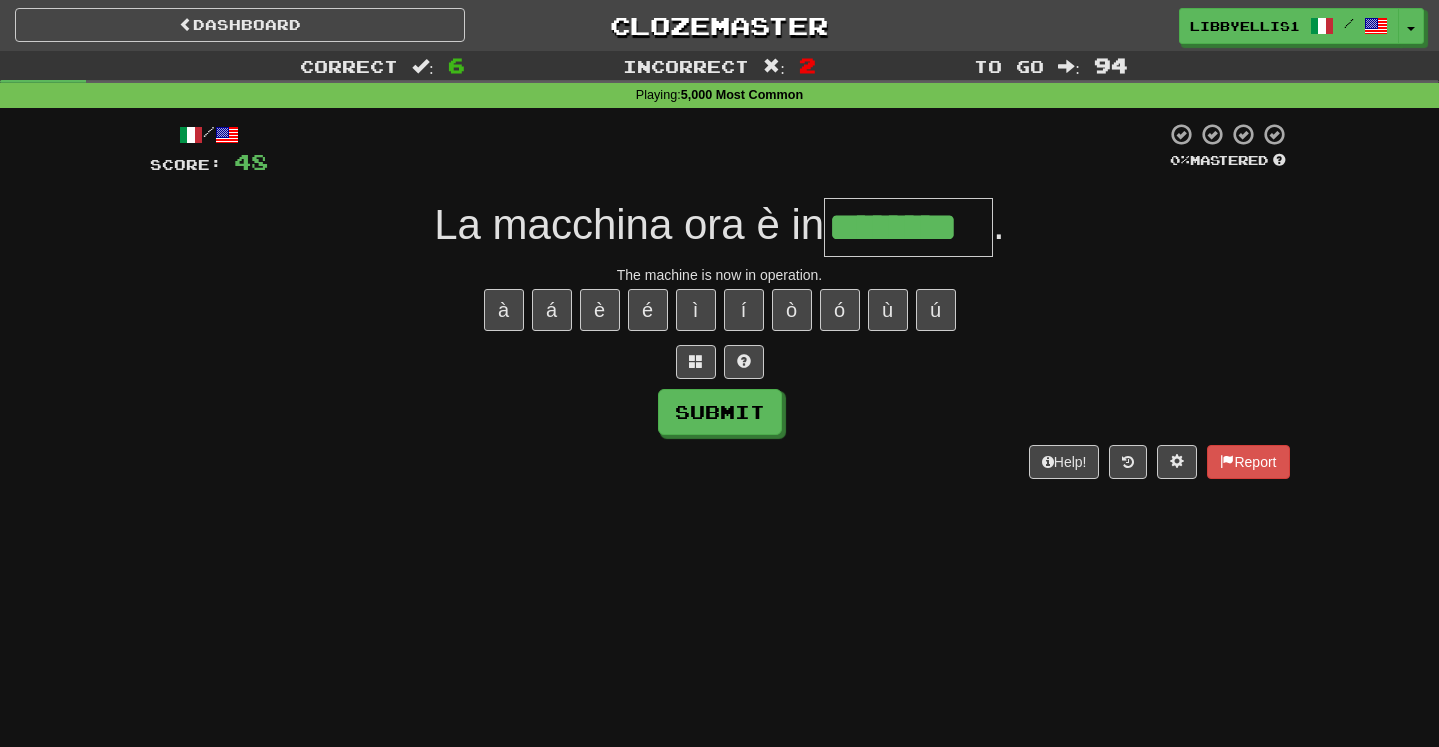 type on "********" 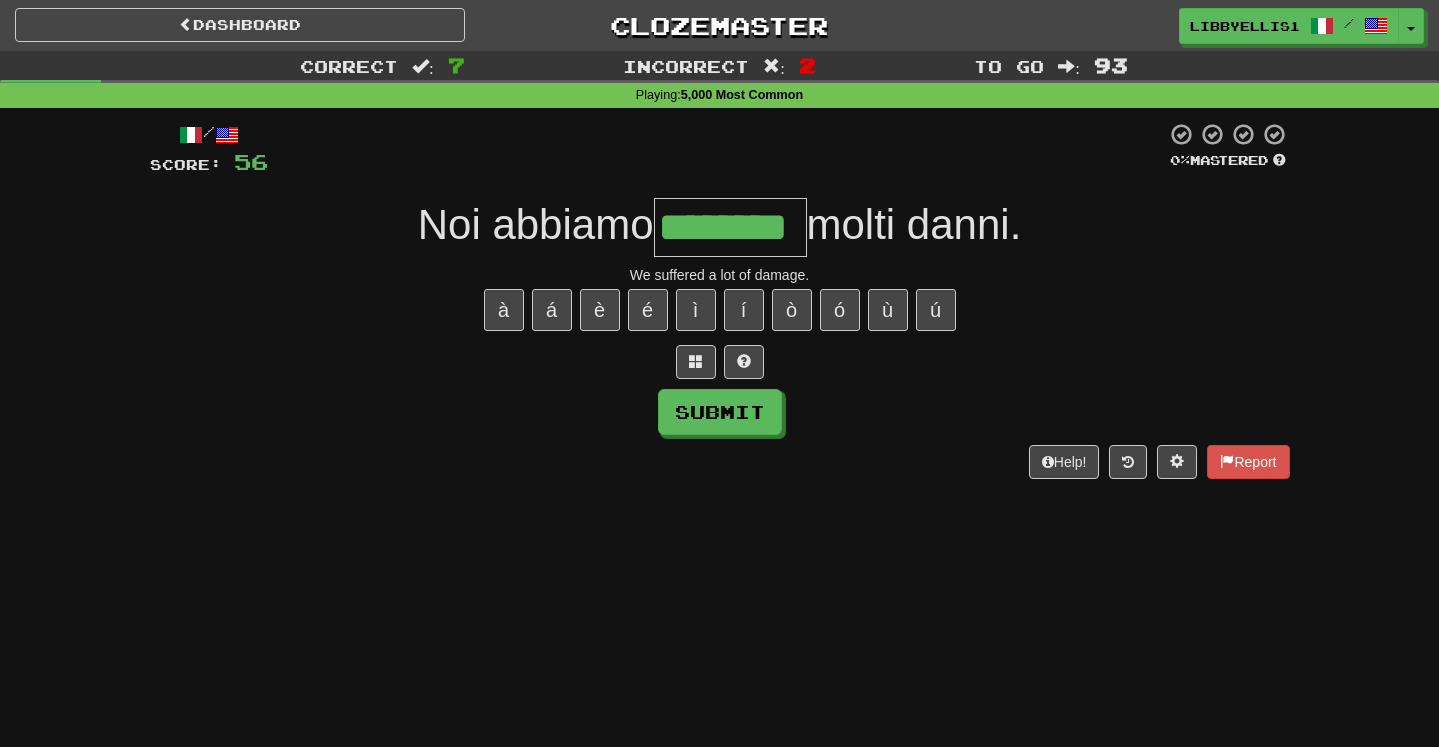 type on "********" 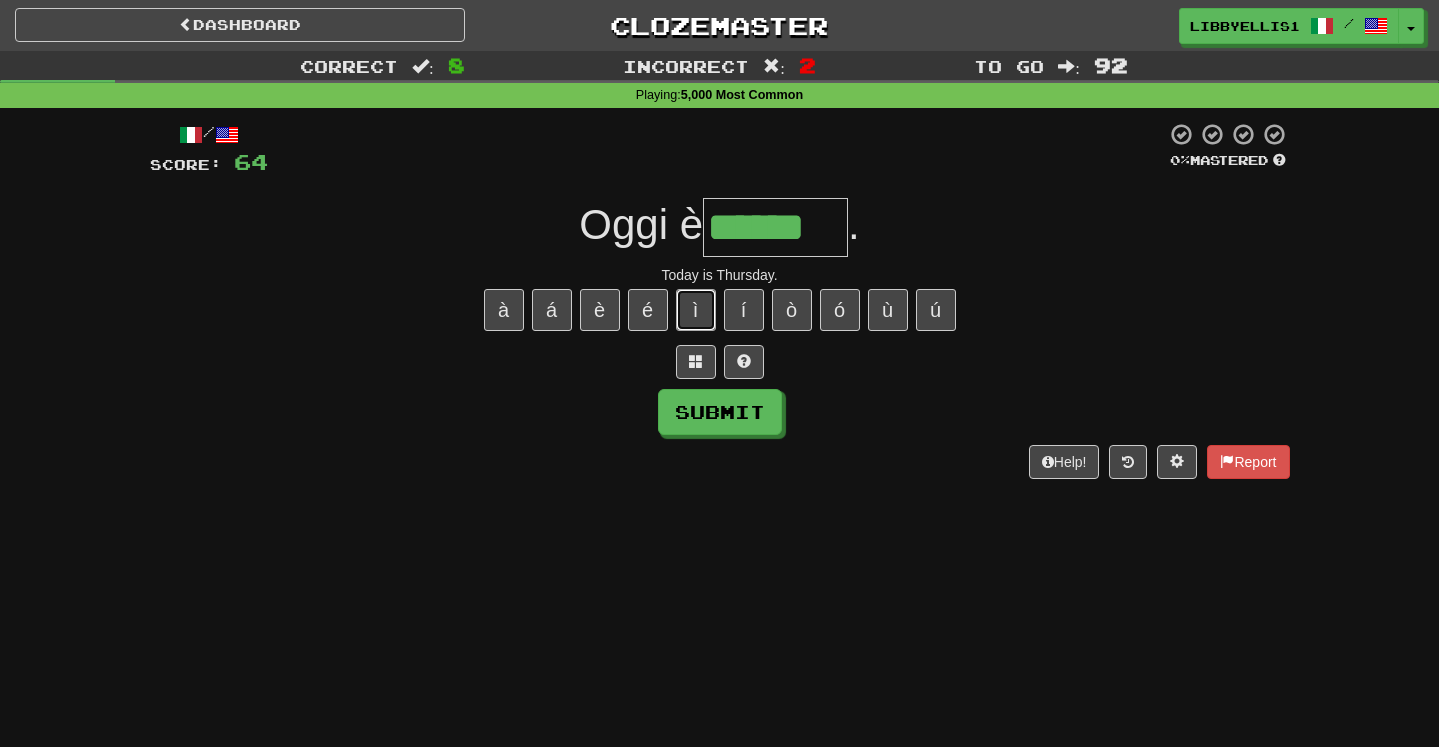 click on "ì" at bounding box center [696, 310] 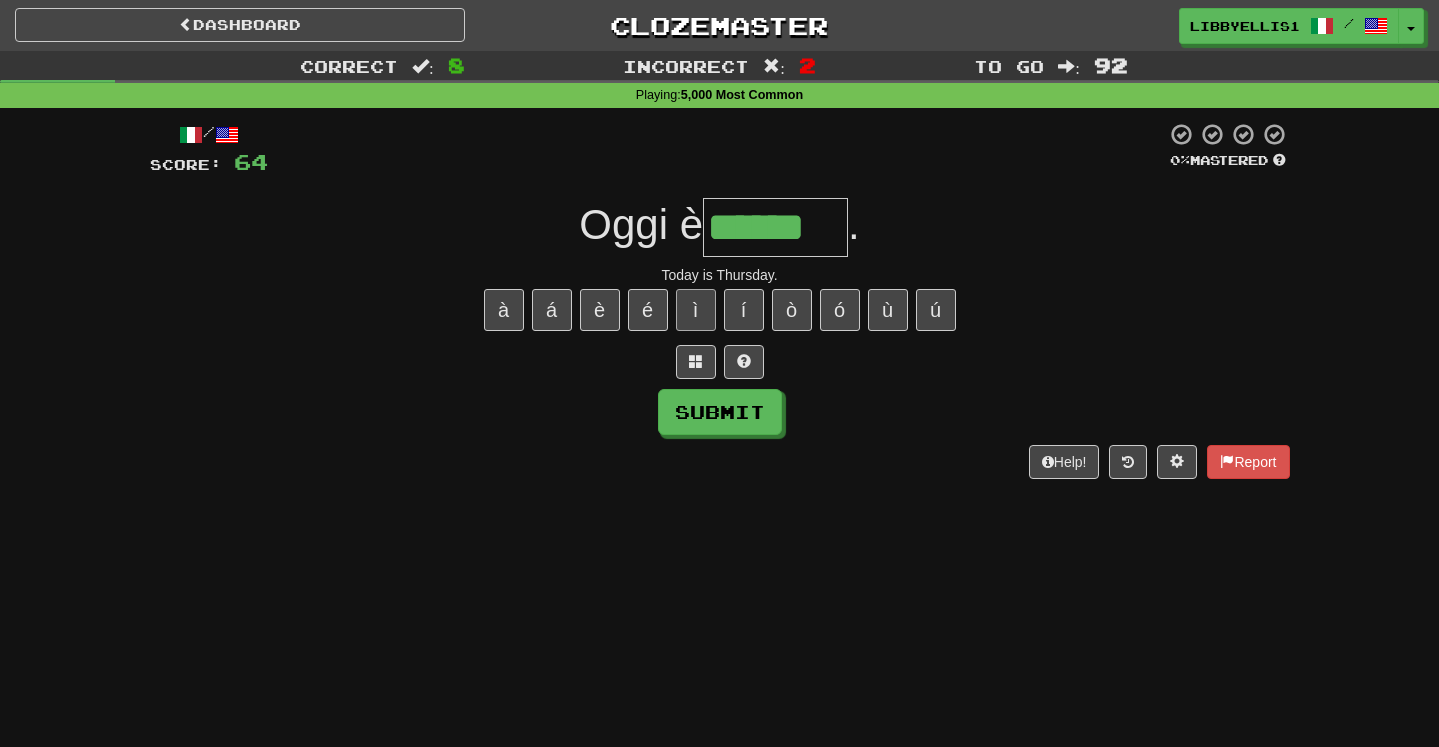 type on "*******" 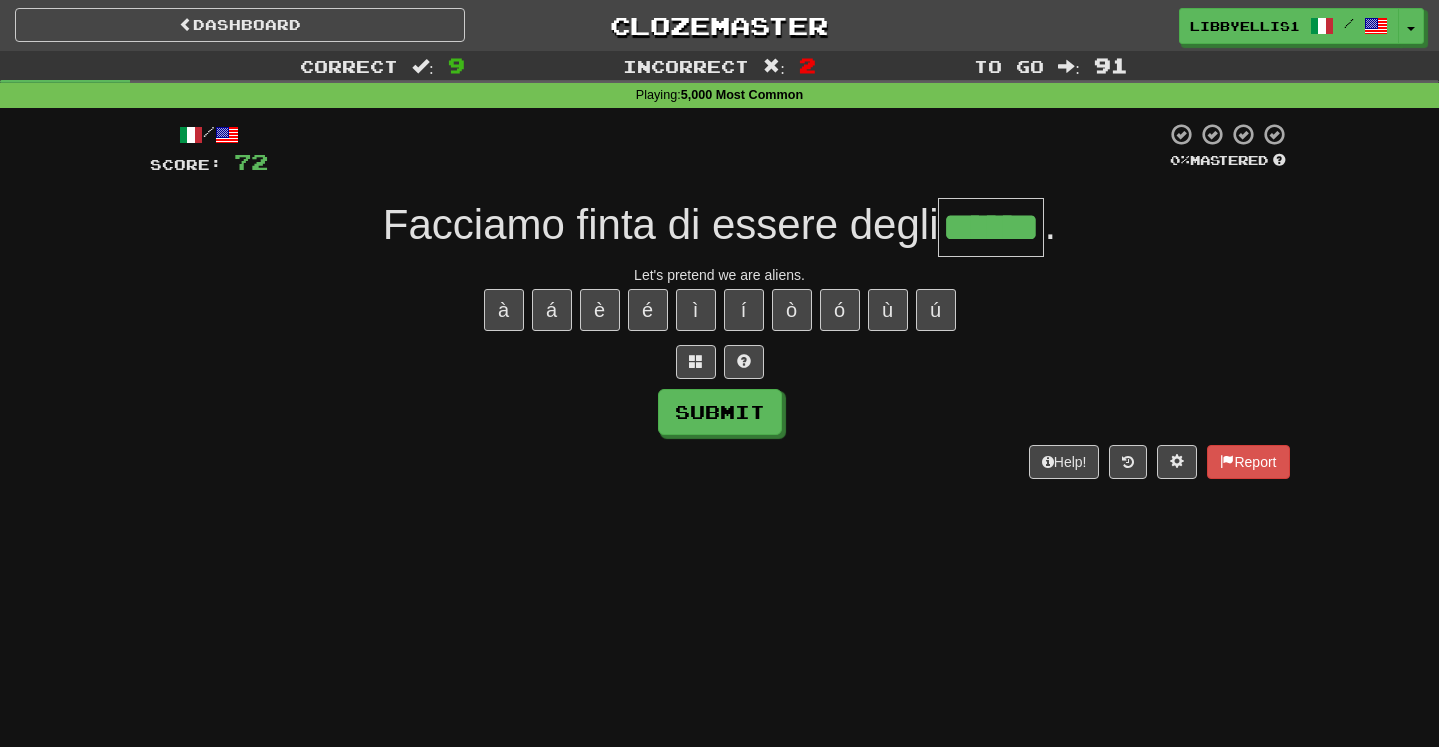 type on "******" 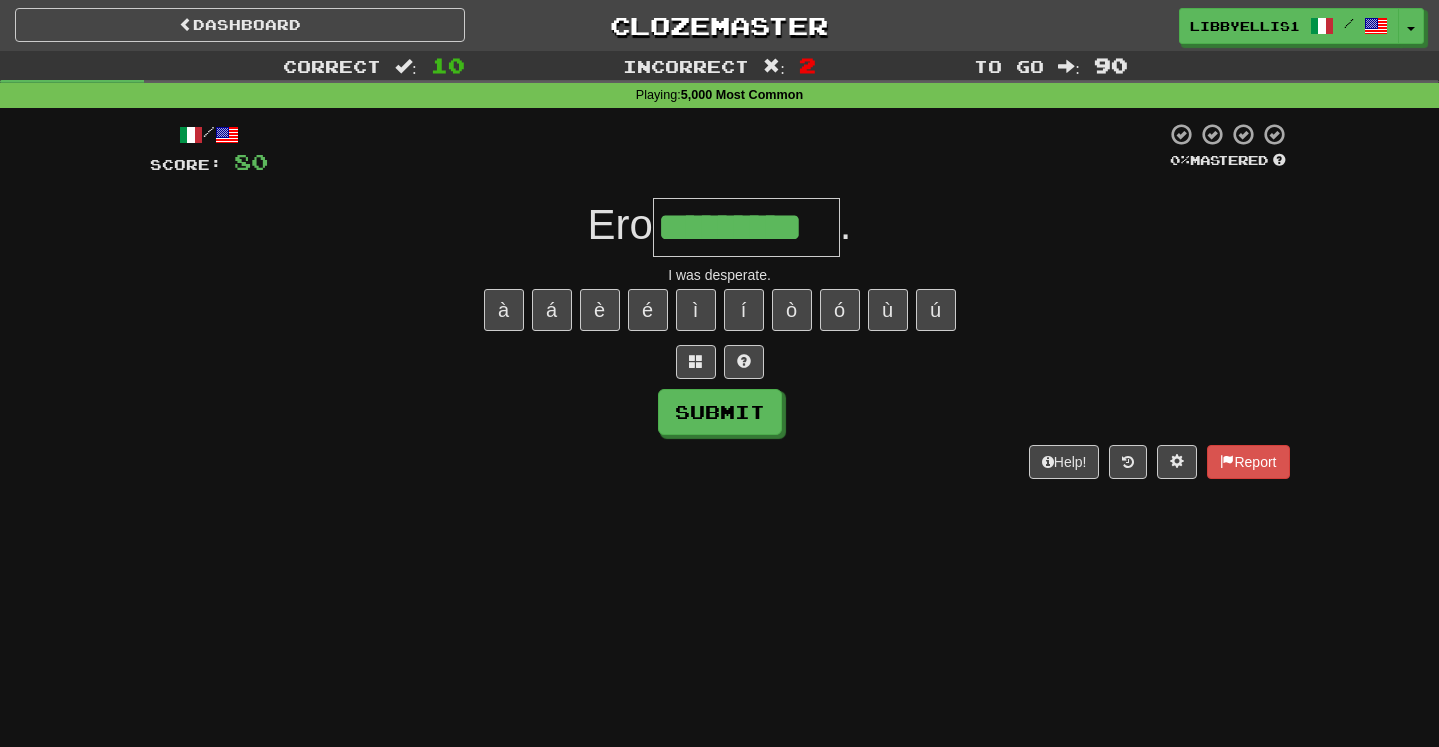 type on "*********" 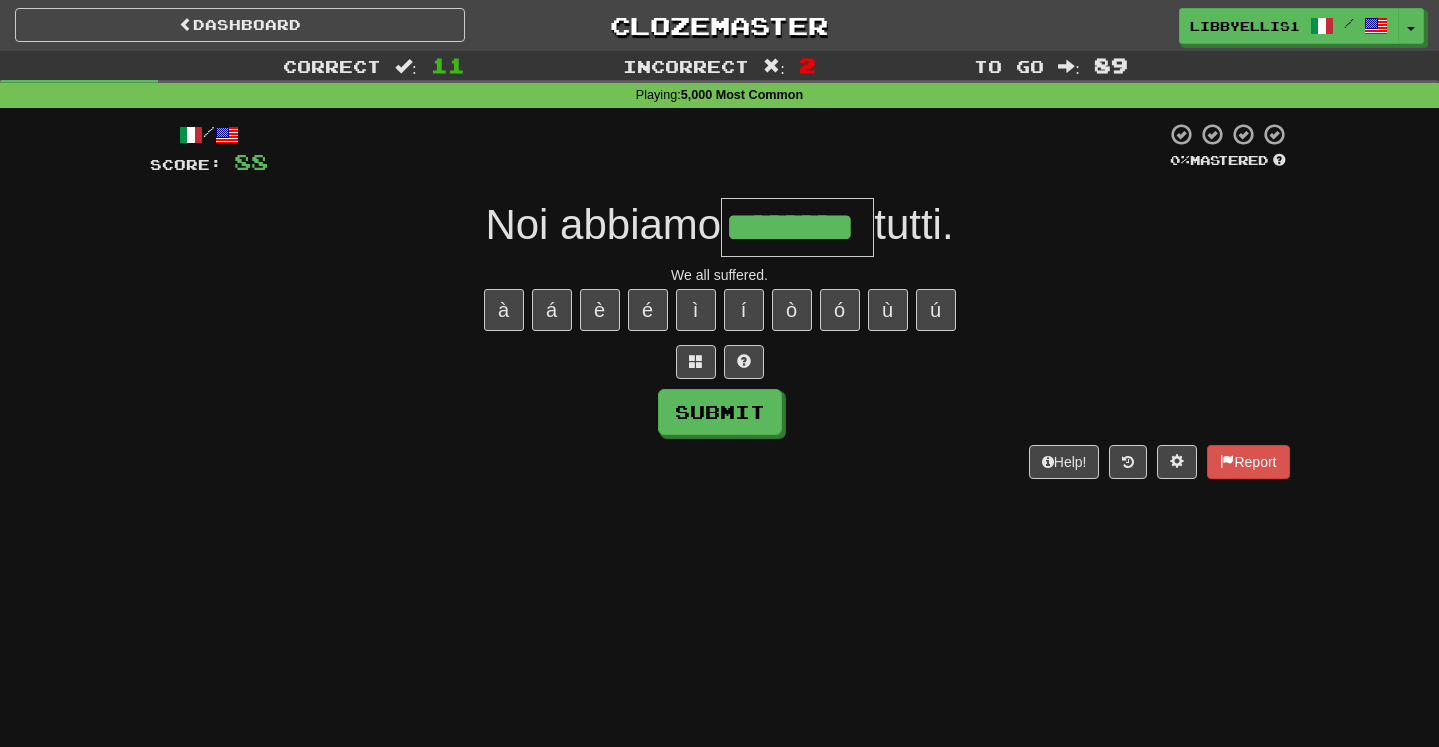 type on "********" 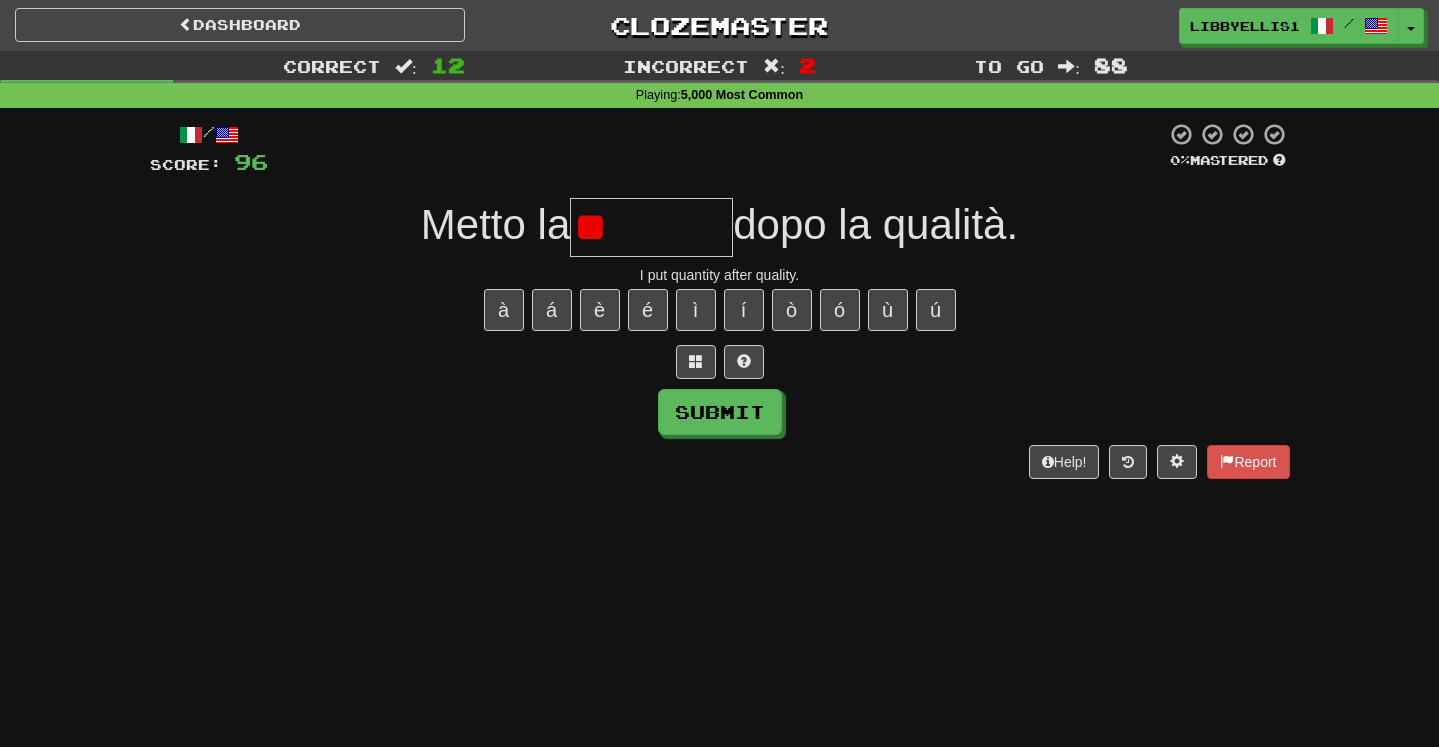 type on "*" 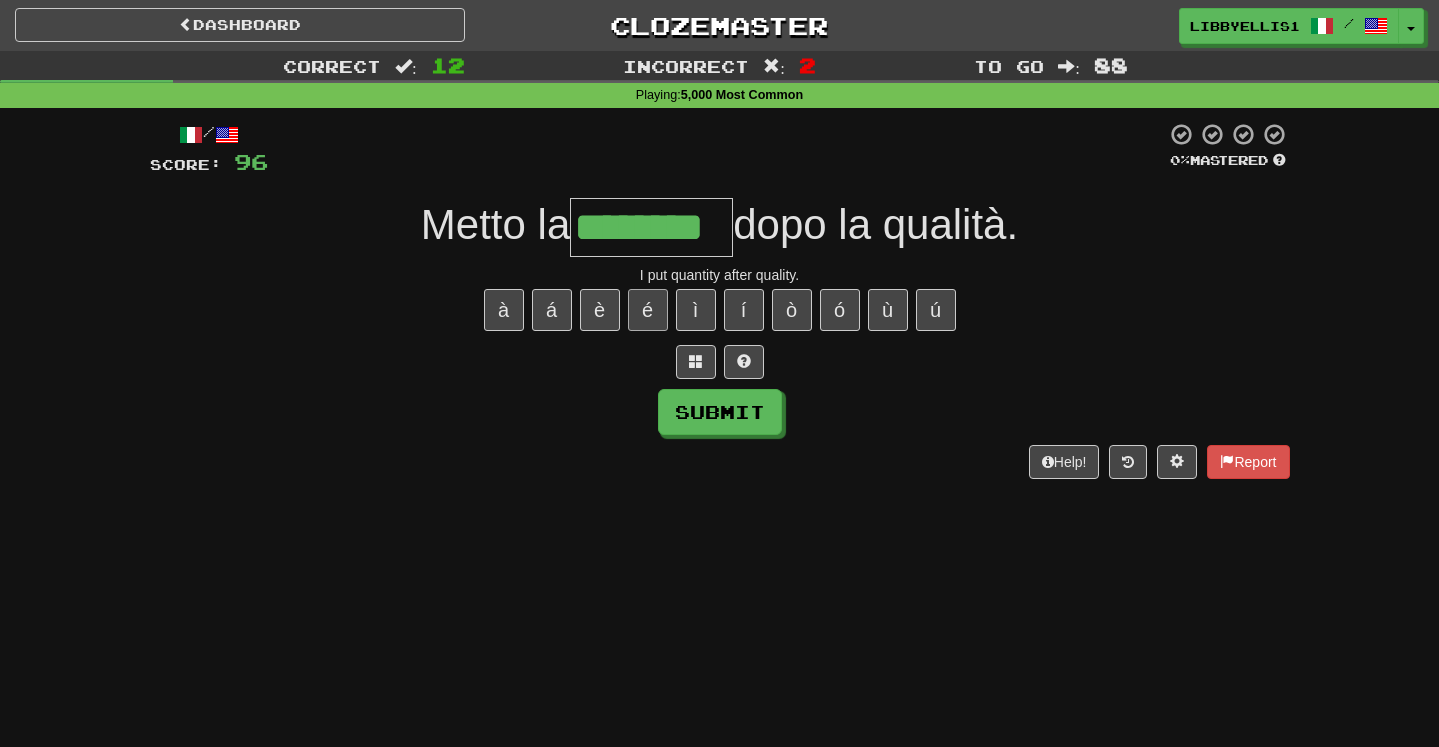 type on "********" 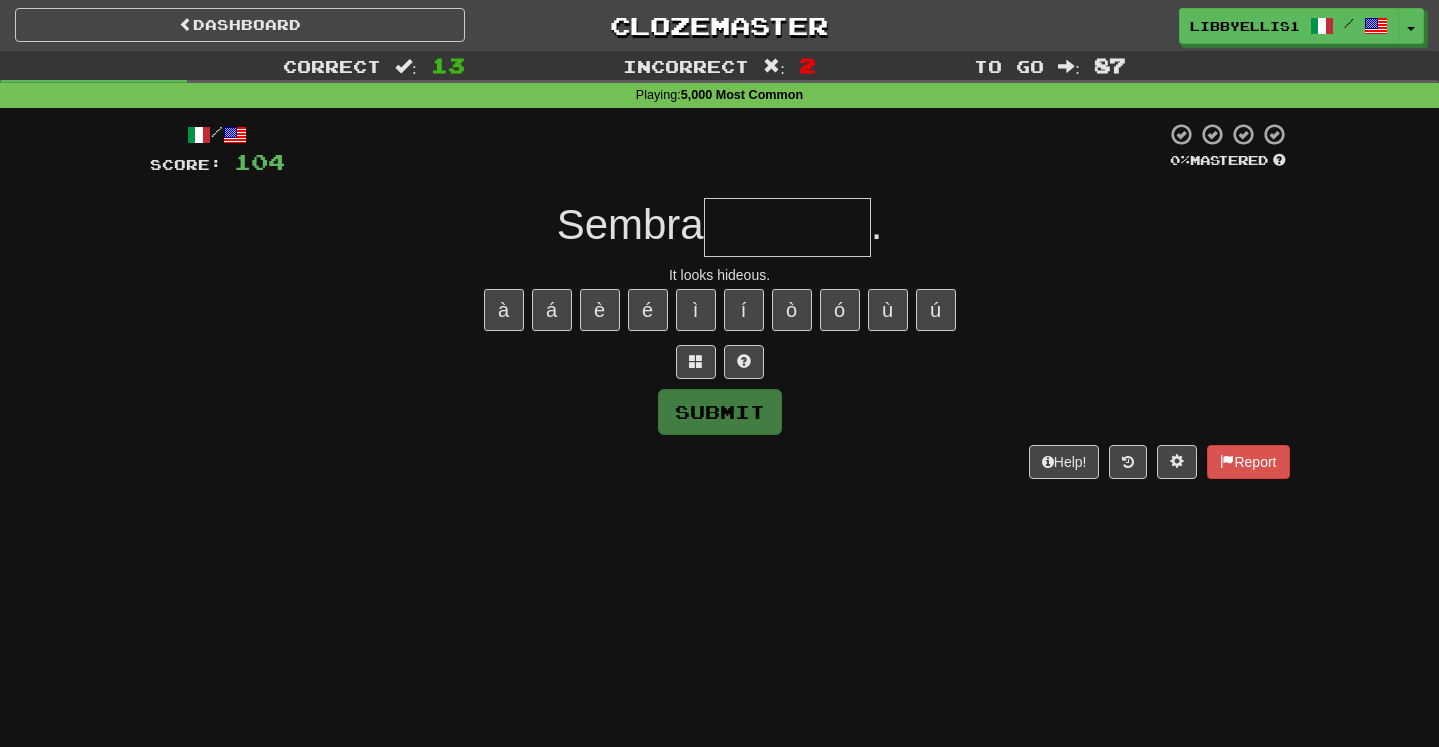 type on "*" 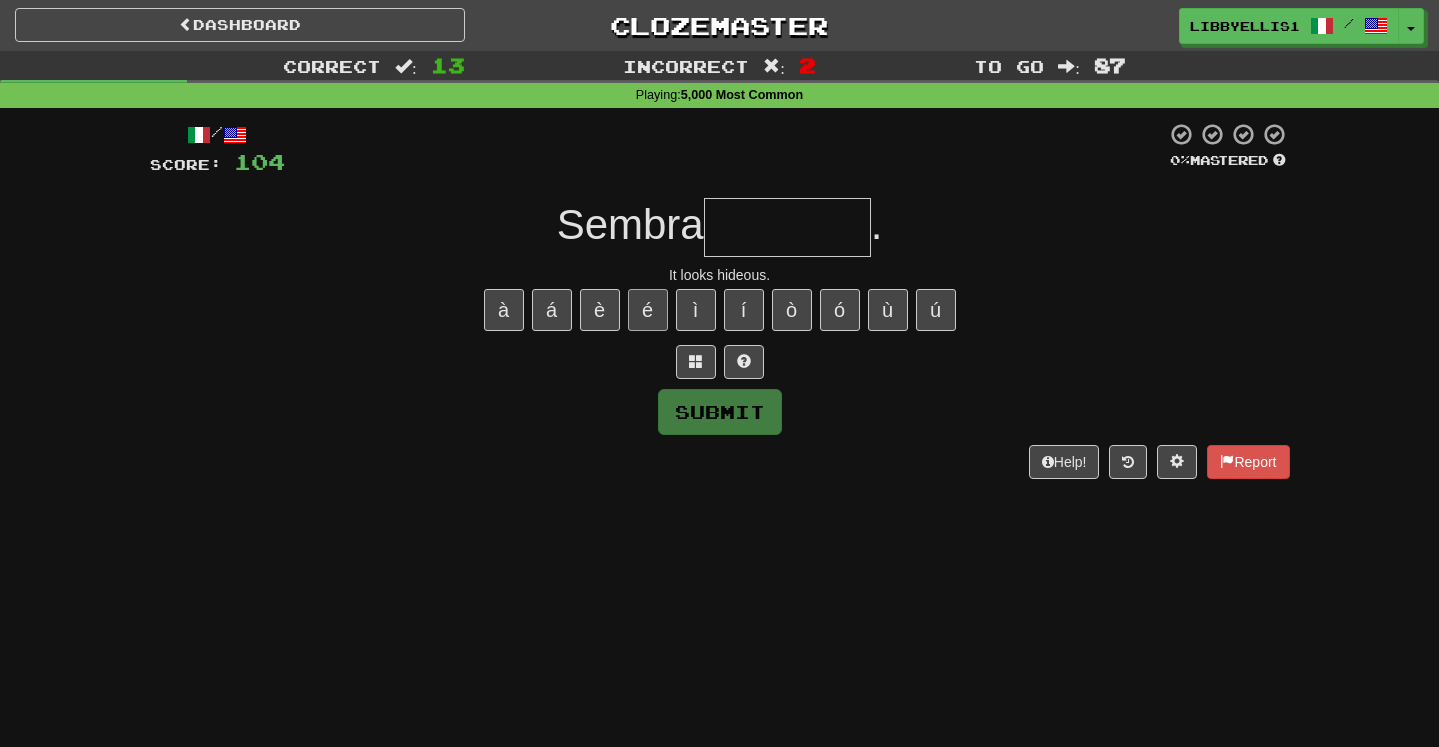 type on "*" 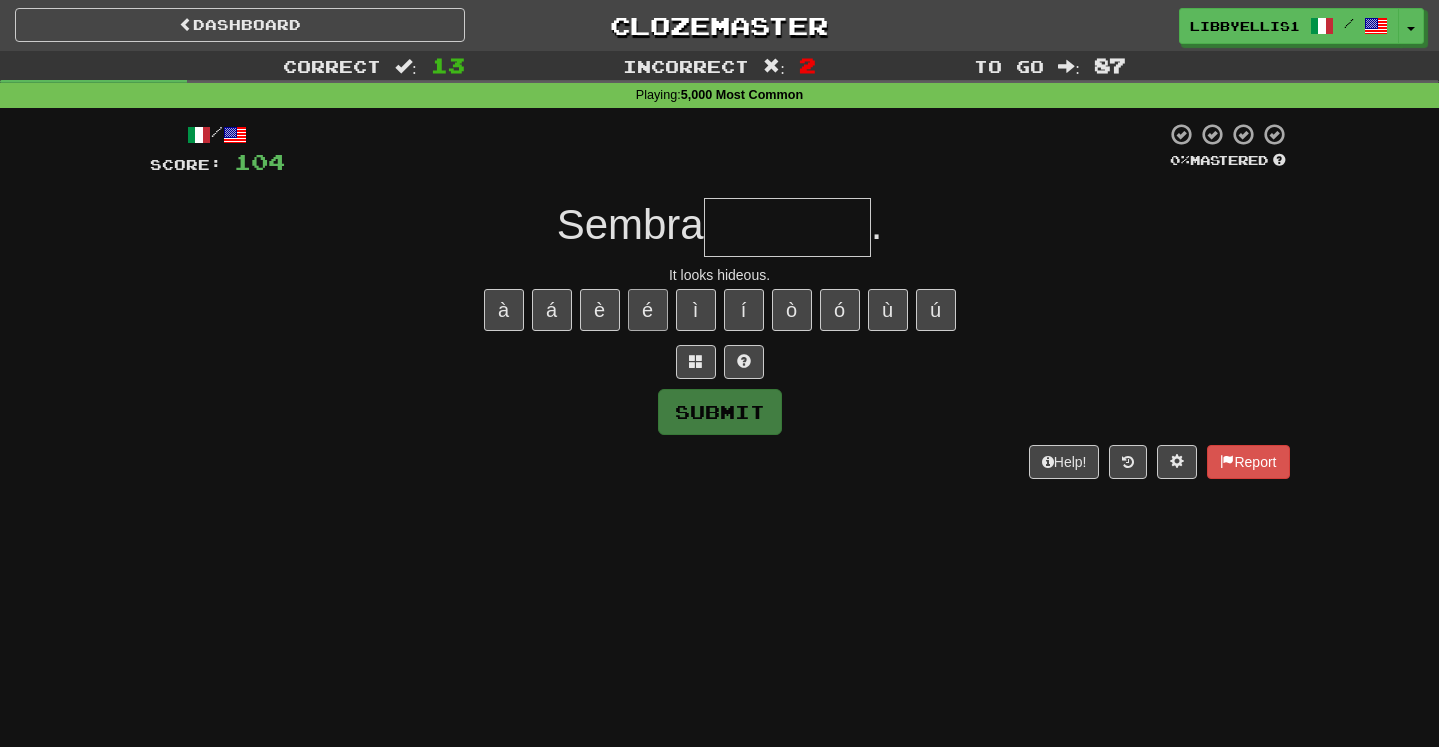 type on "*" 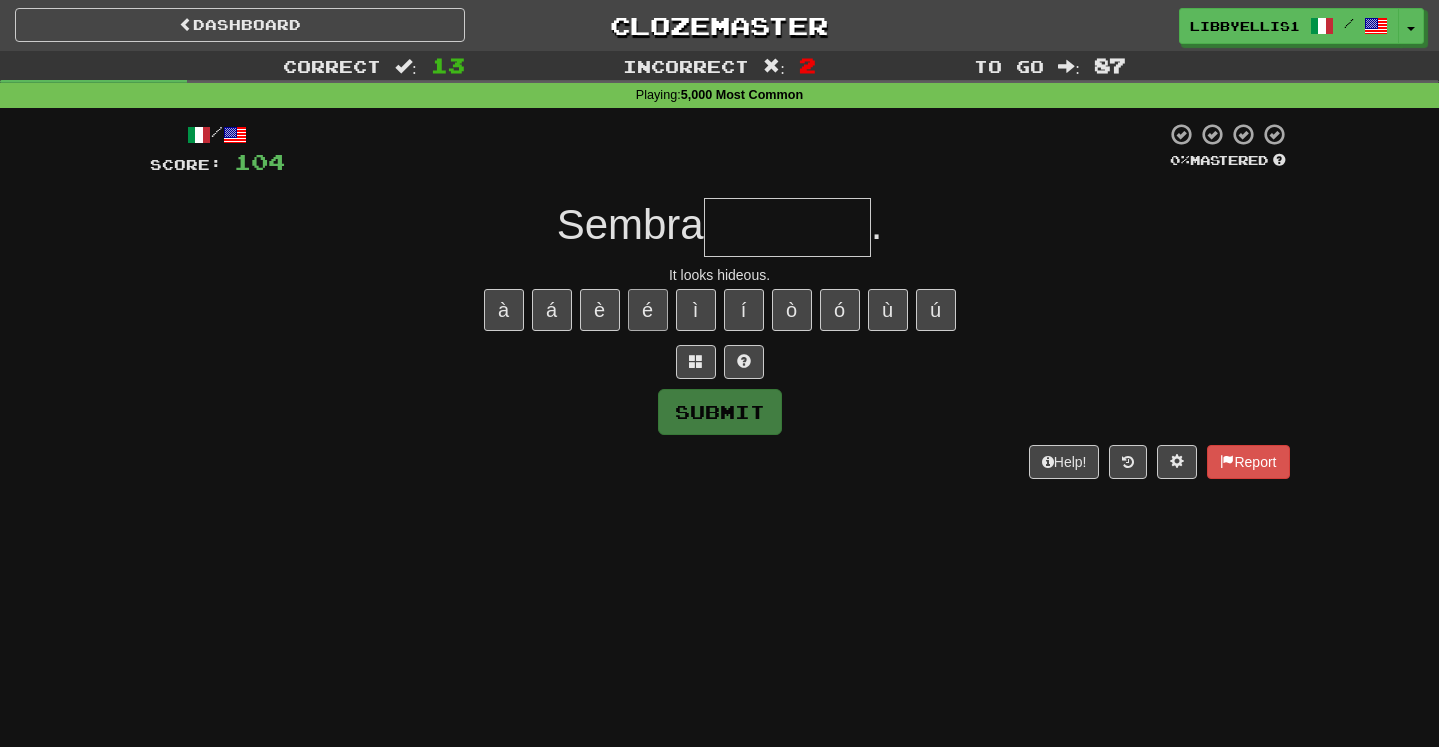 type on "*" 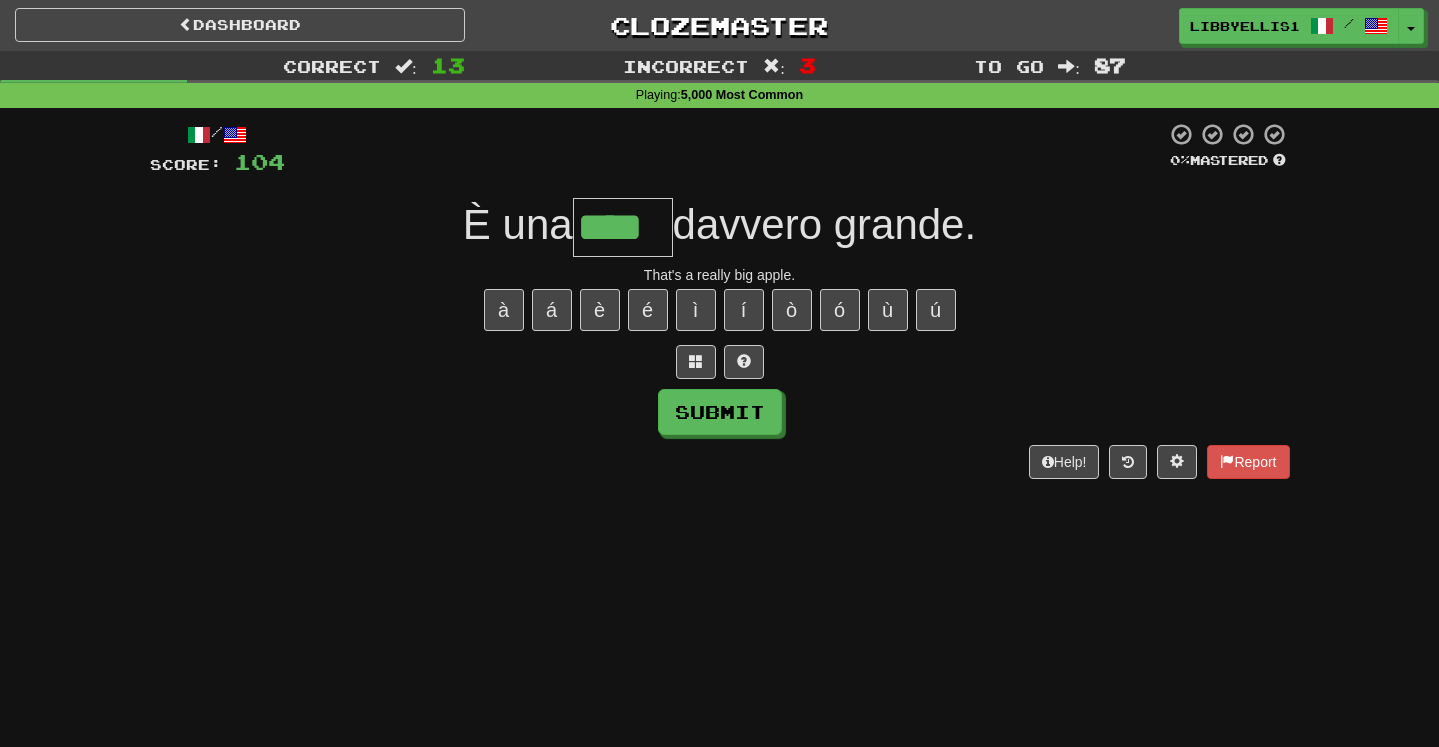 type on "****" 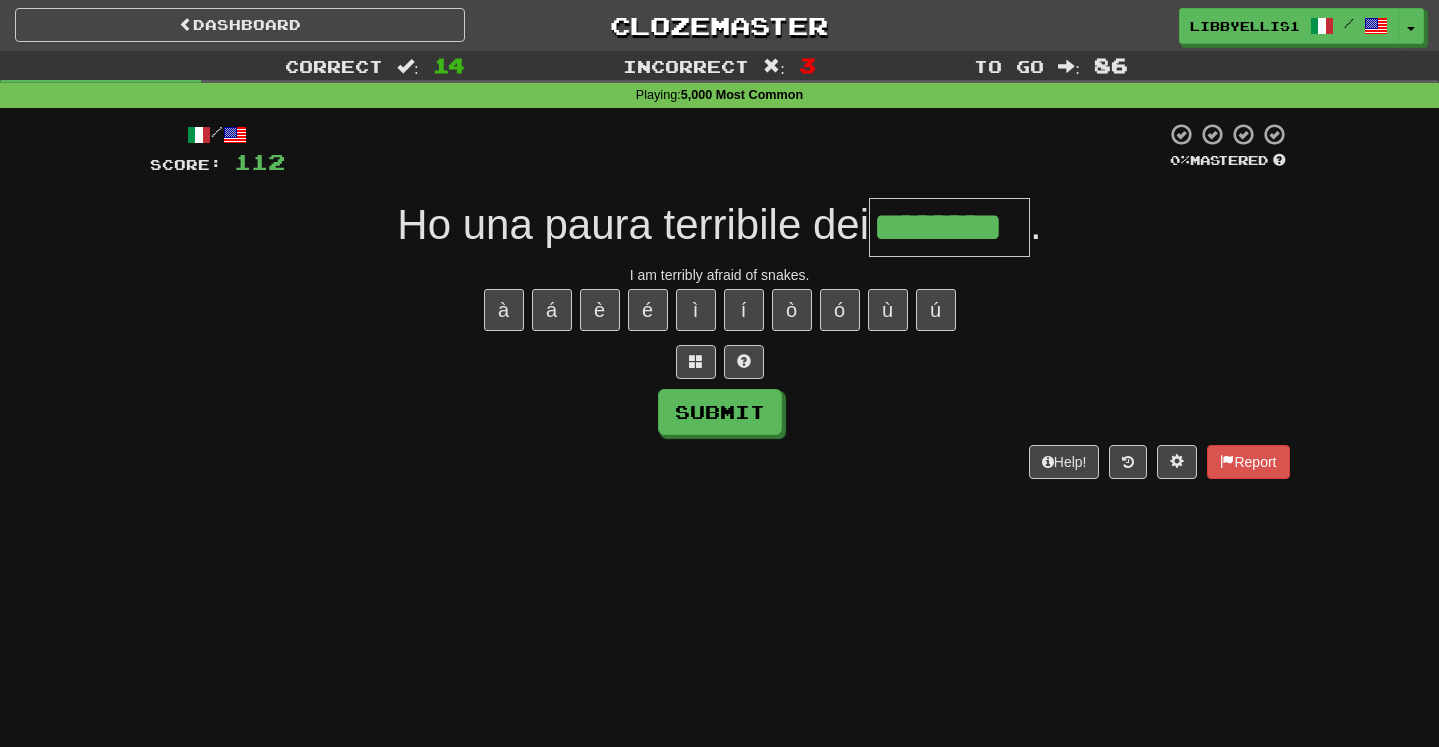 type on "********" 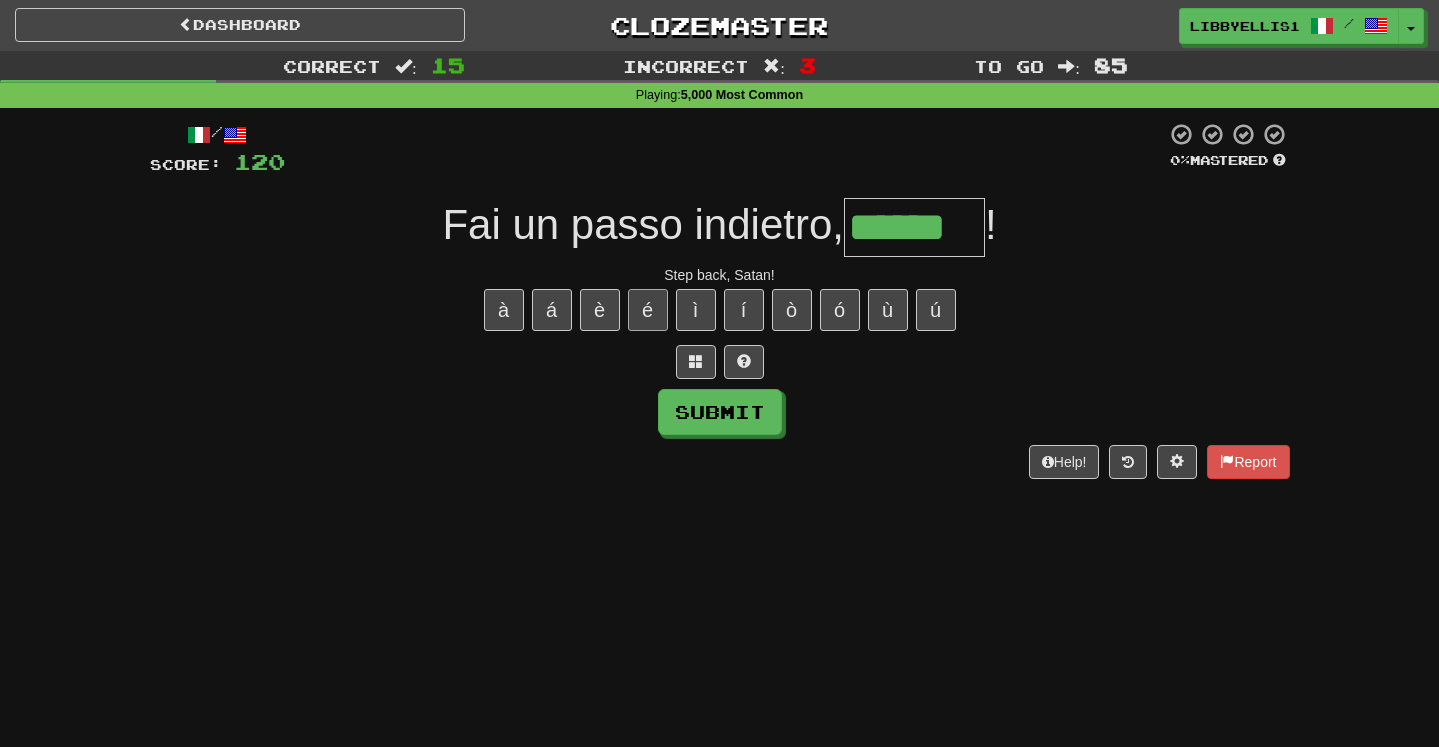 type on "******" 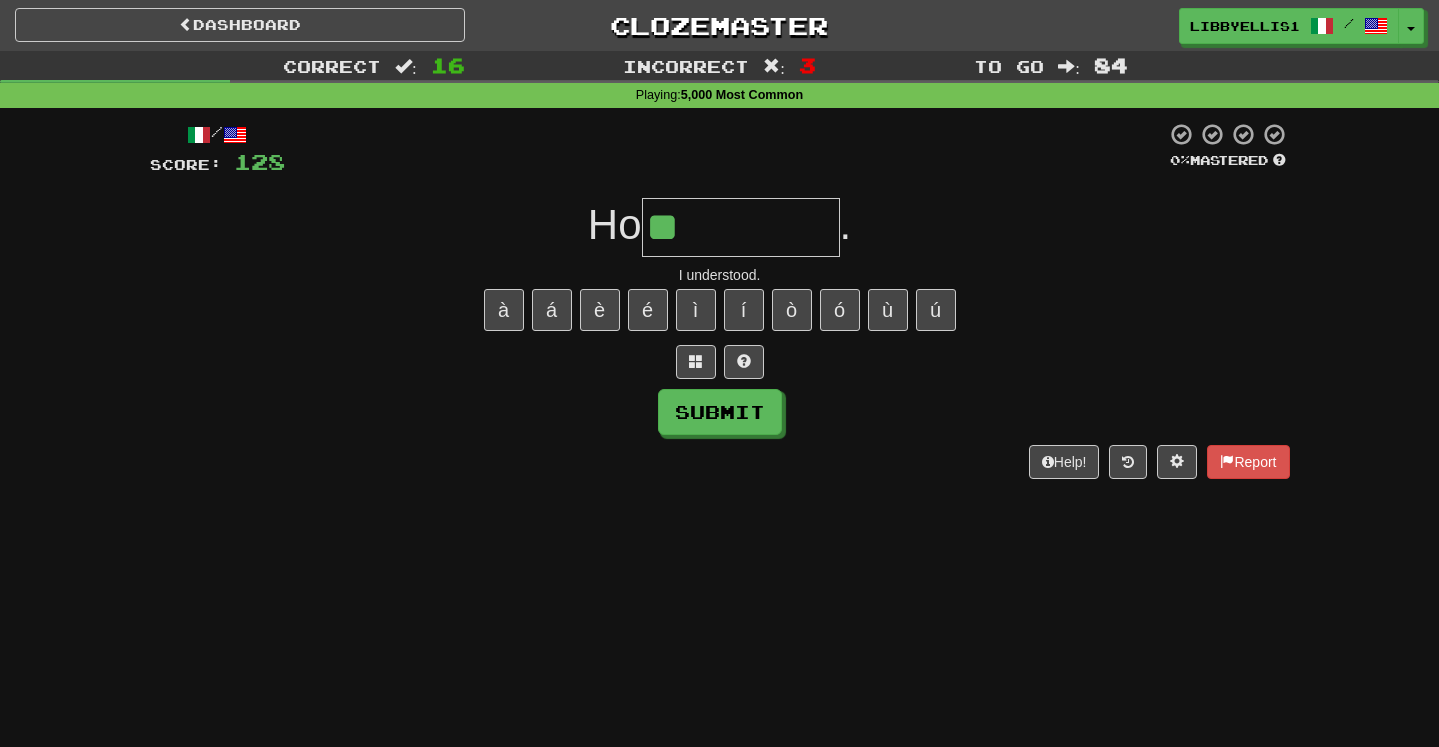 type on "********" 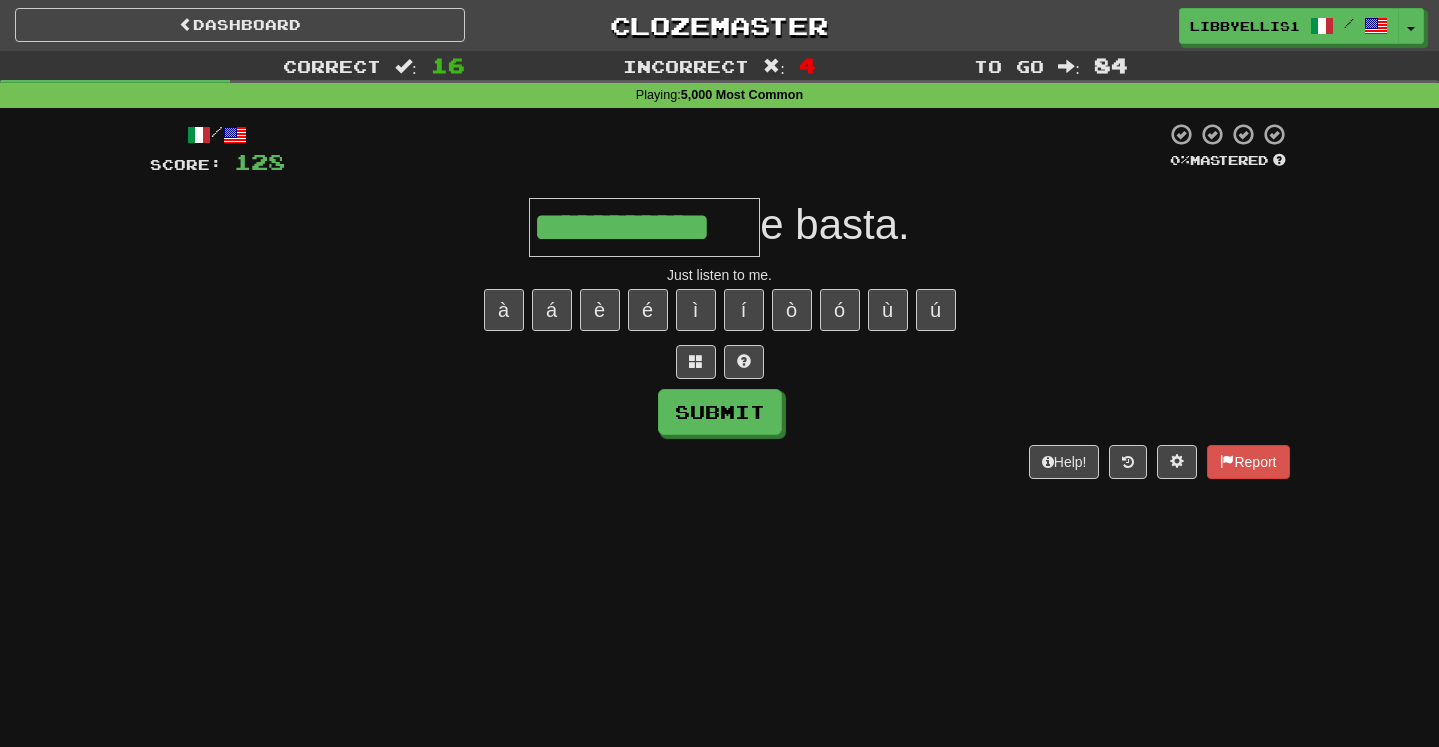type on "**********" 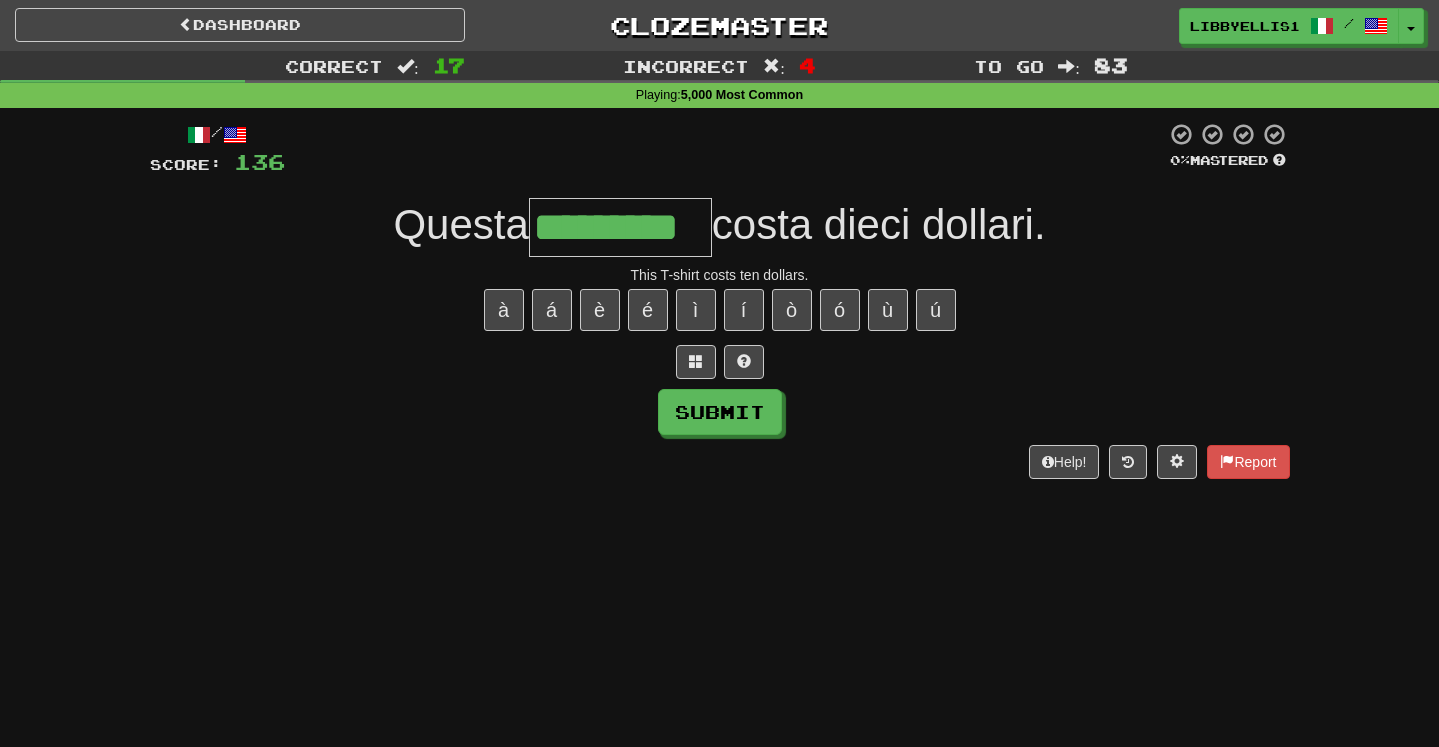 type on "*********" 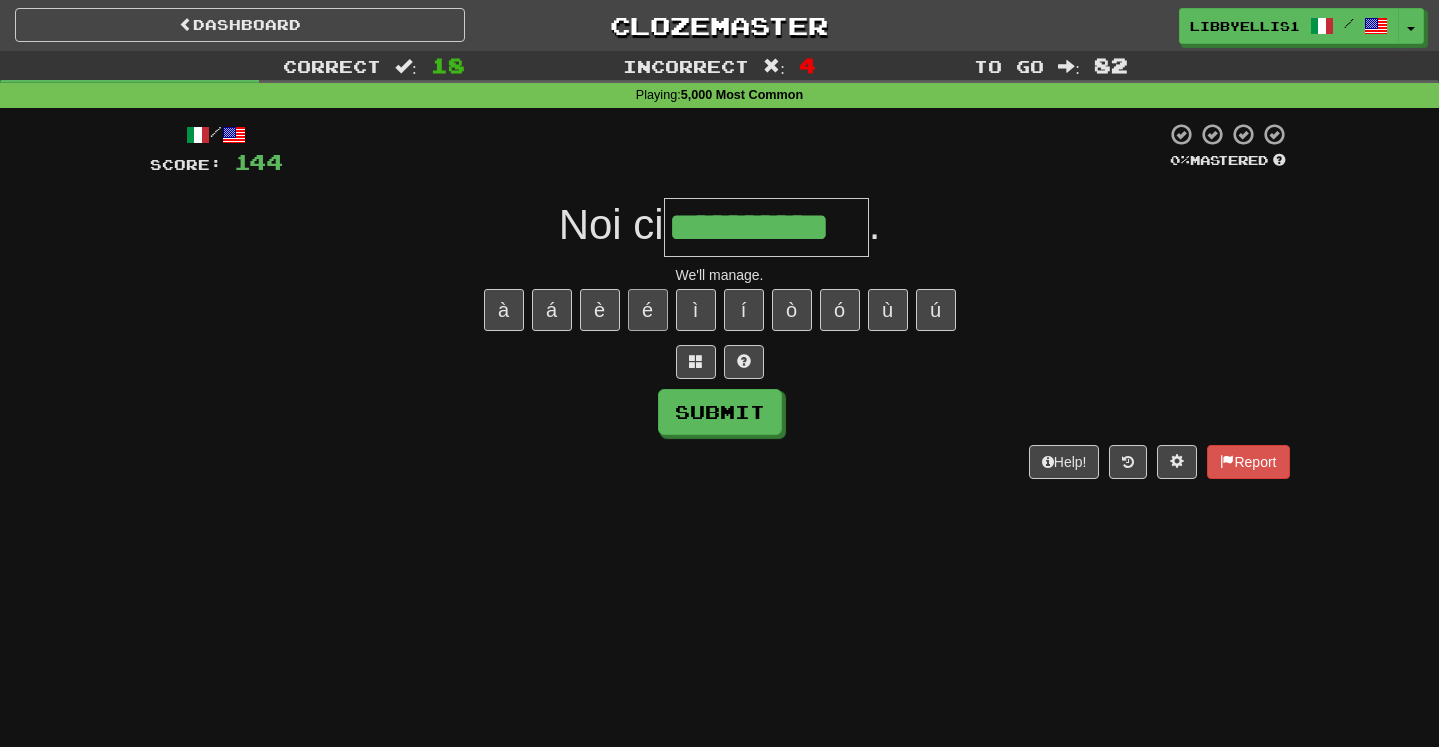 type on "**********" 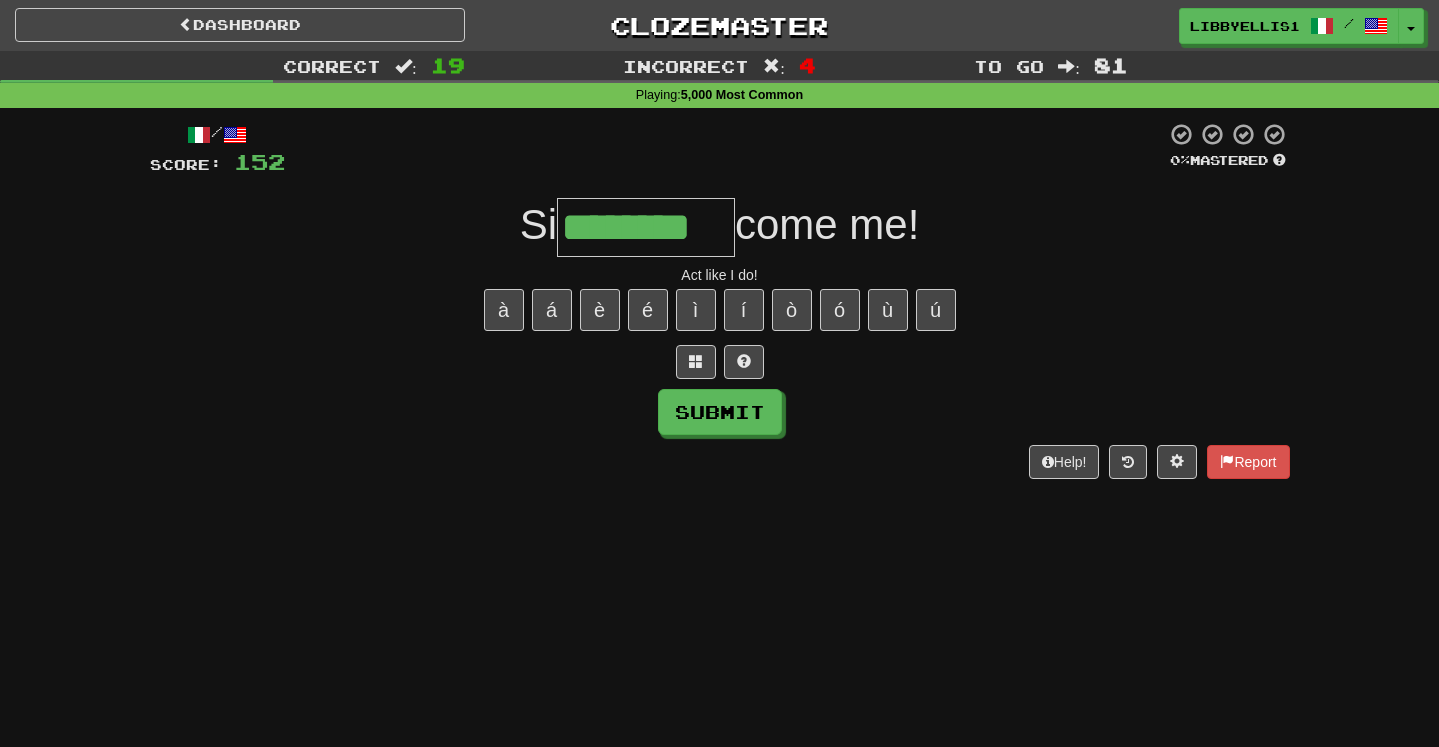 type on "********" 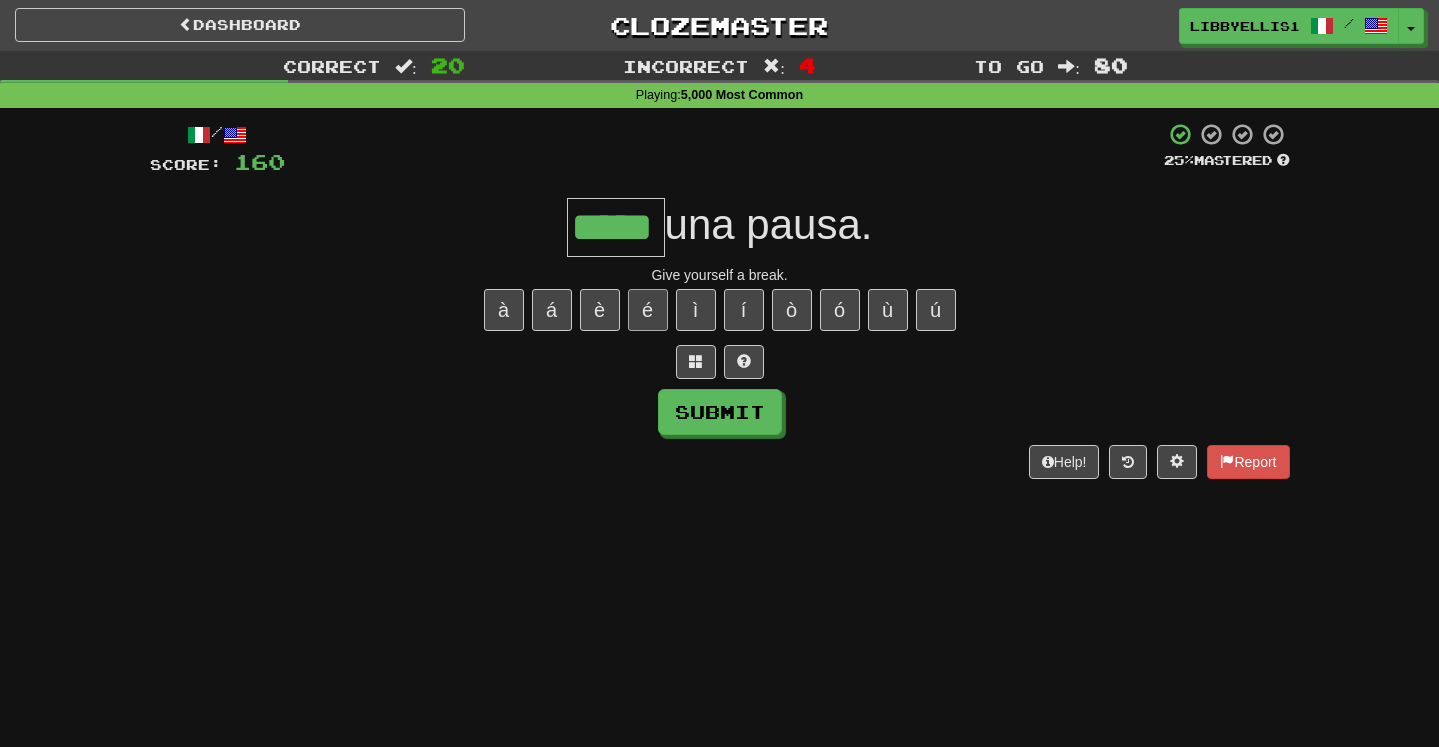 type on "*****" 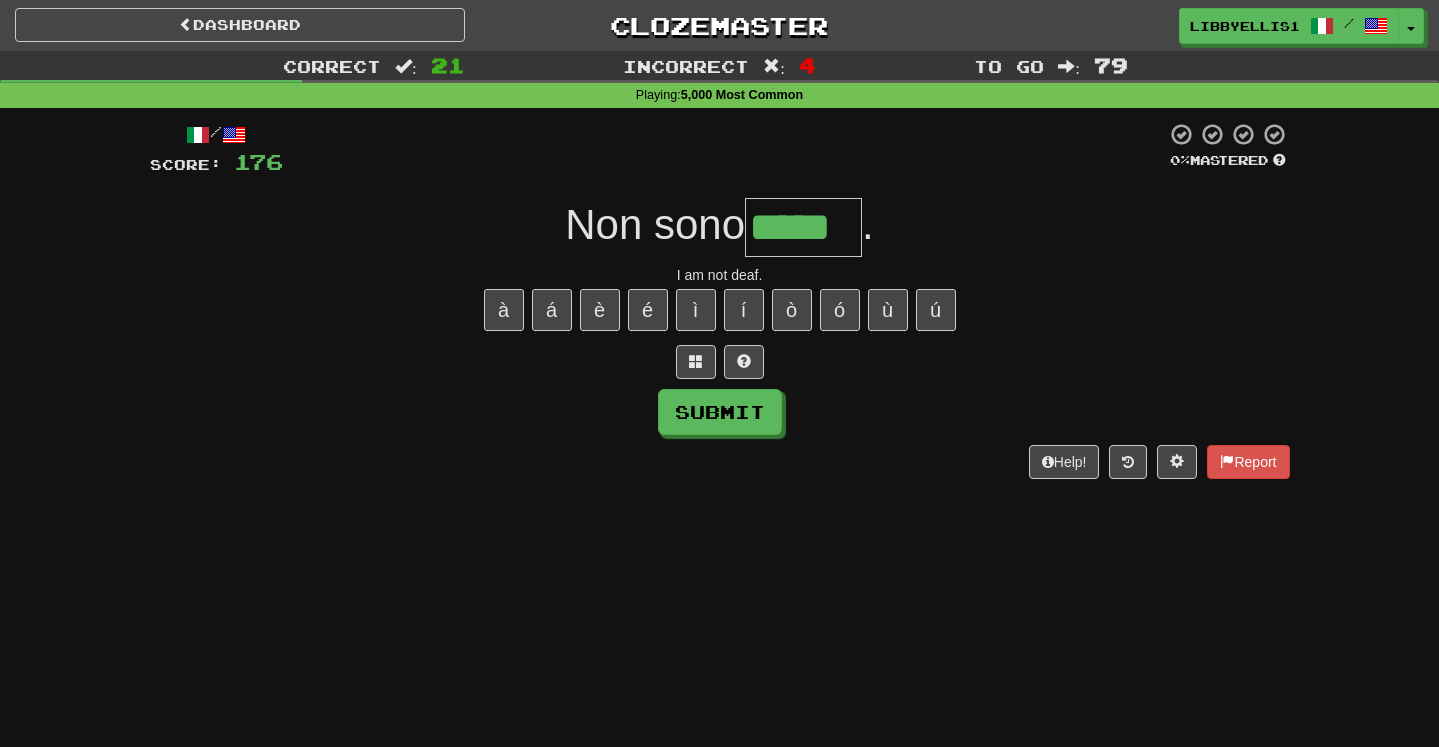 type on "*****" 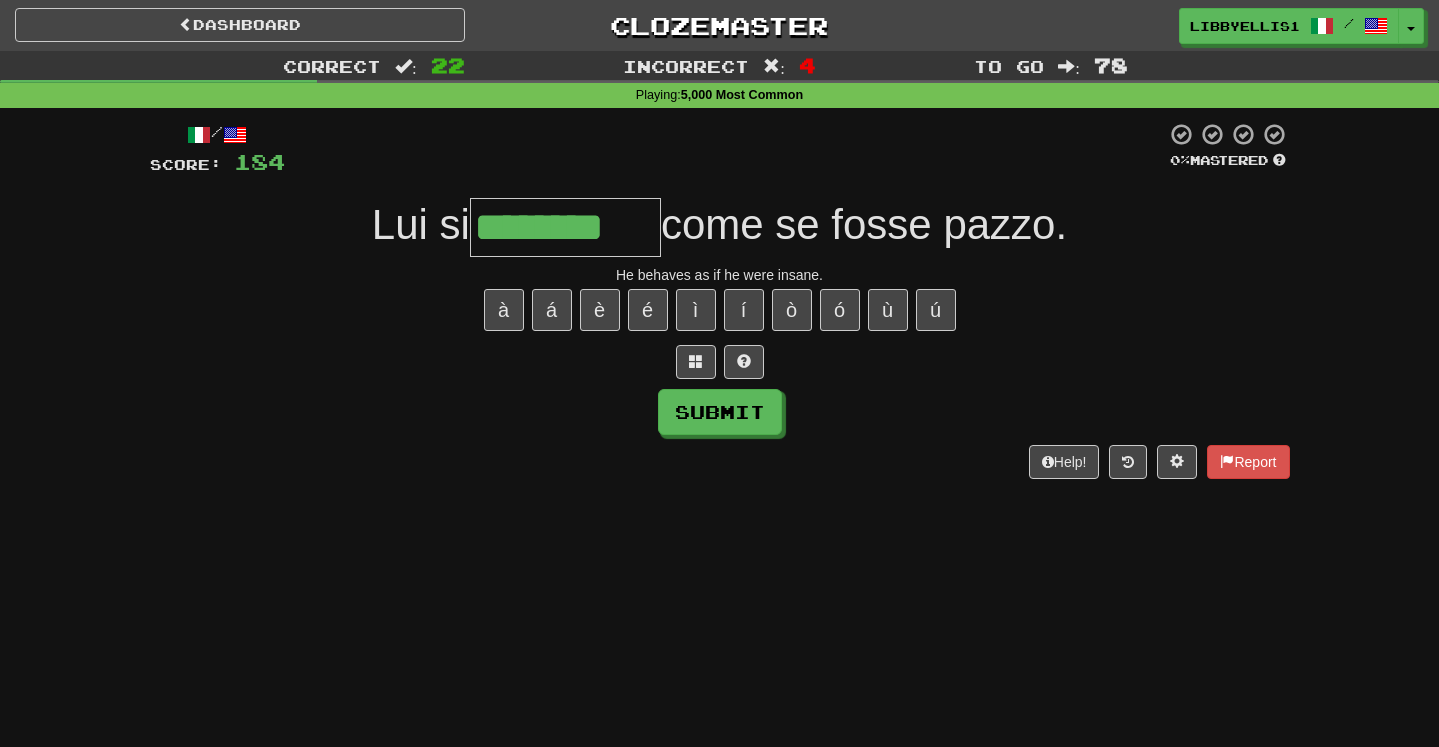 type on "********" 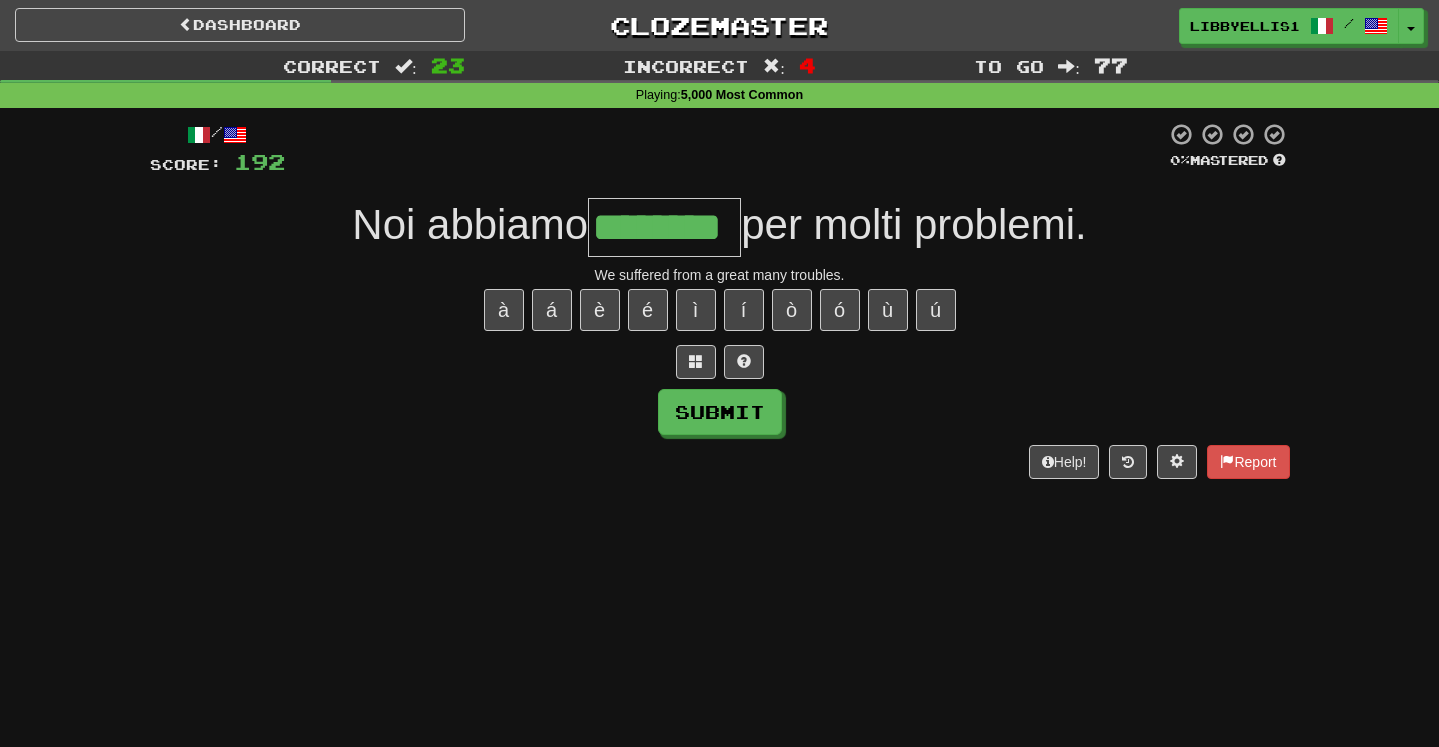 type on "********" 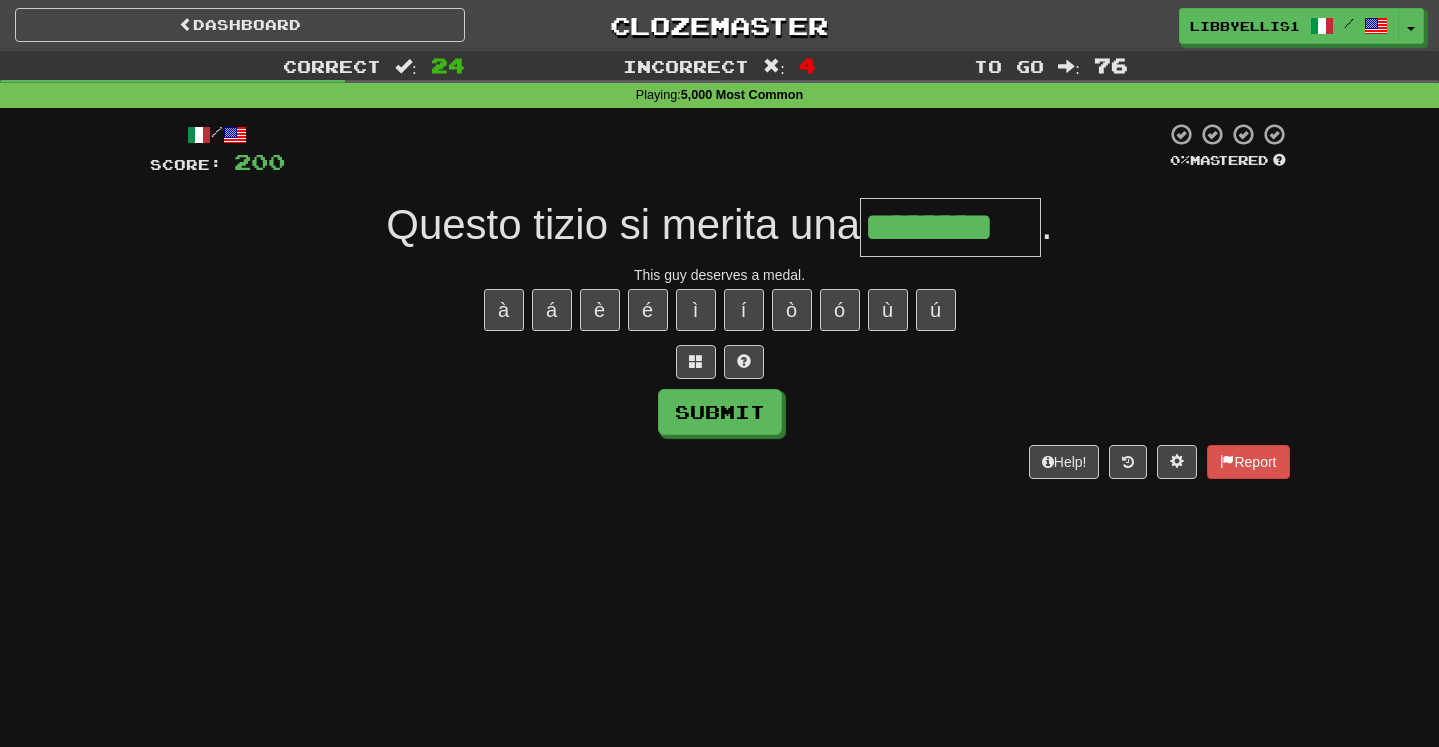 type on "********" 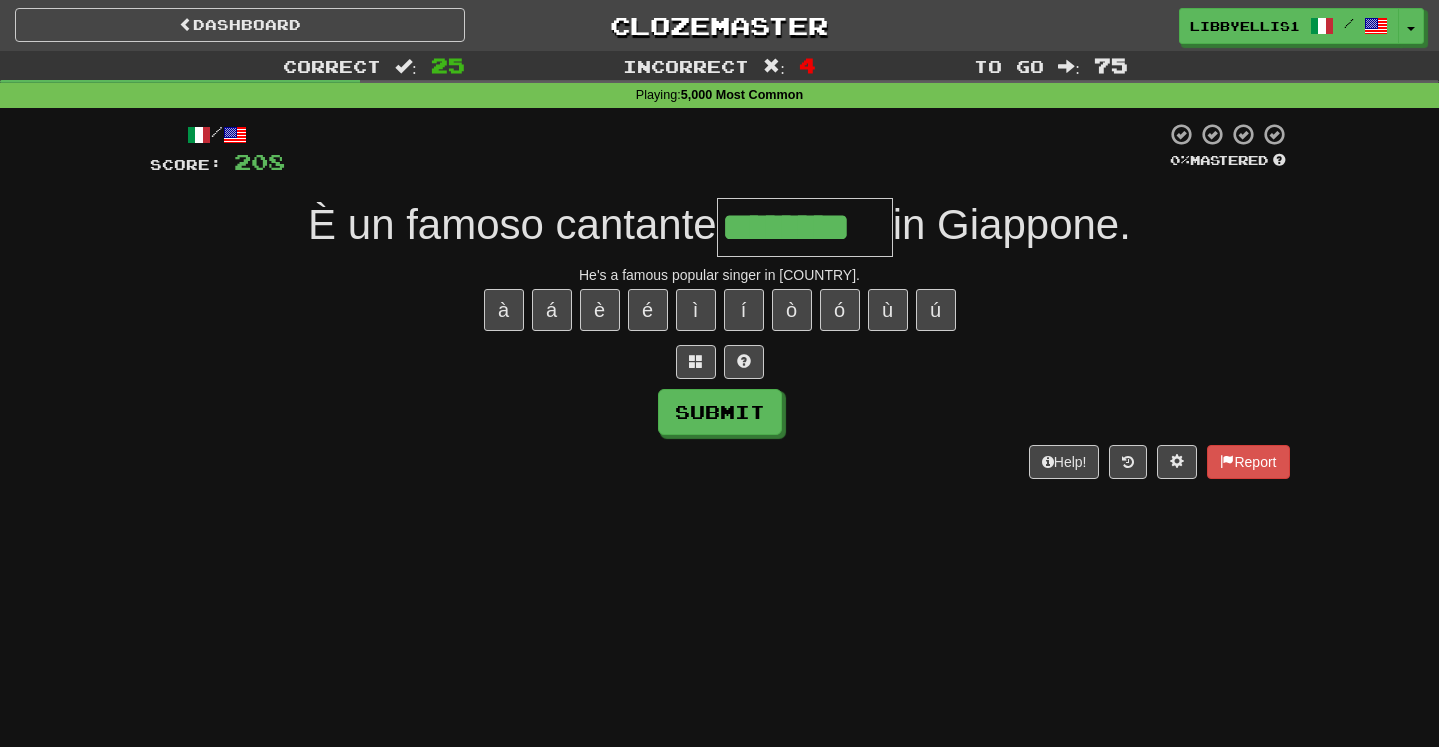type on "********" 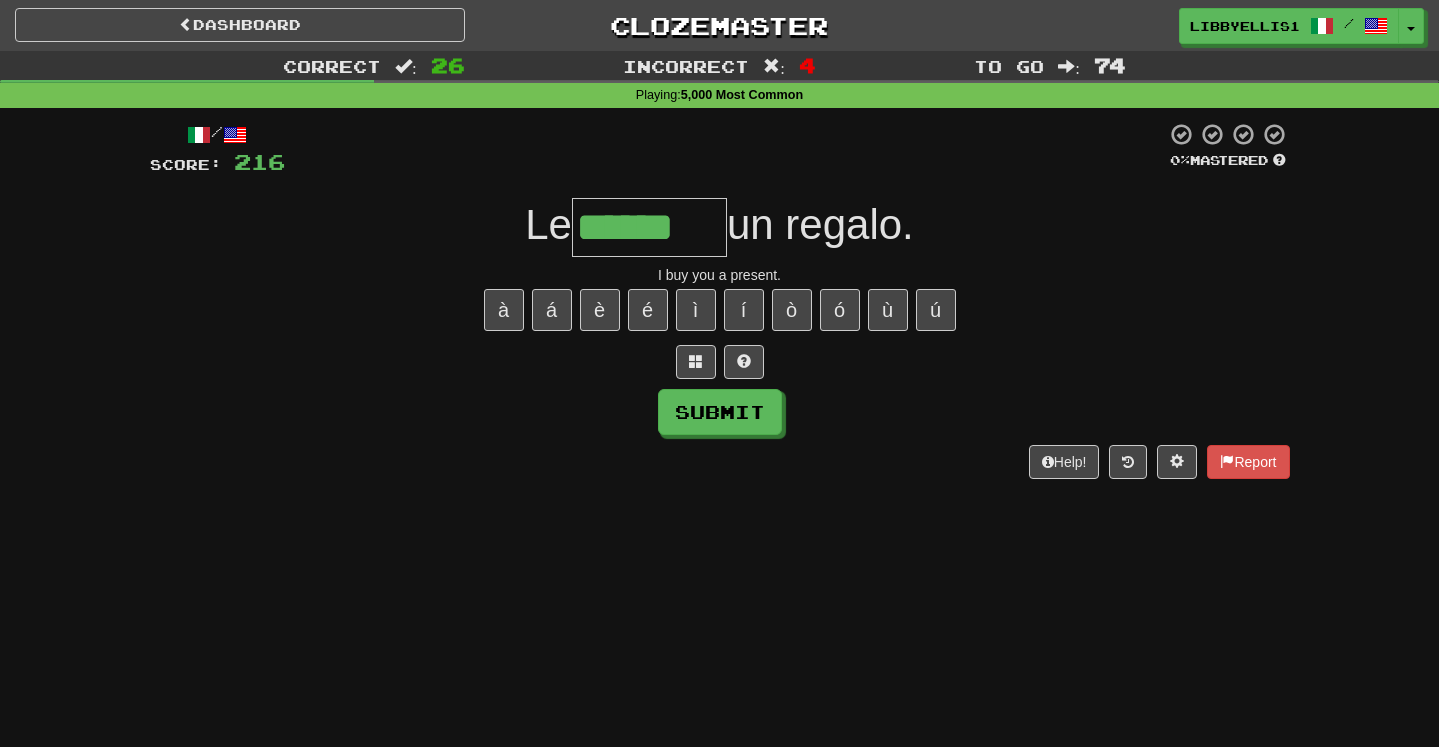 type on "******" 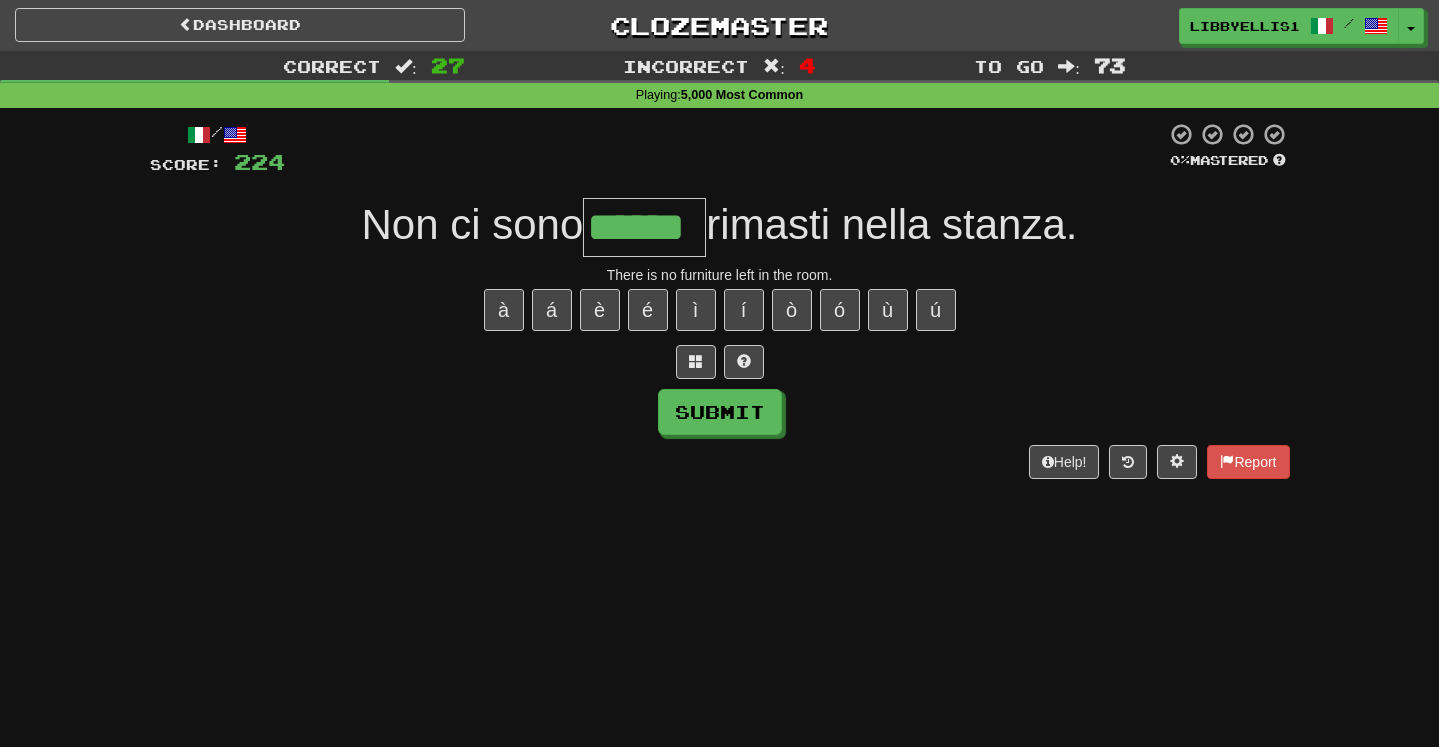 type on "******" 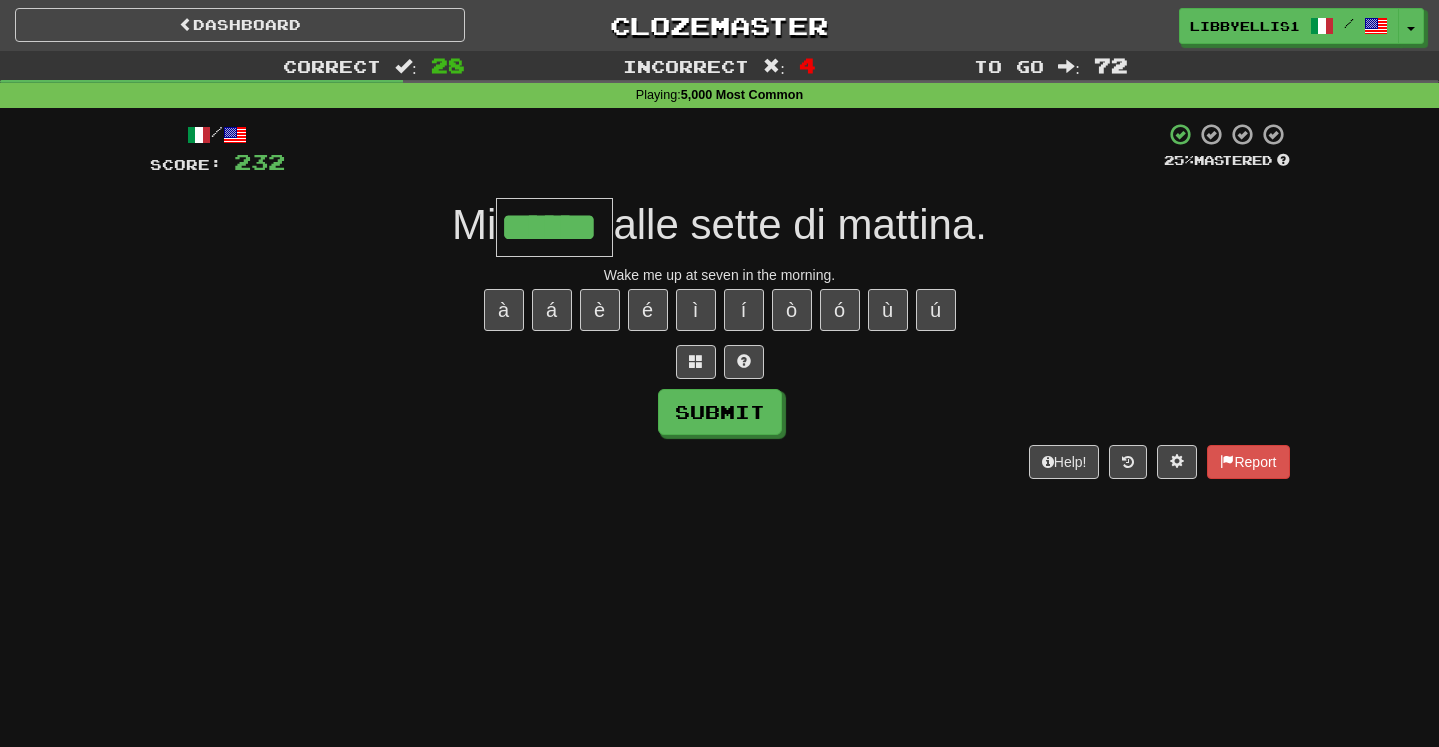 type on "******" 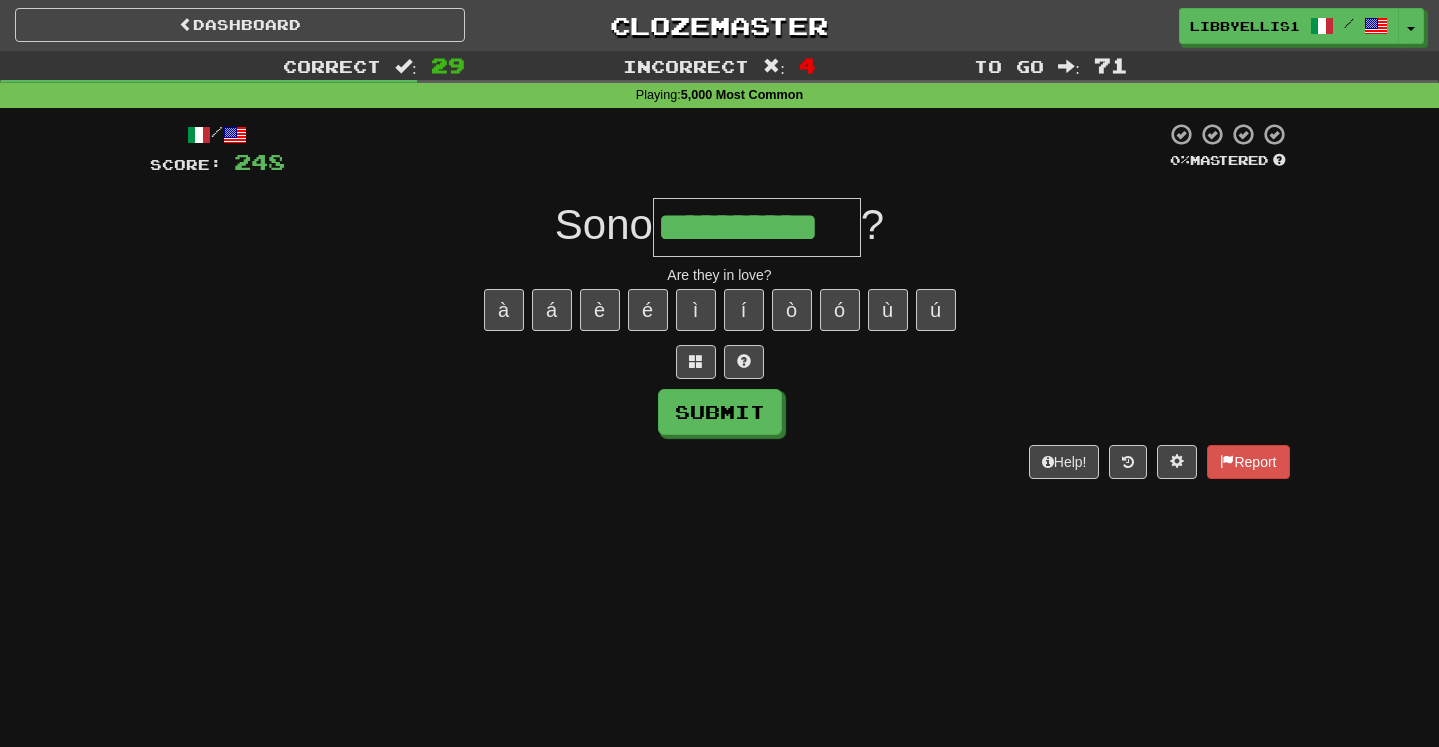 type on "**********" 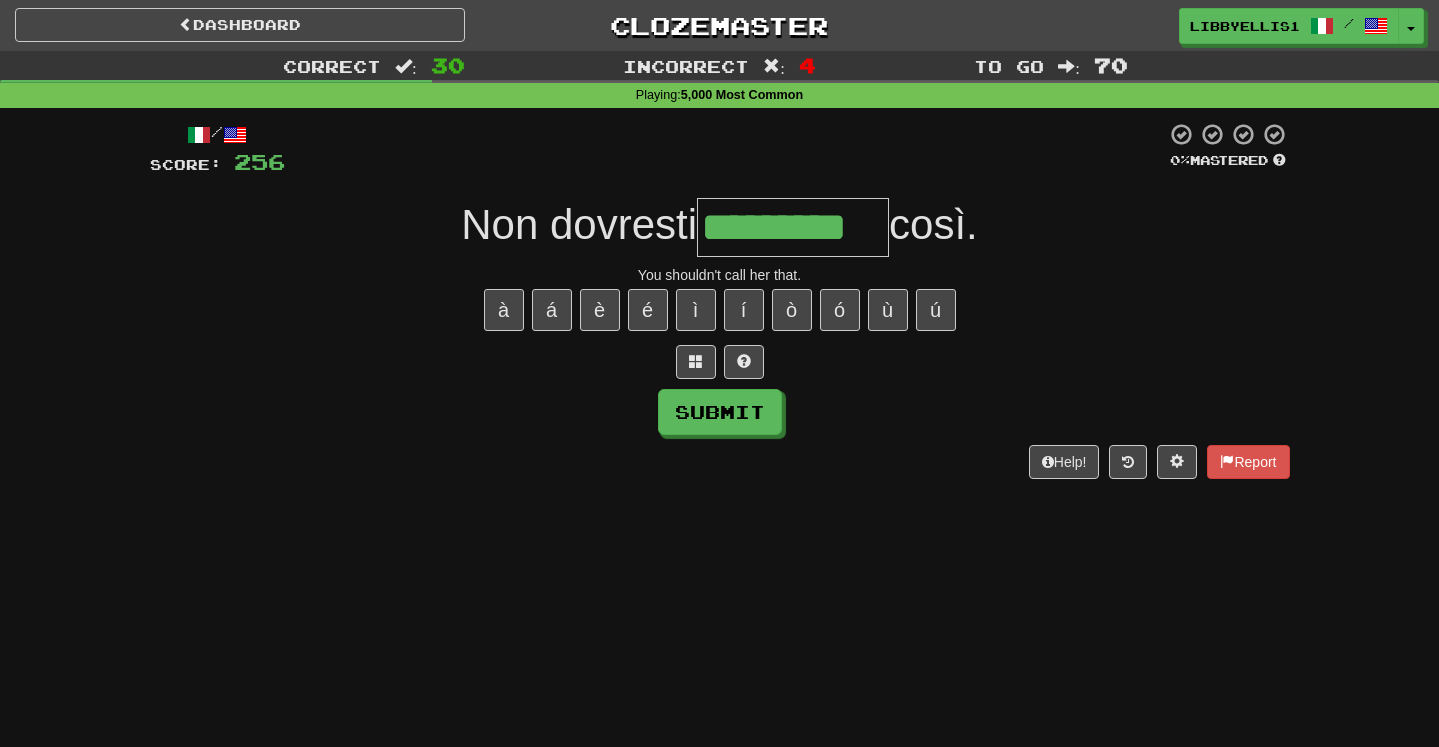 type on "*********" 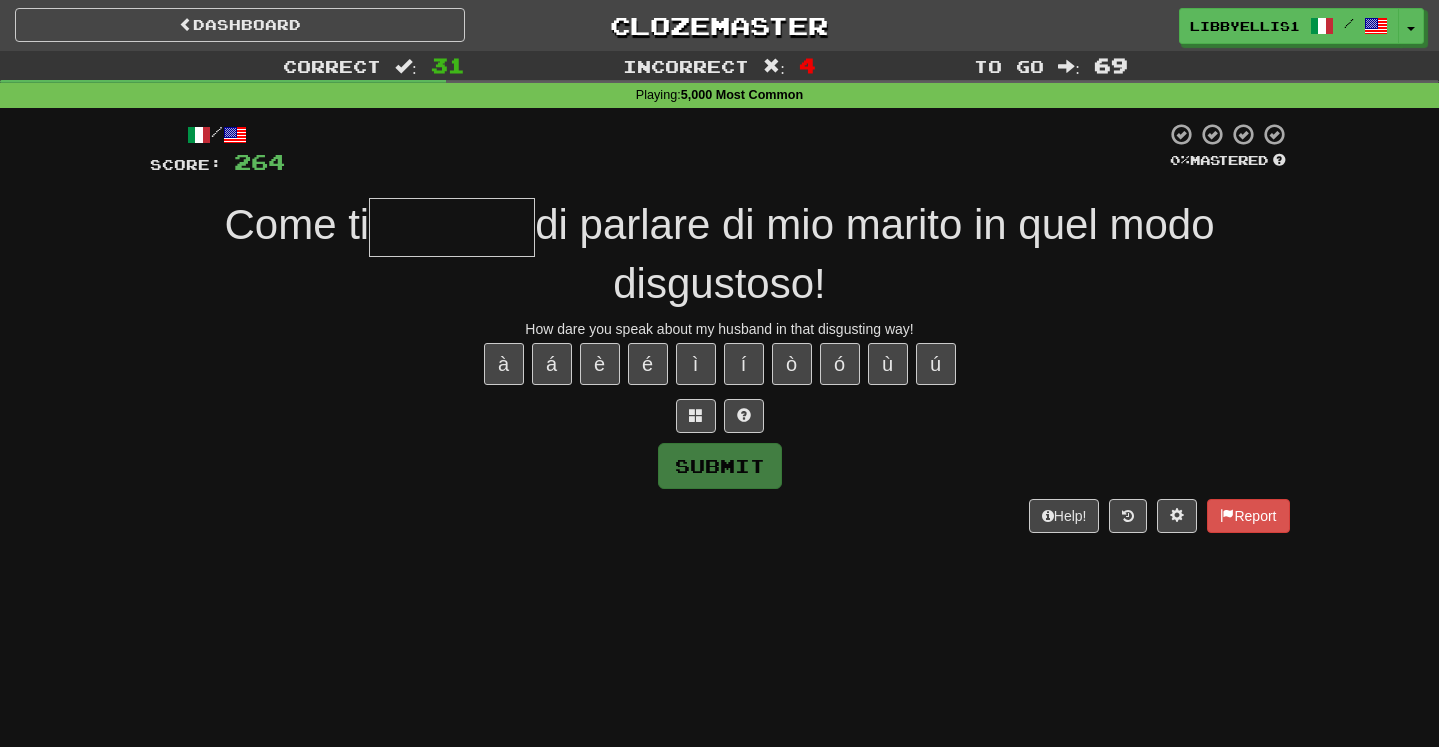 type on "*" 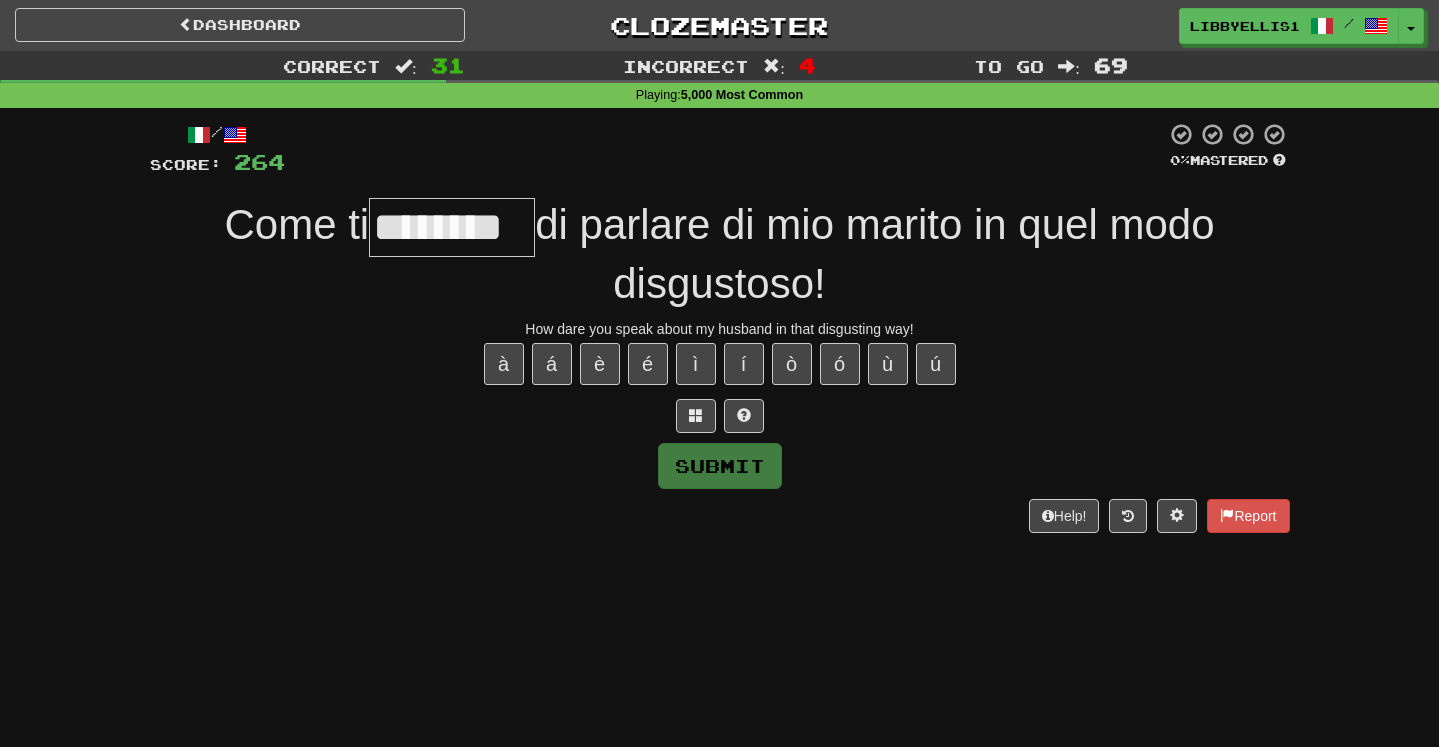 type on "*" 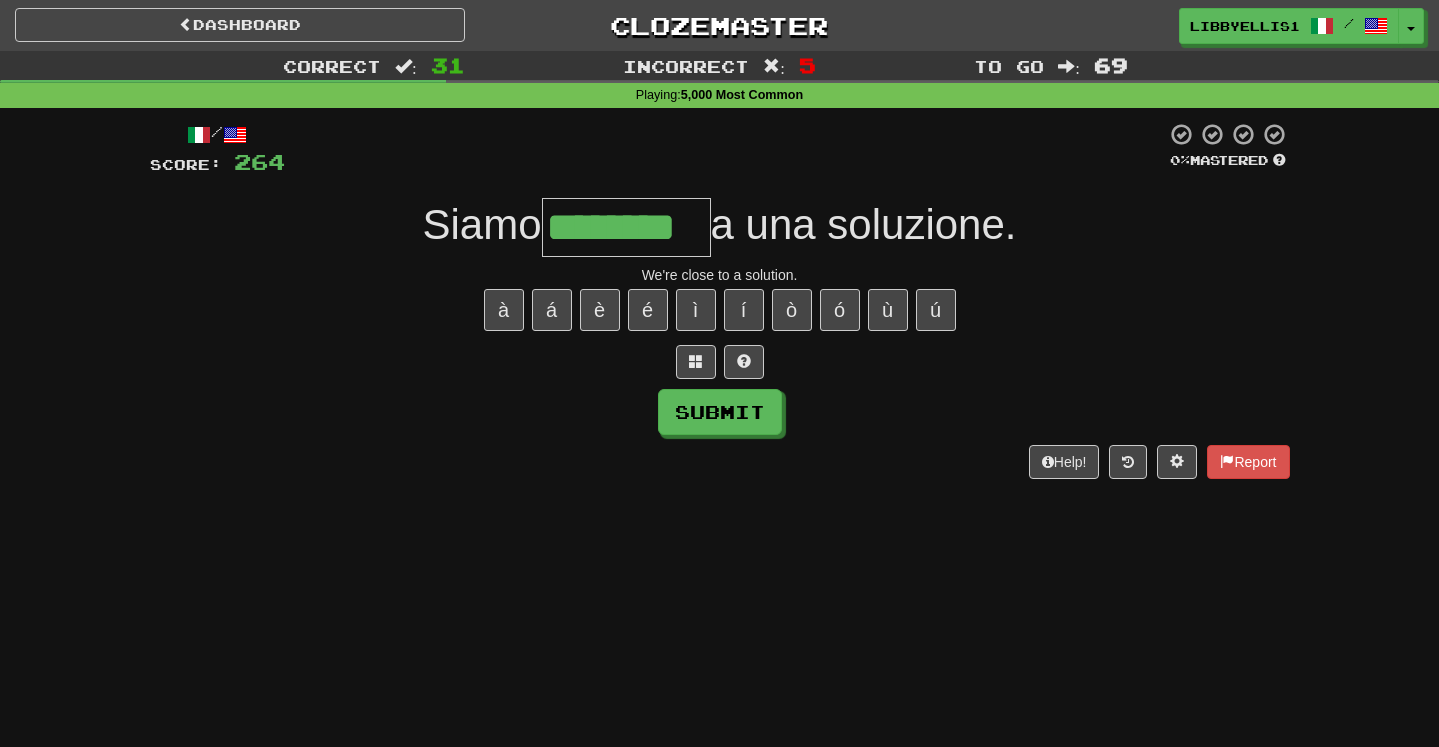 type on "********" 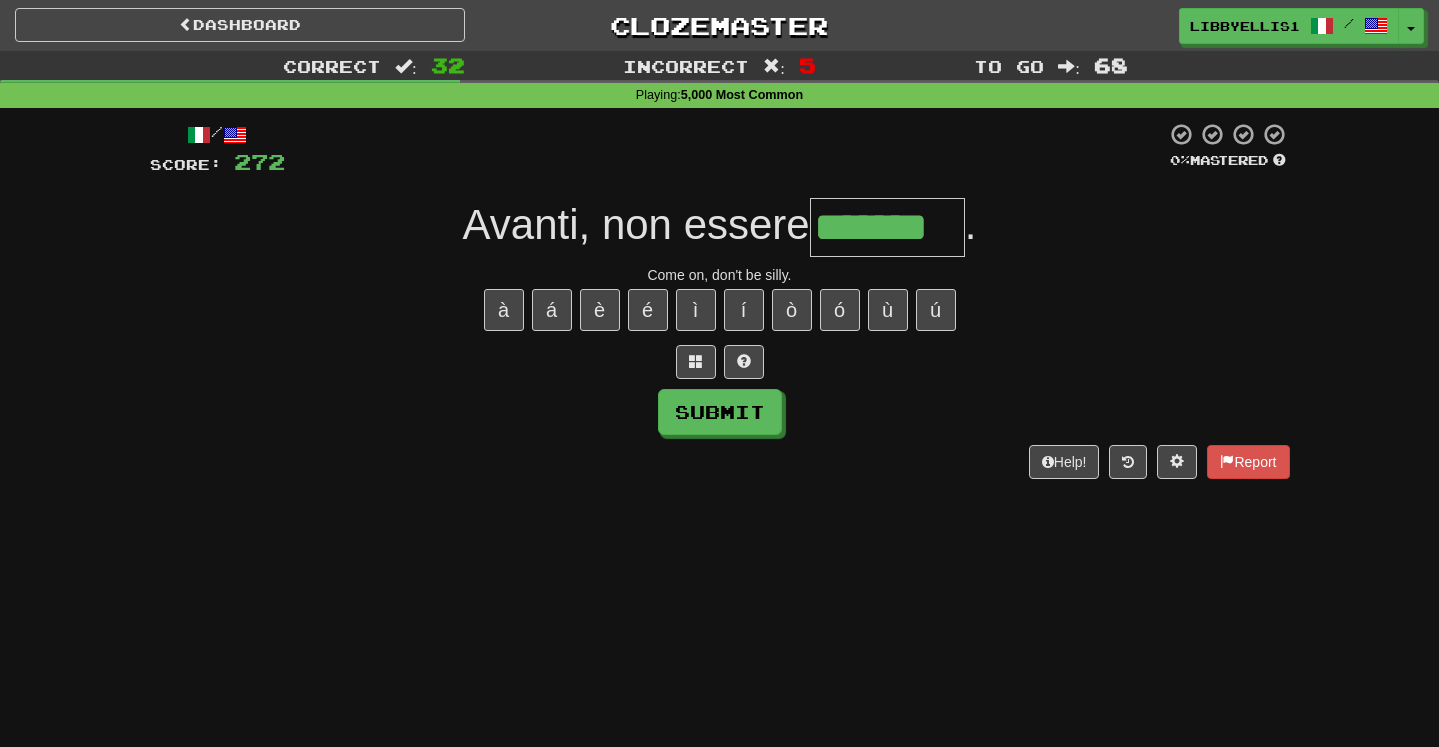 type on "*******" 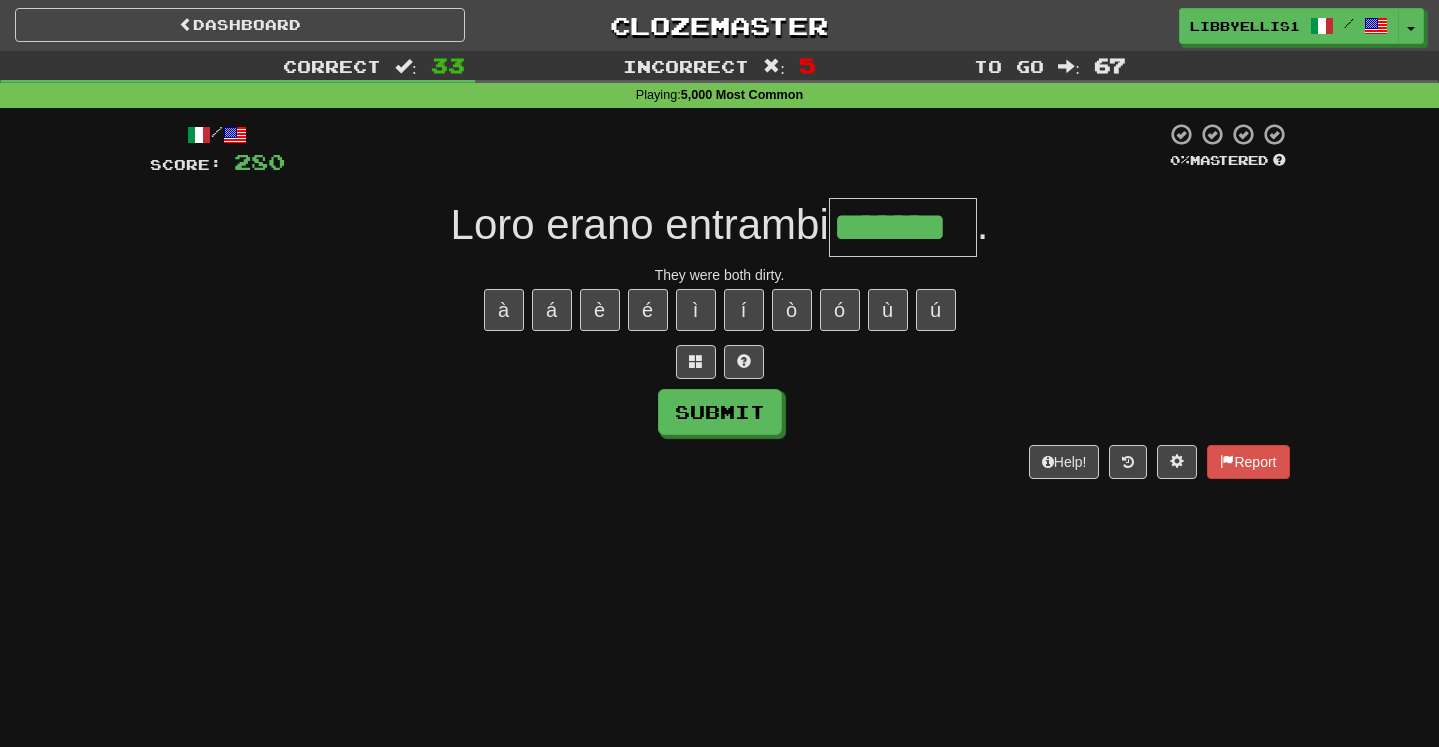 type on "*******" 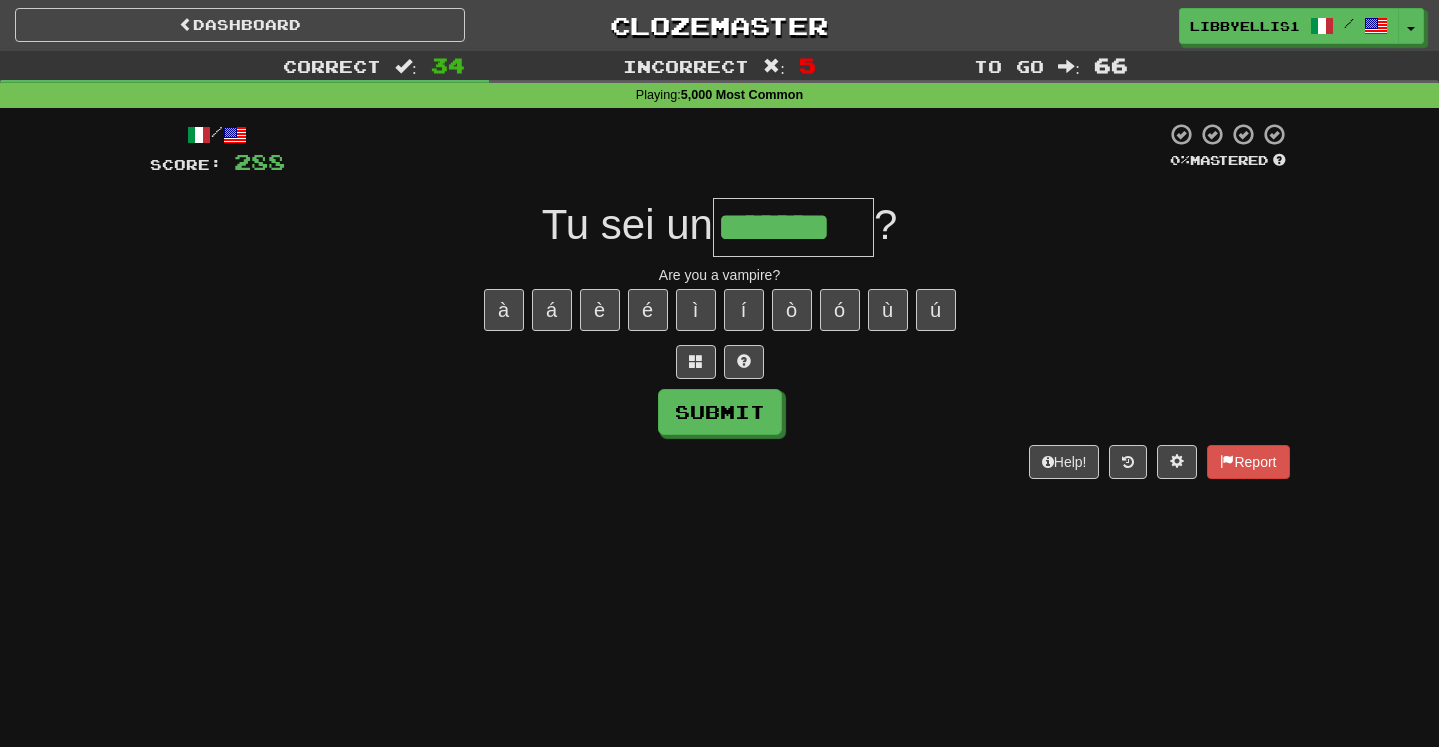 type on "*******" 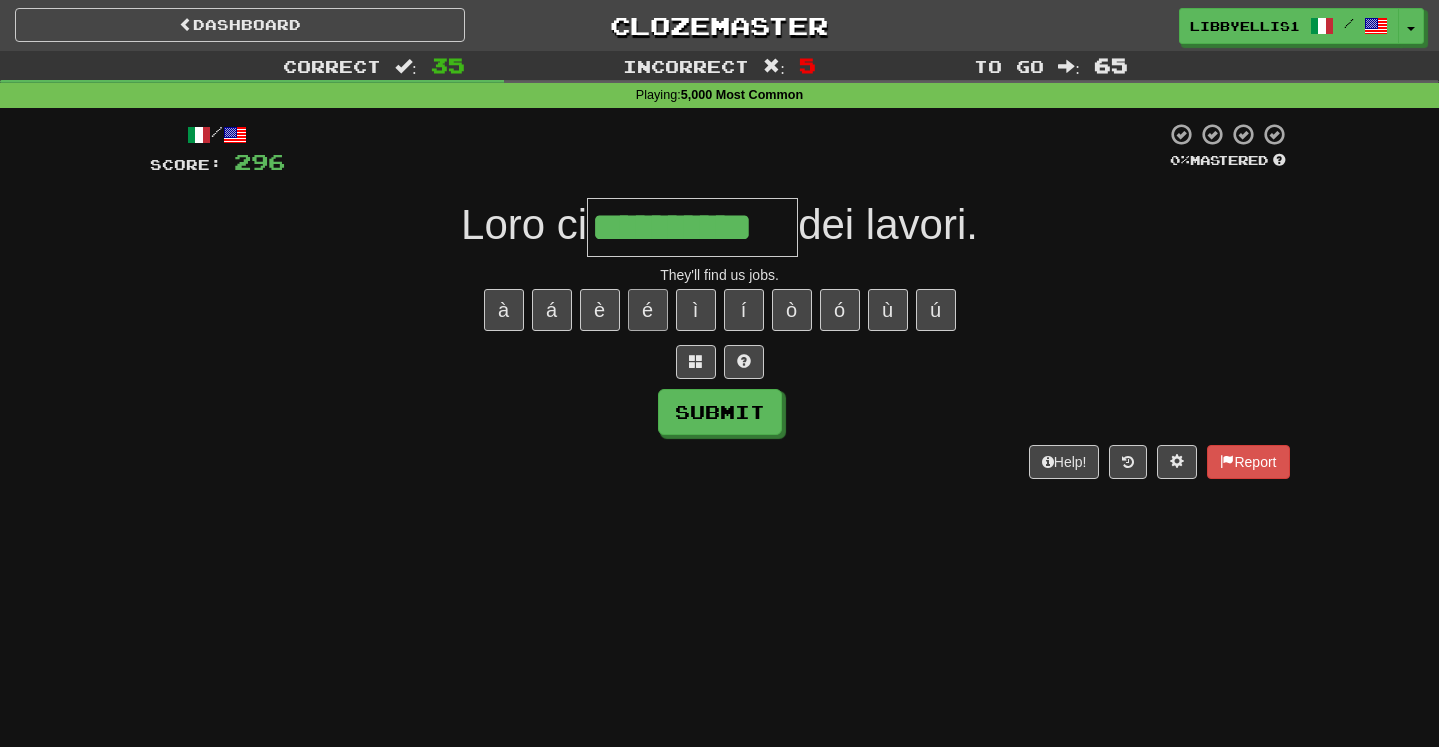 type on "**********" 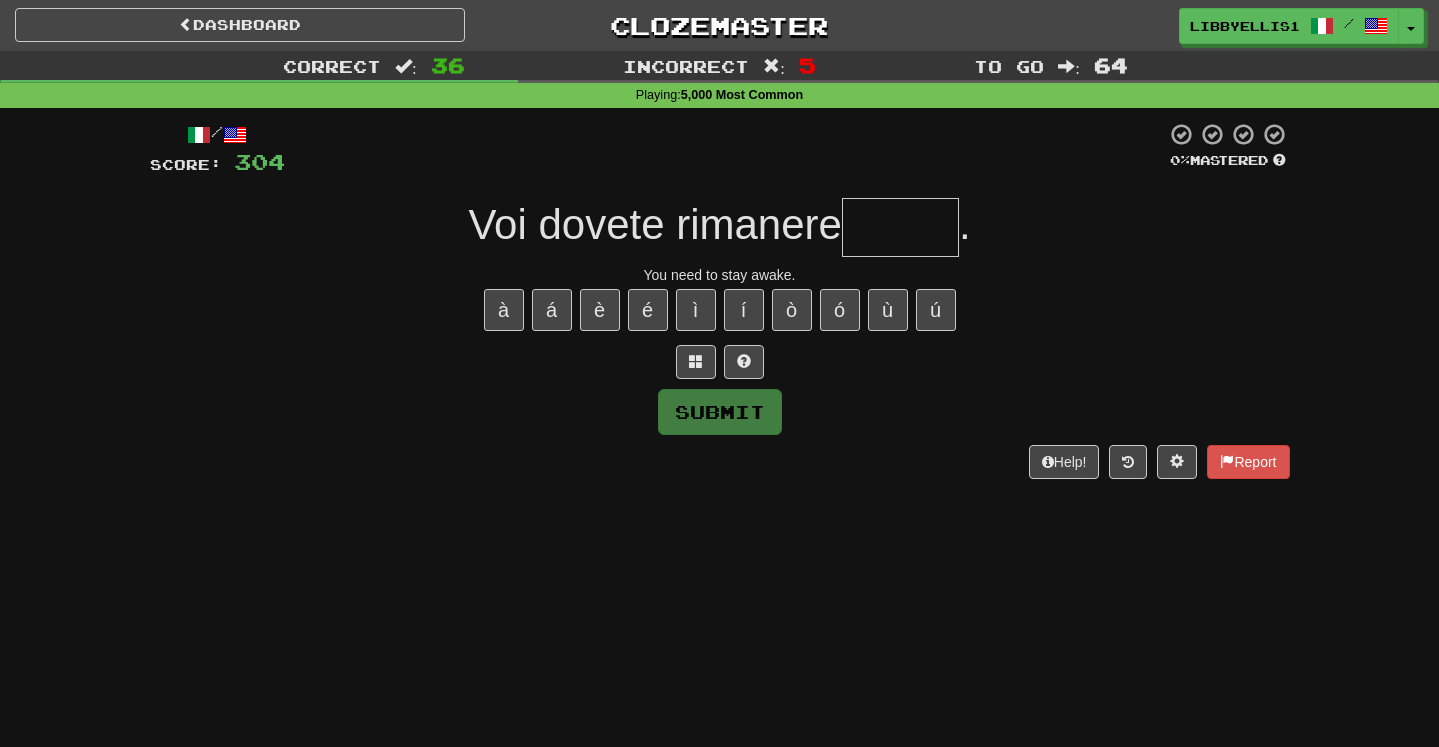 type on "*" 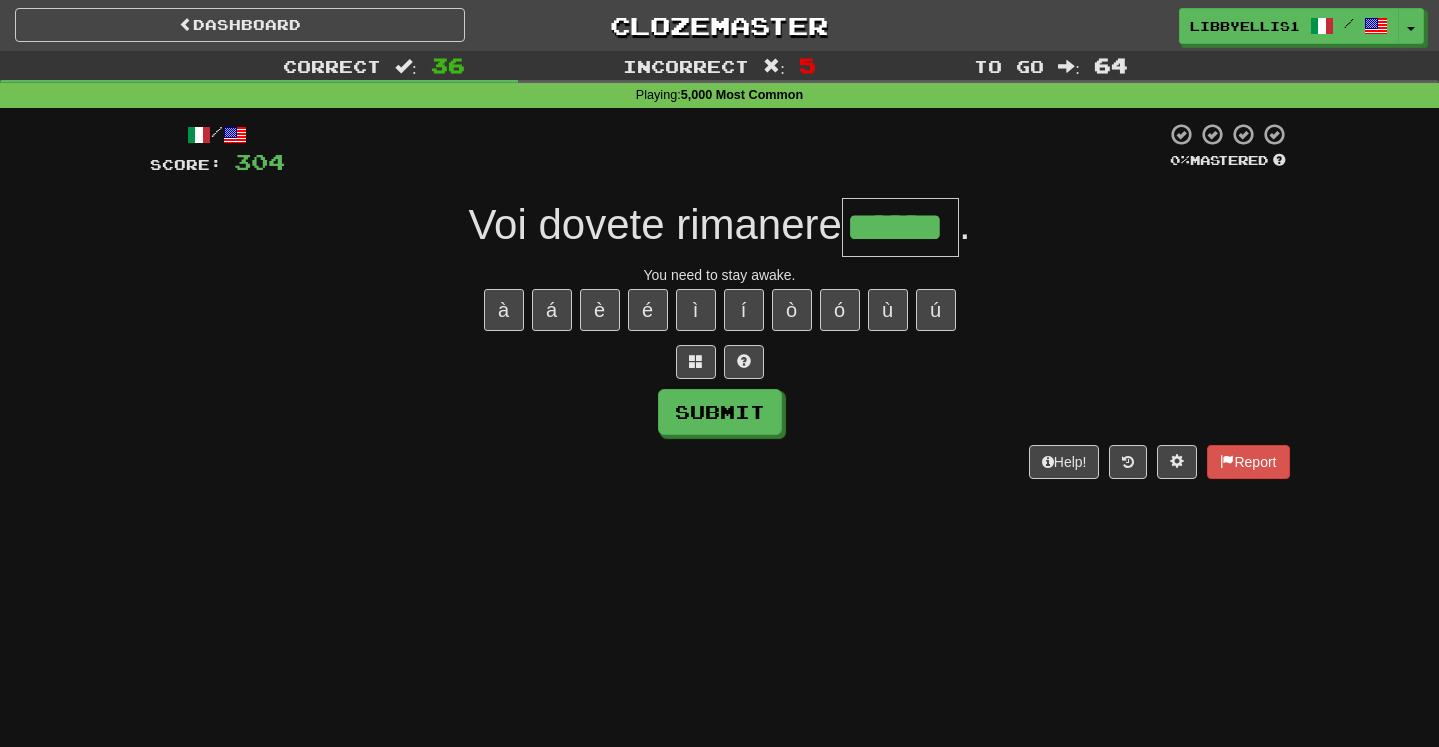 type on "******" 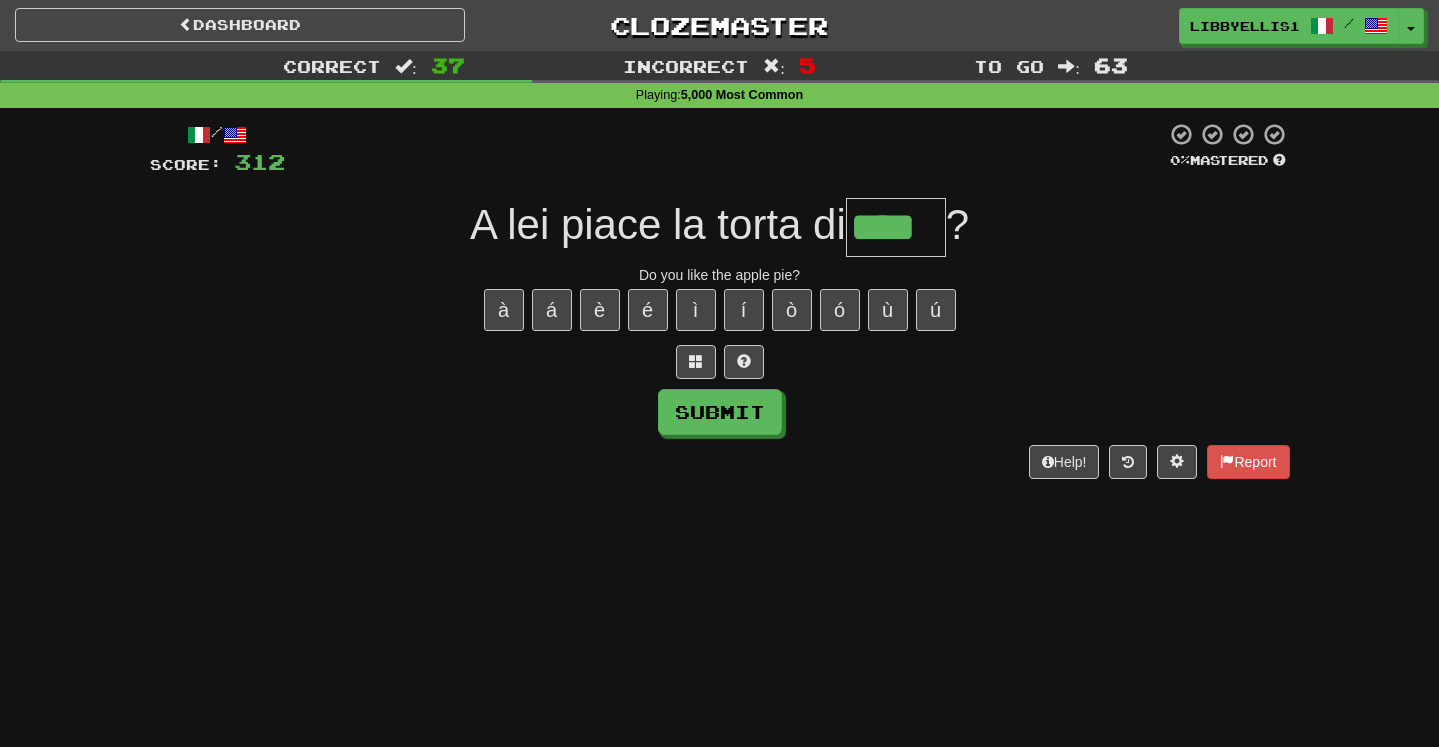 type on "****" 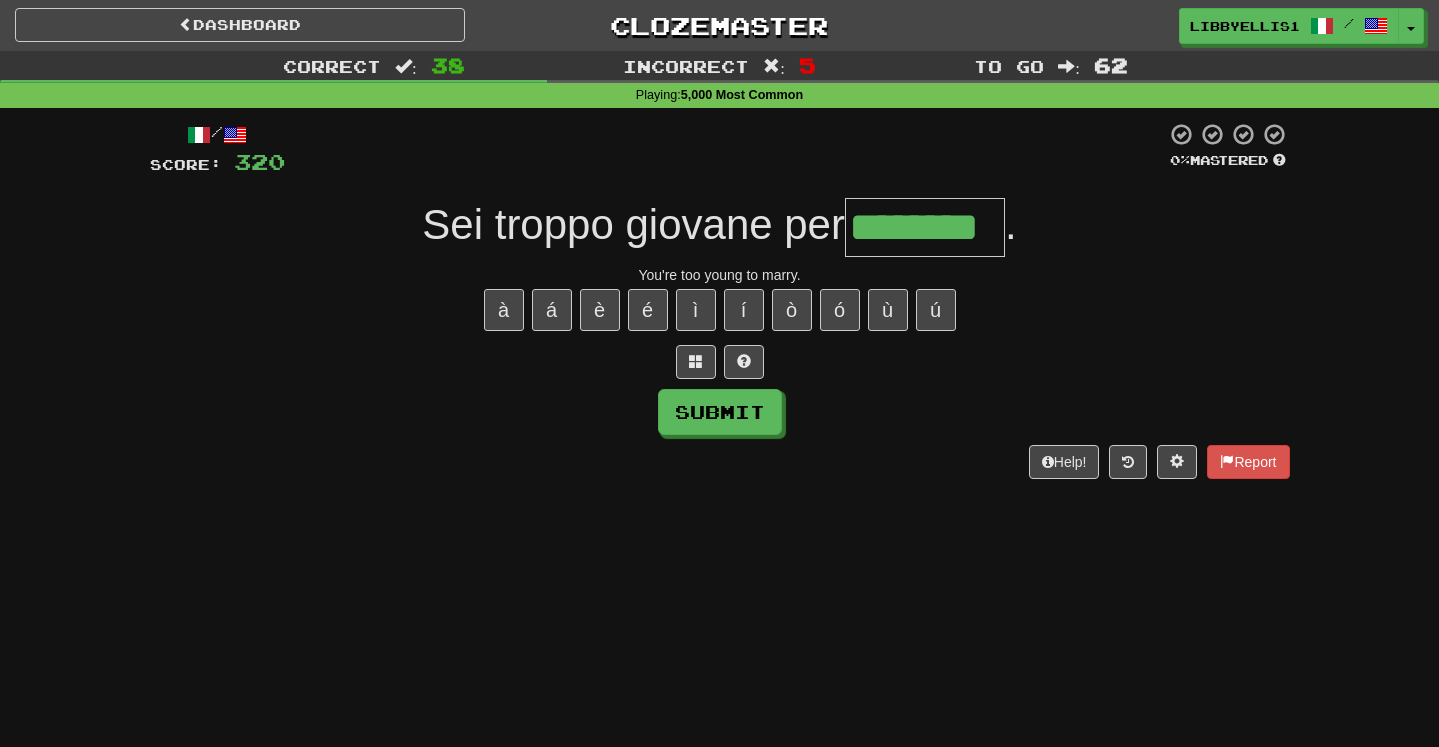 type on "********" 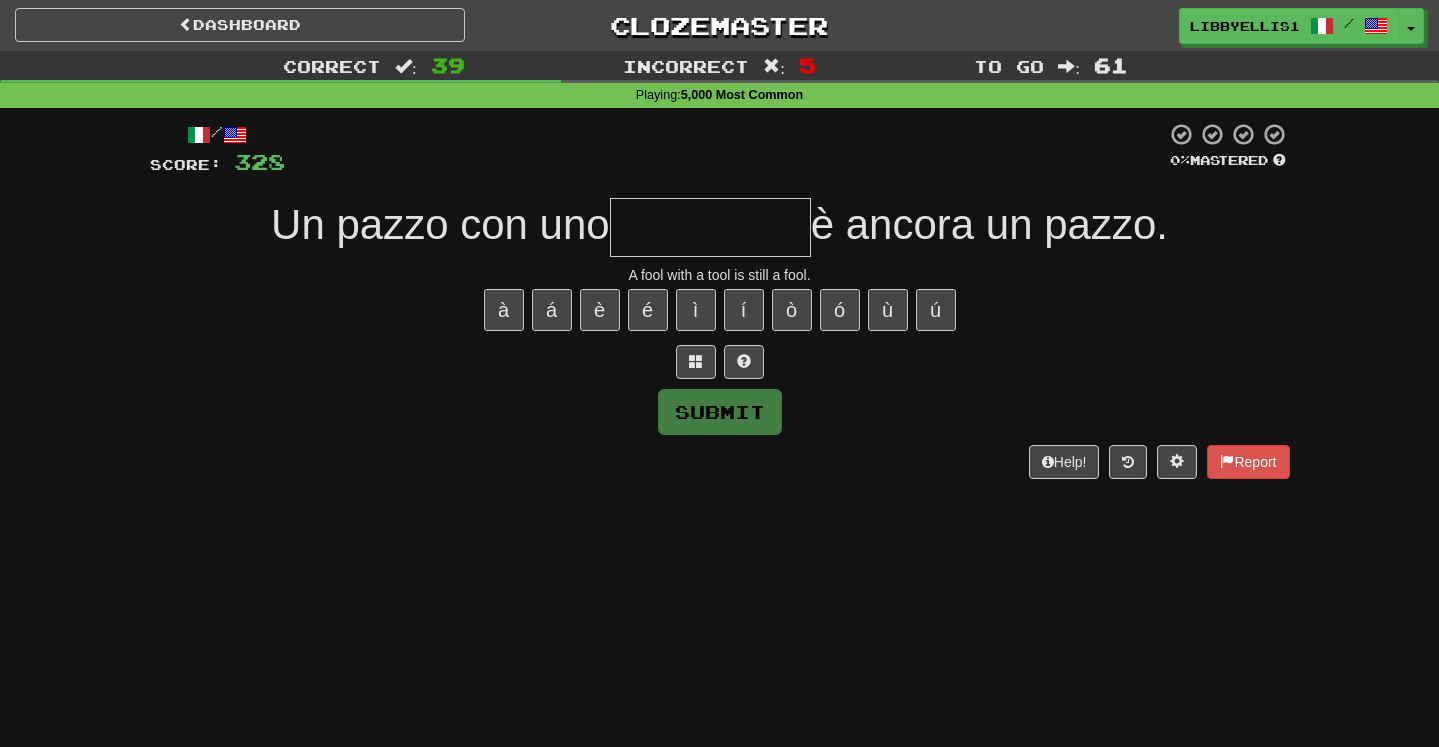 type on "*" 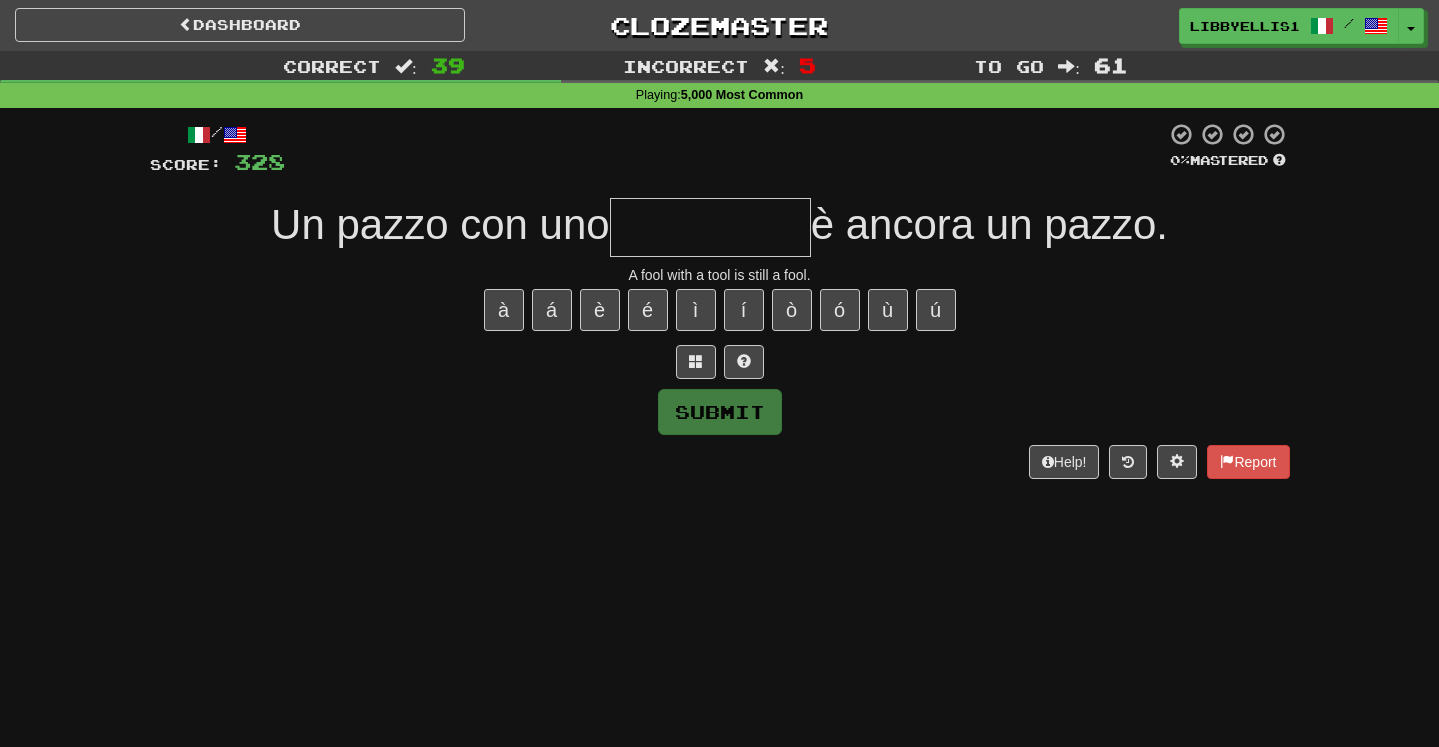 type on "*********" 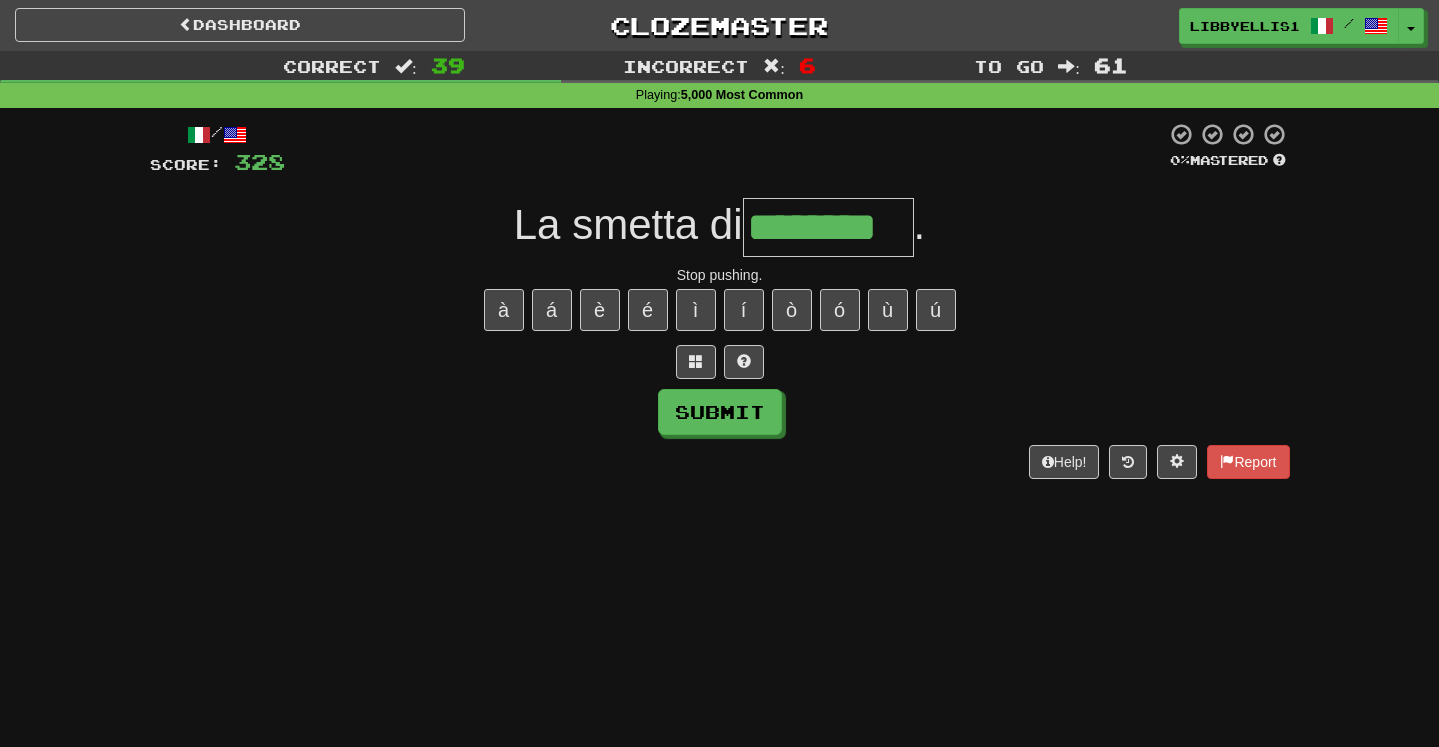type on "********" 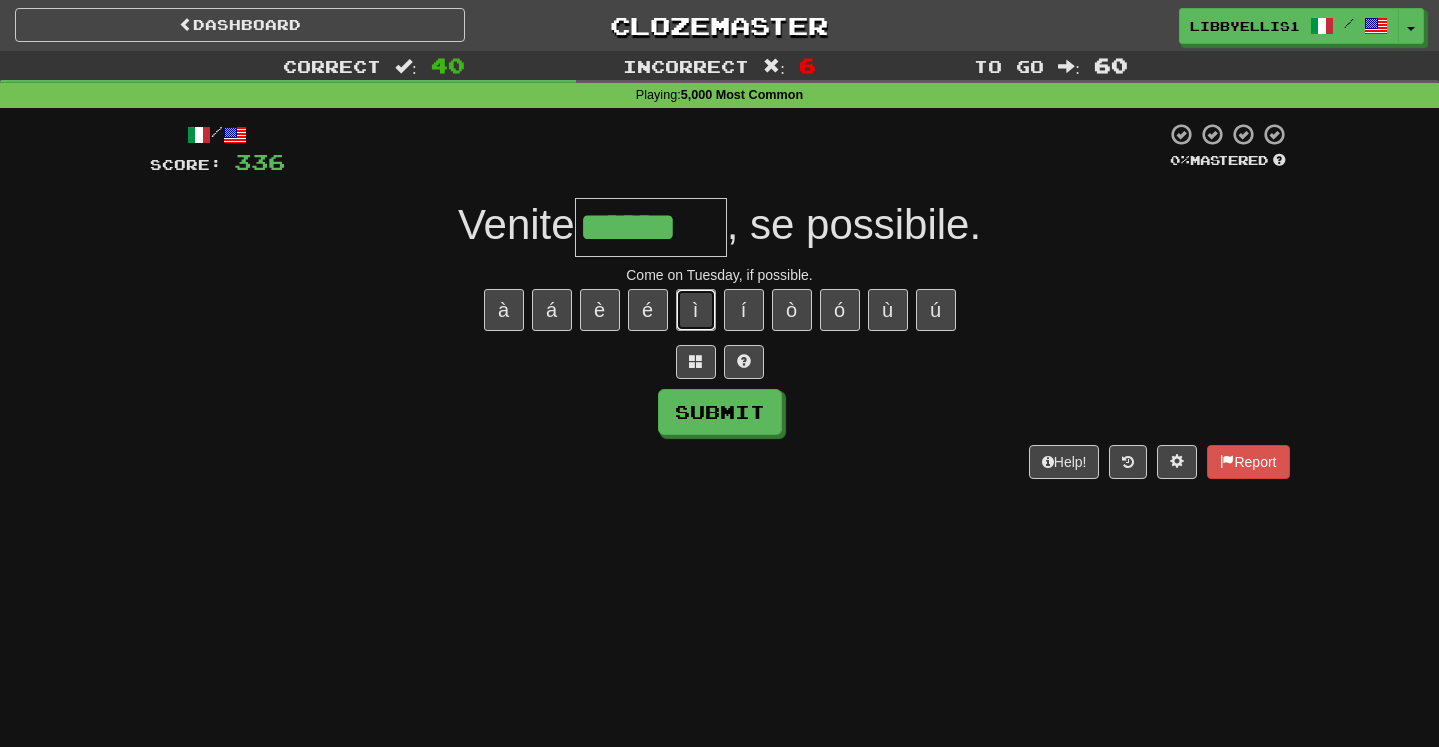 click on "ì" at bounding box center [696, 310] 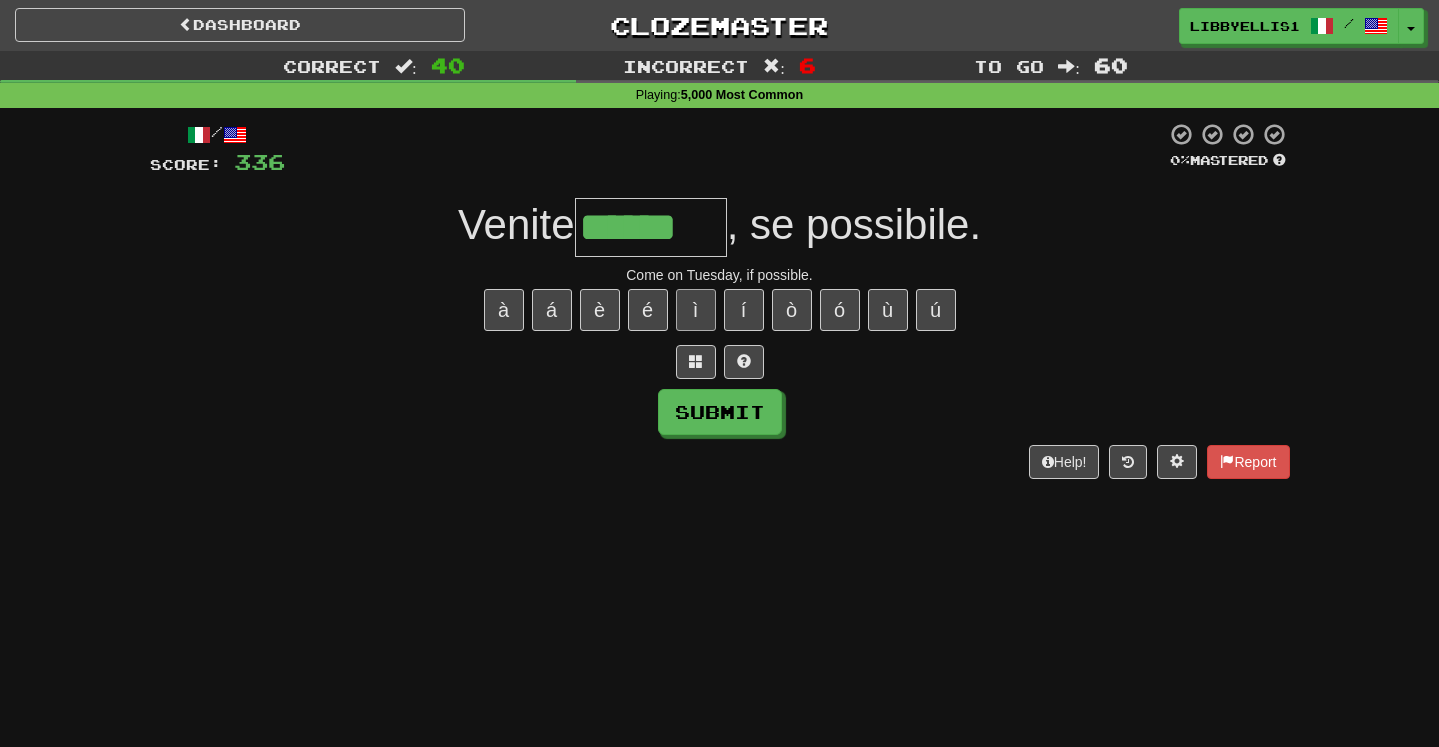type on "*******" 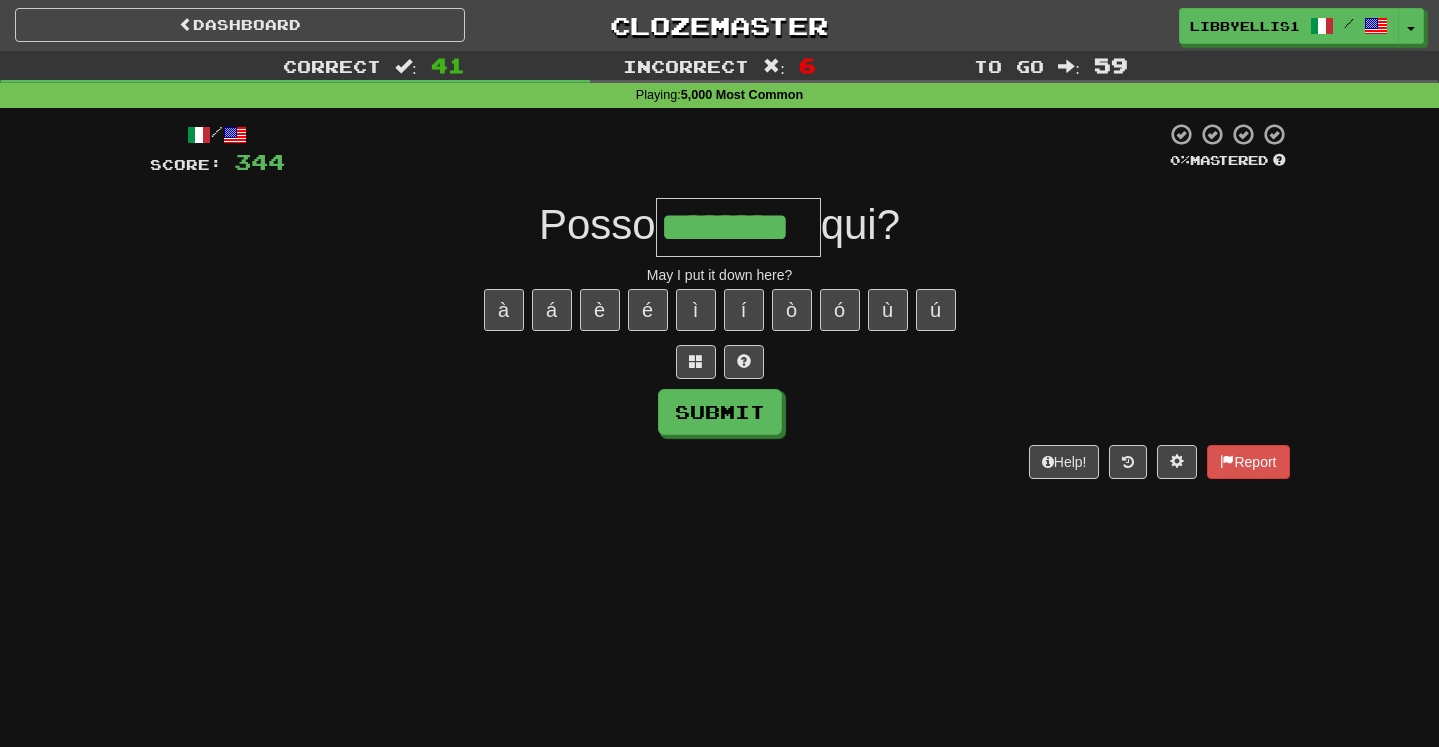 type on "********" 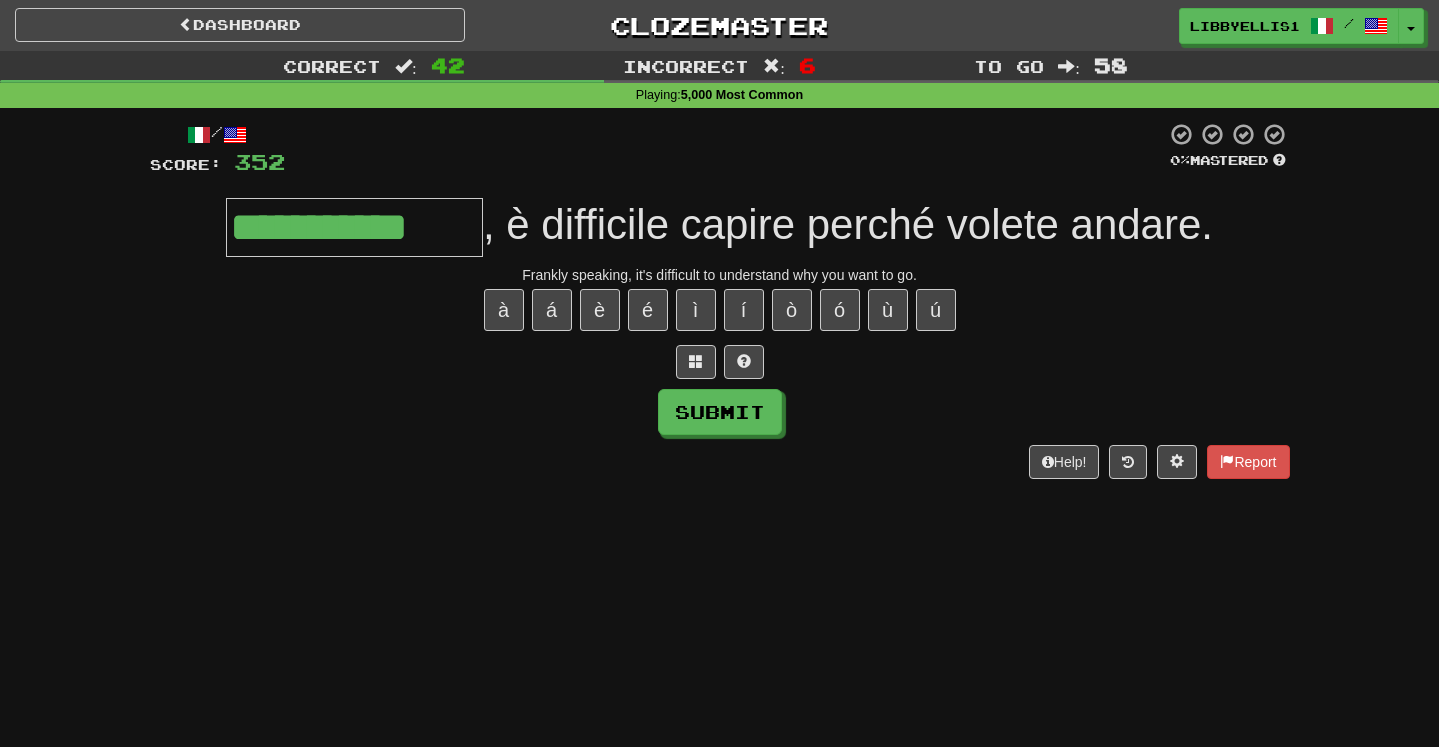 type on "**********" 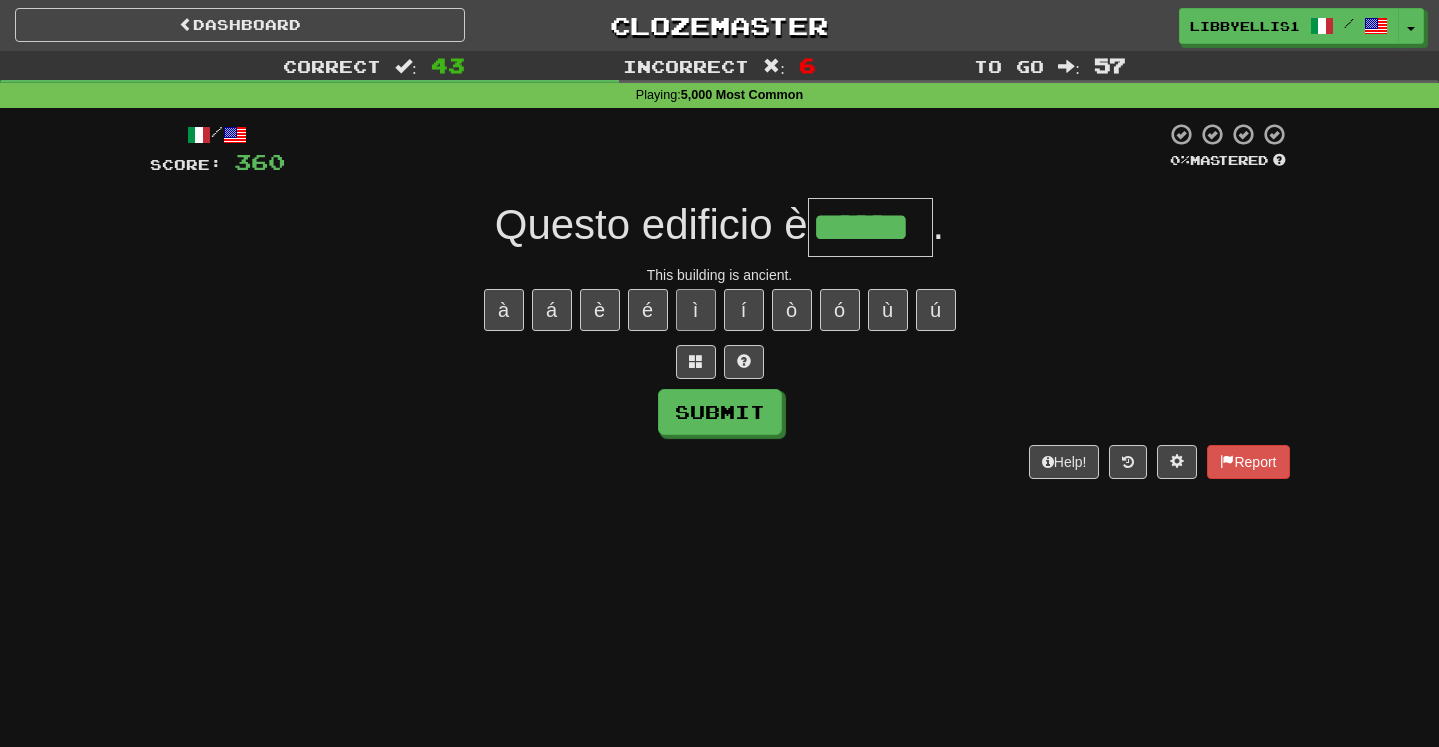 type on "******" 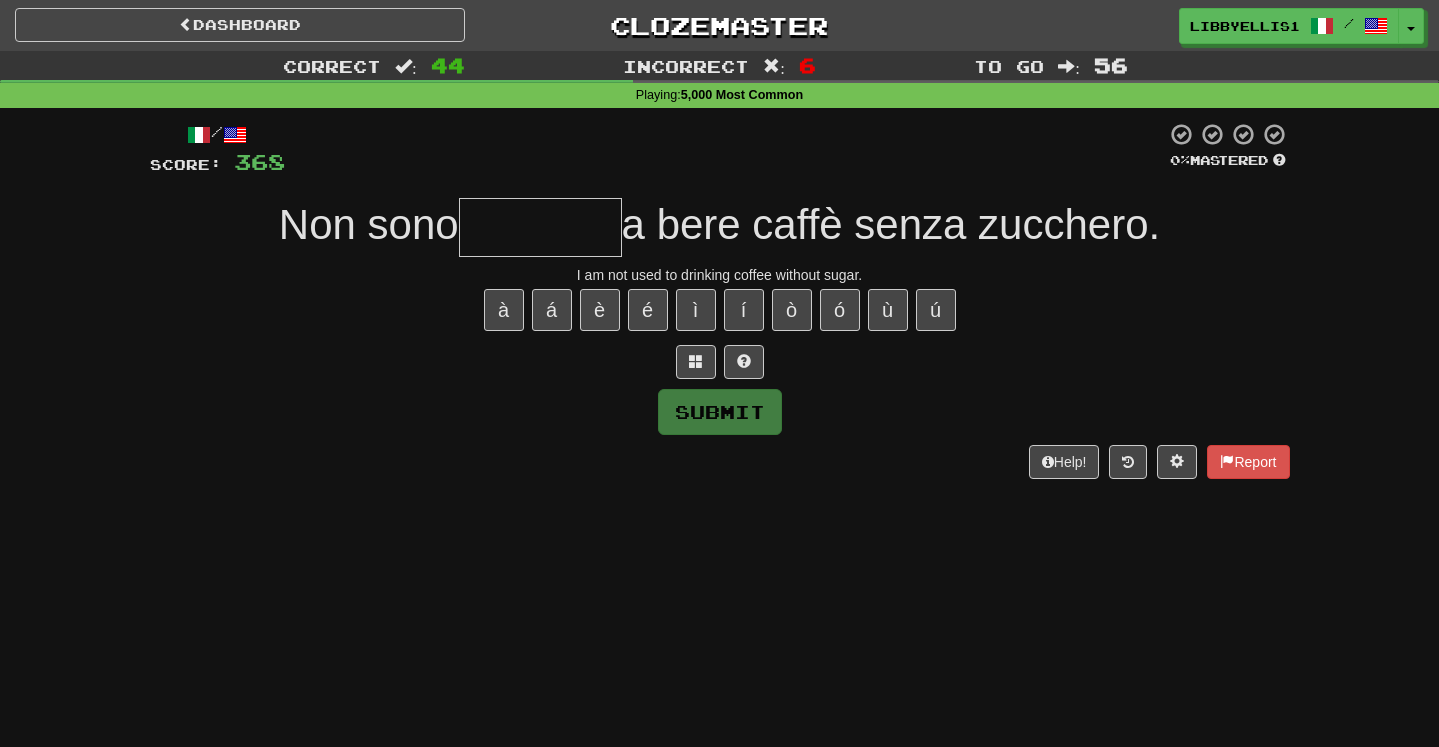 type on "*" 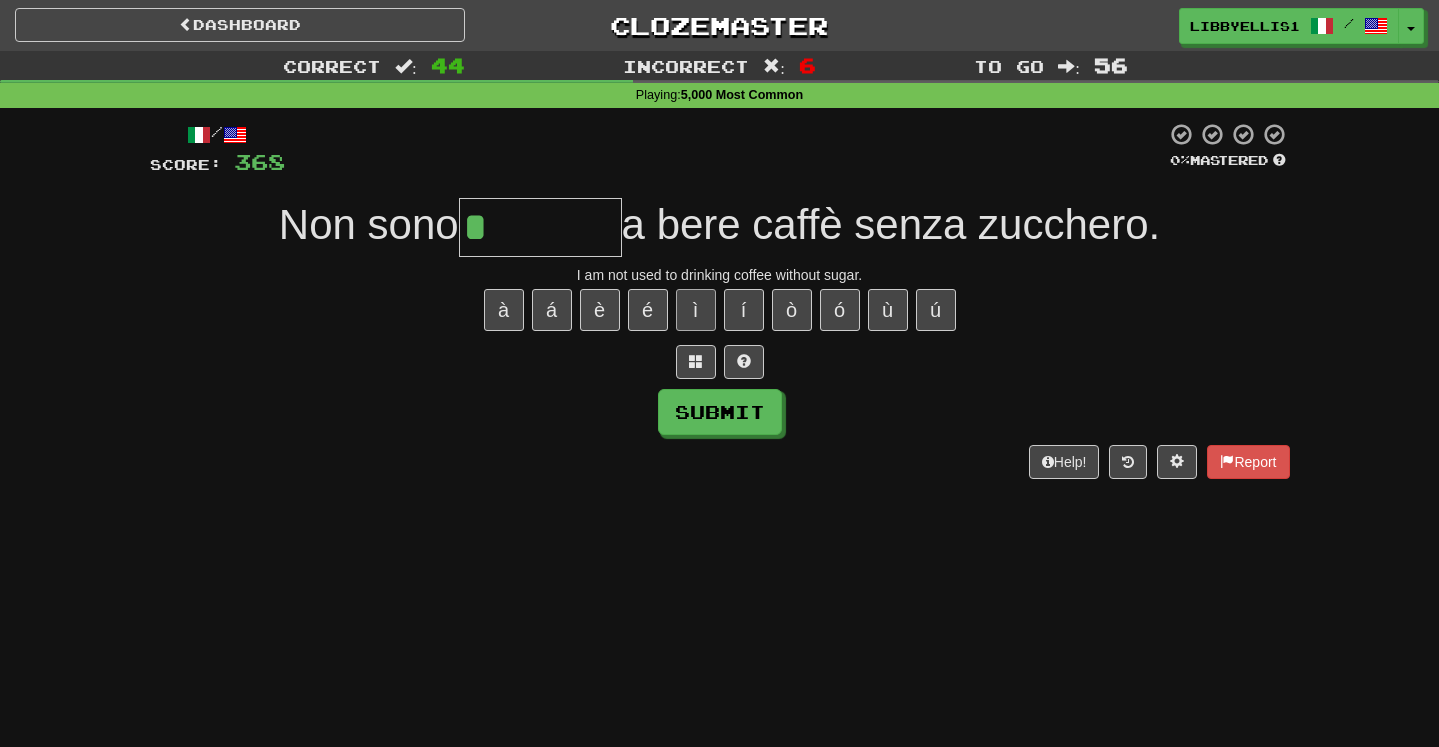 type on "********" 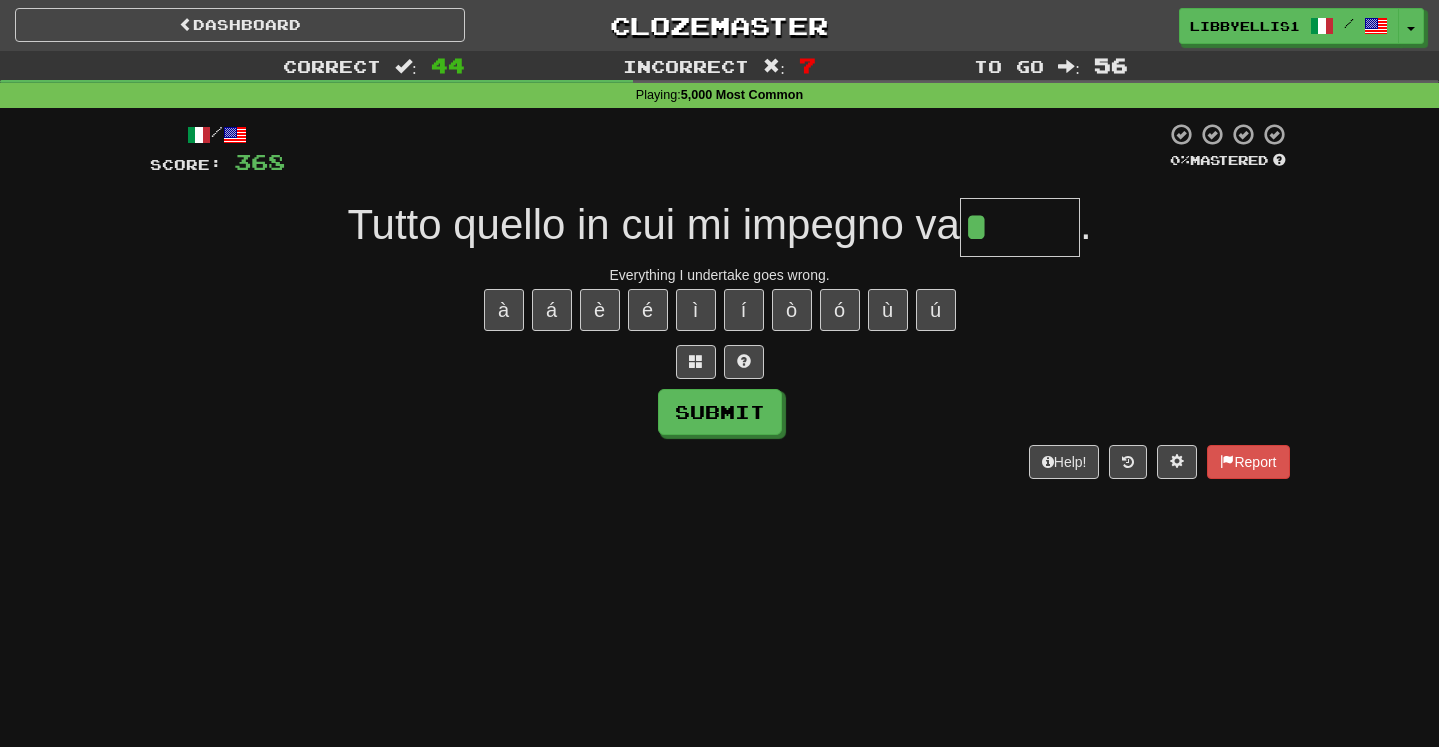 type on "******" 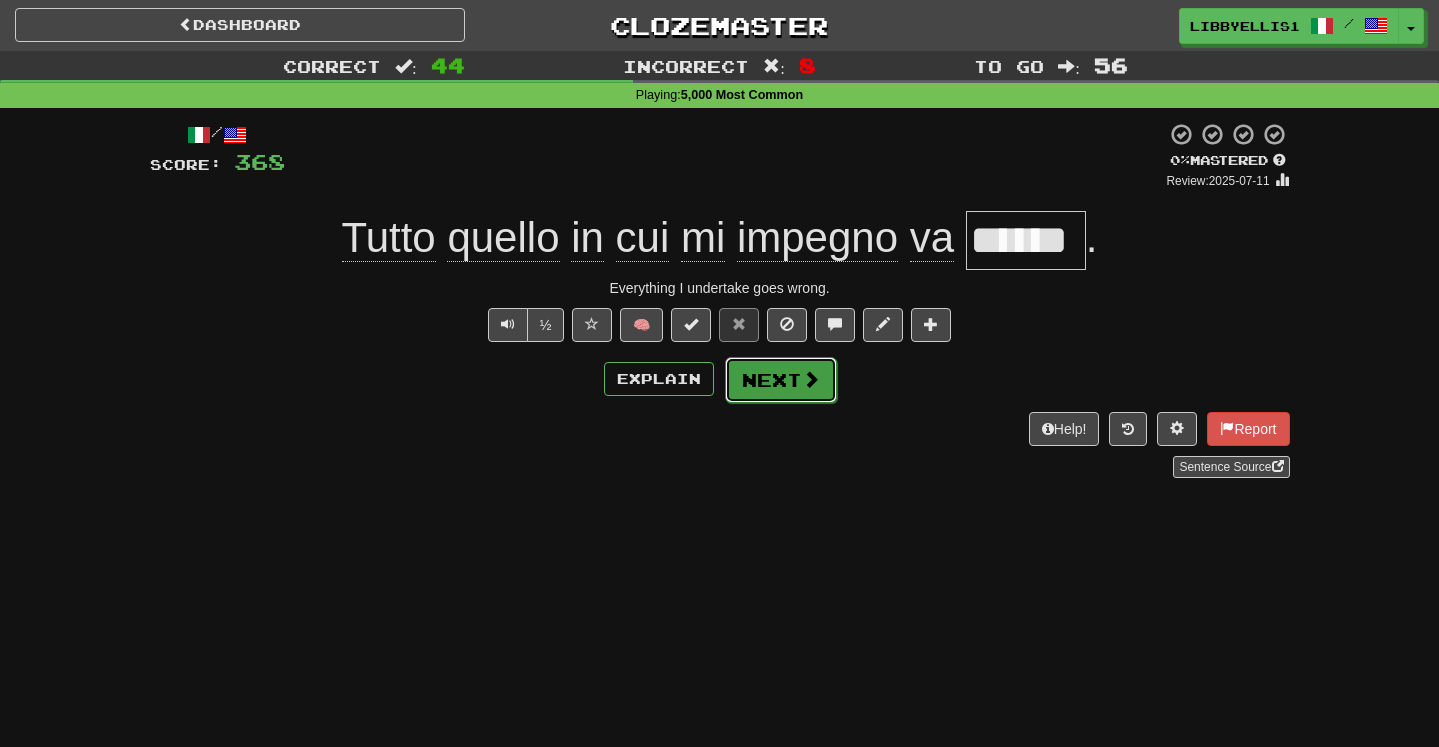 click on "Next" at bounding box center [781, 380] 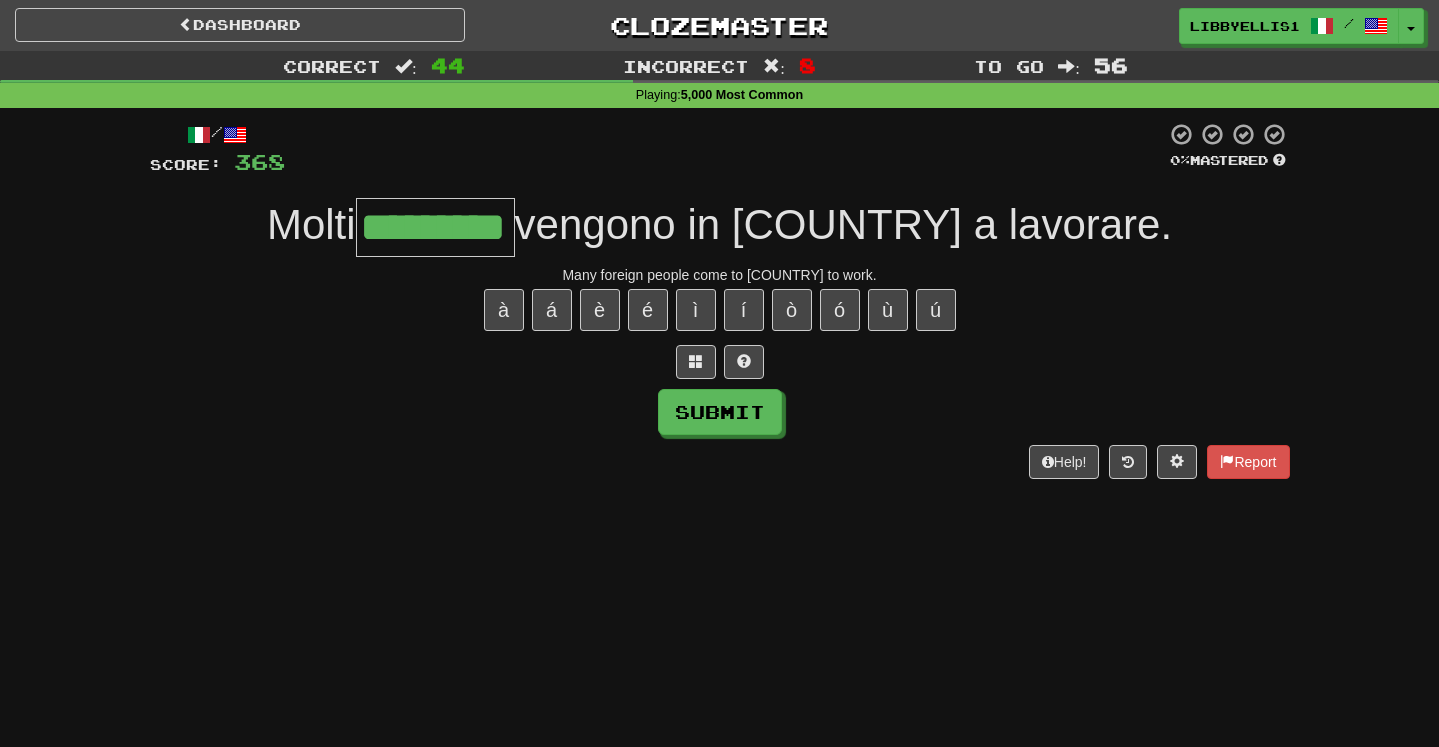 type on "*********" 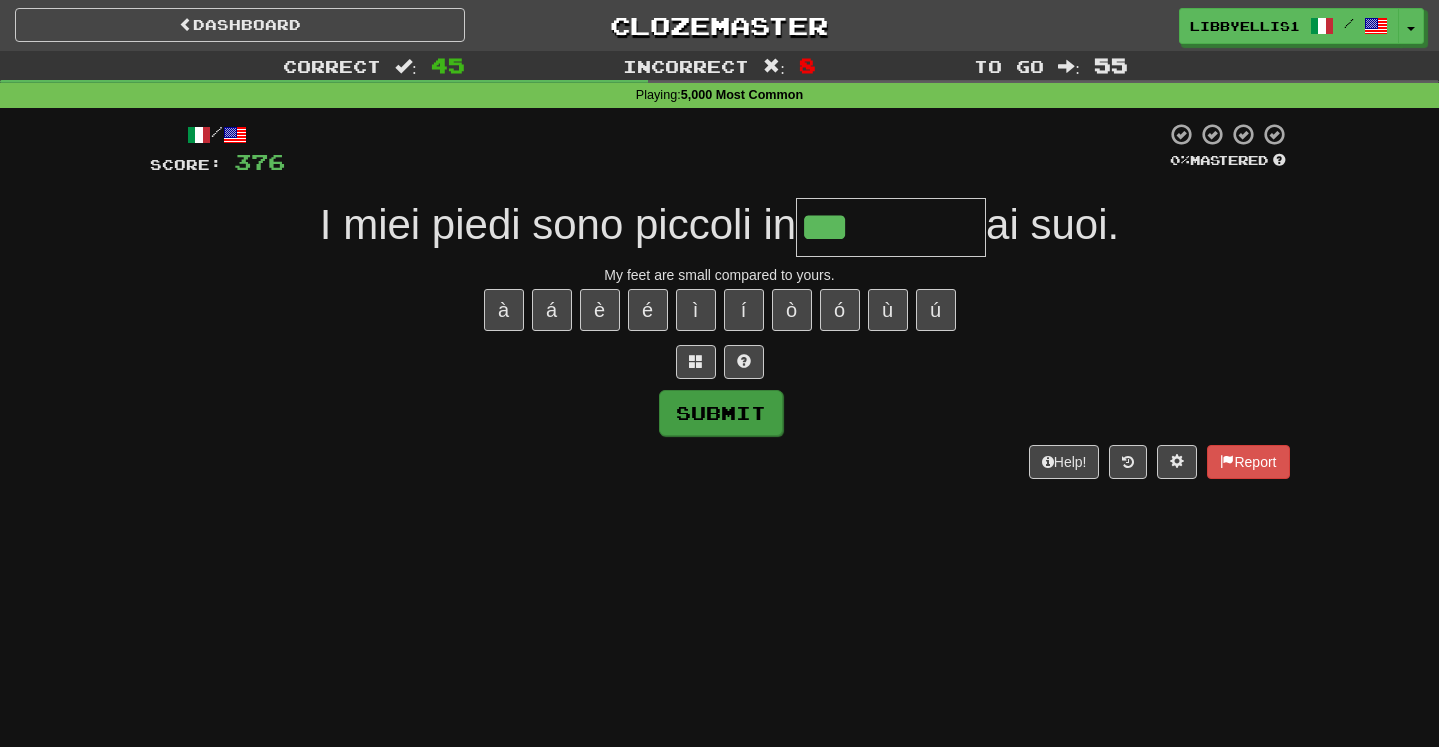 type on "*********" 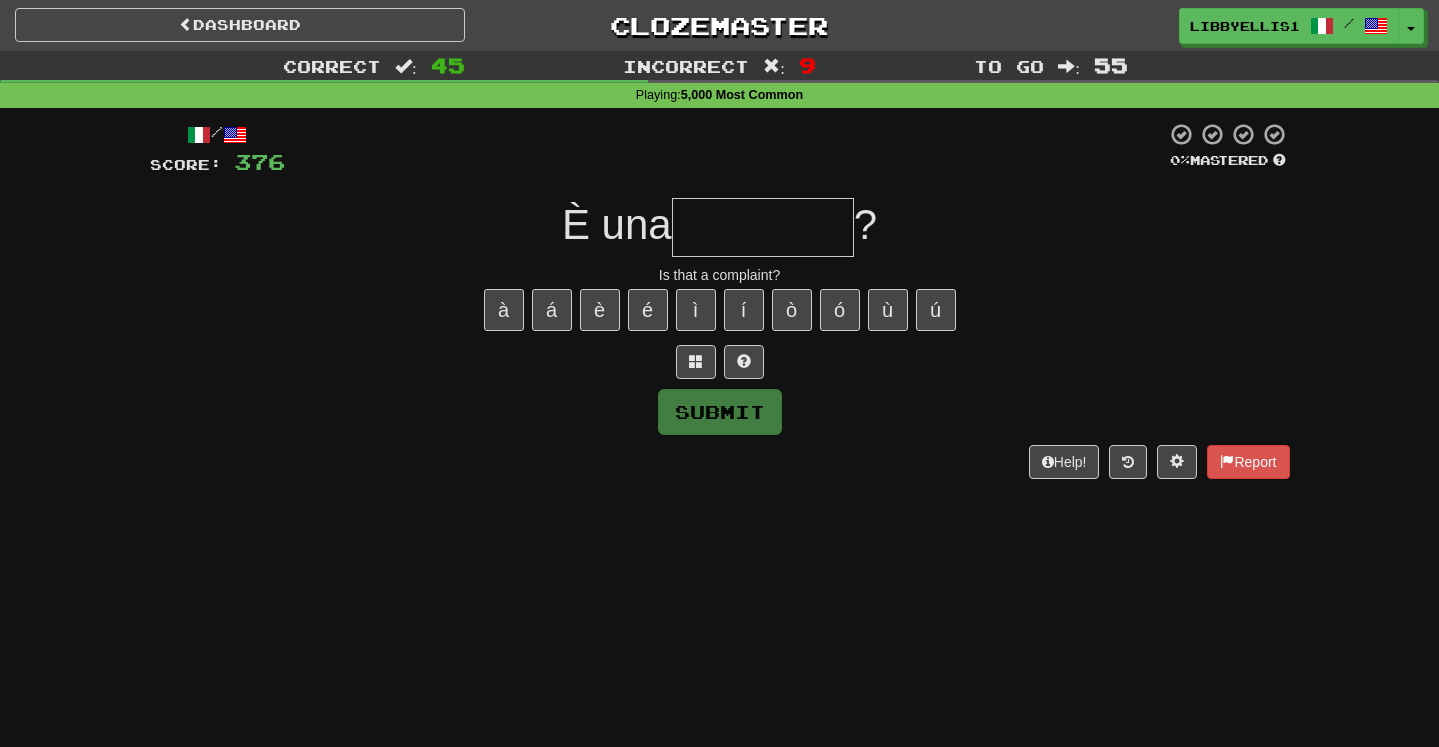 type on "*" 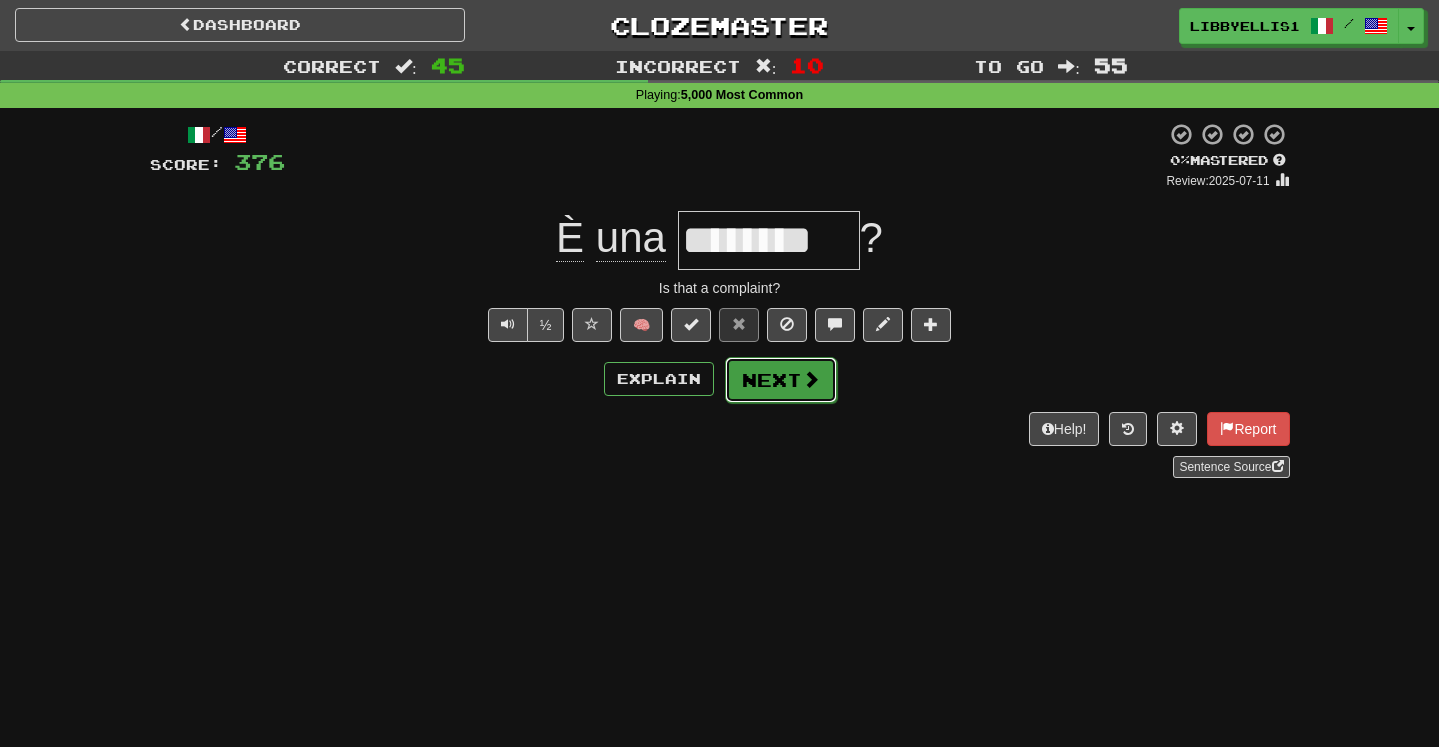 click on "Next" at bounding box center [781, 380] 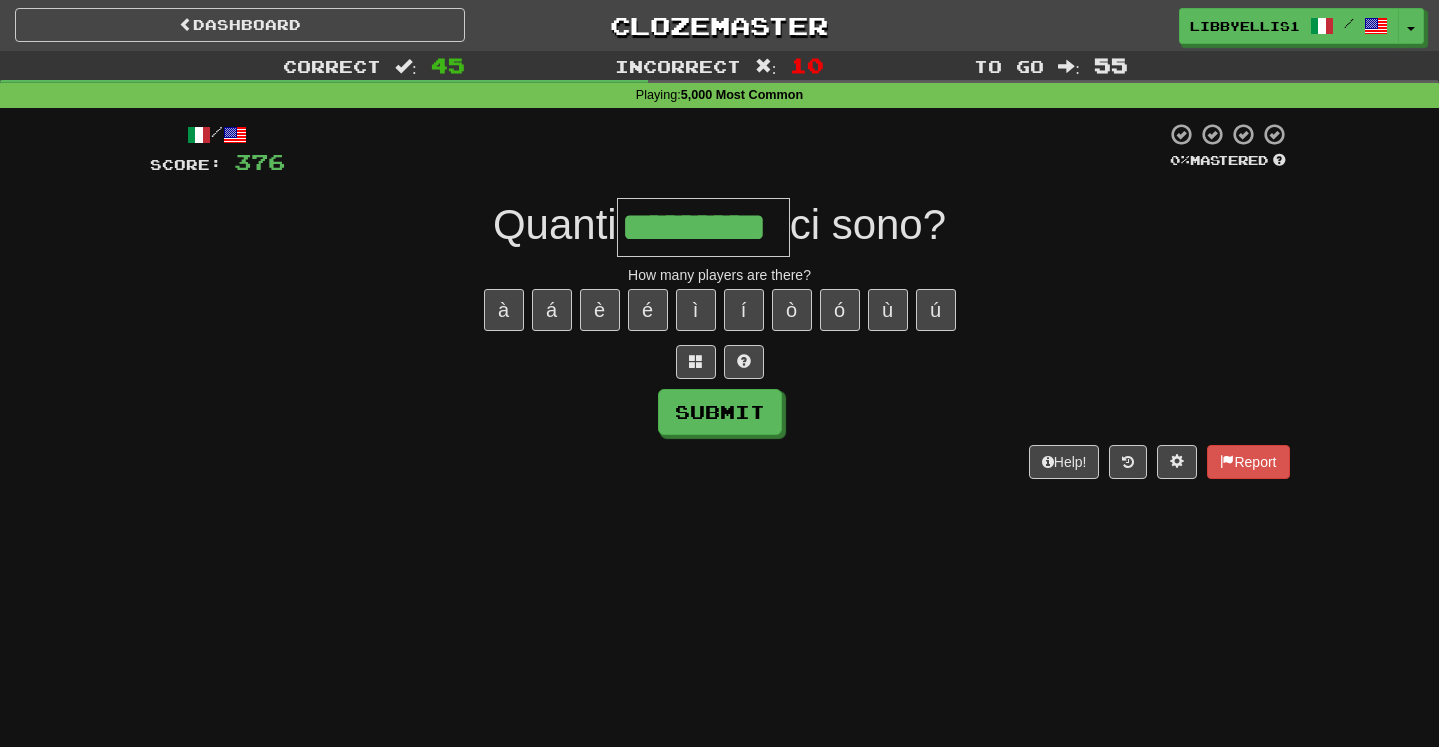 type on "*********" 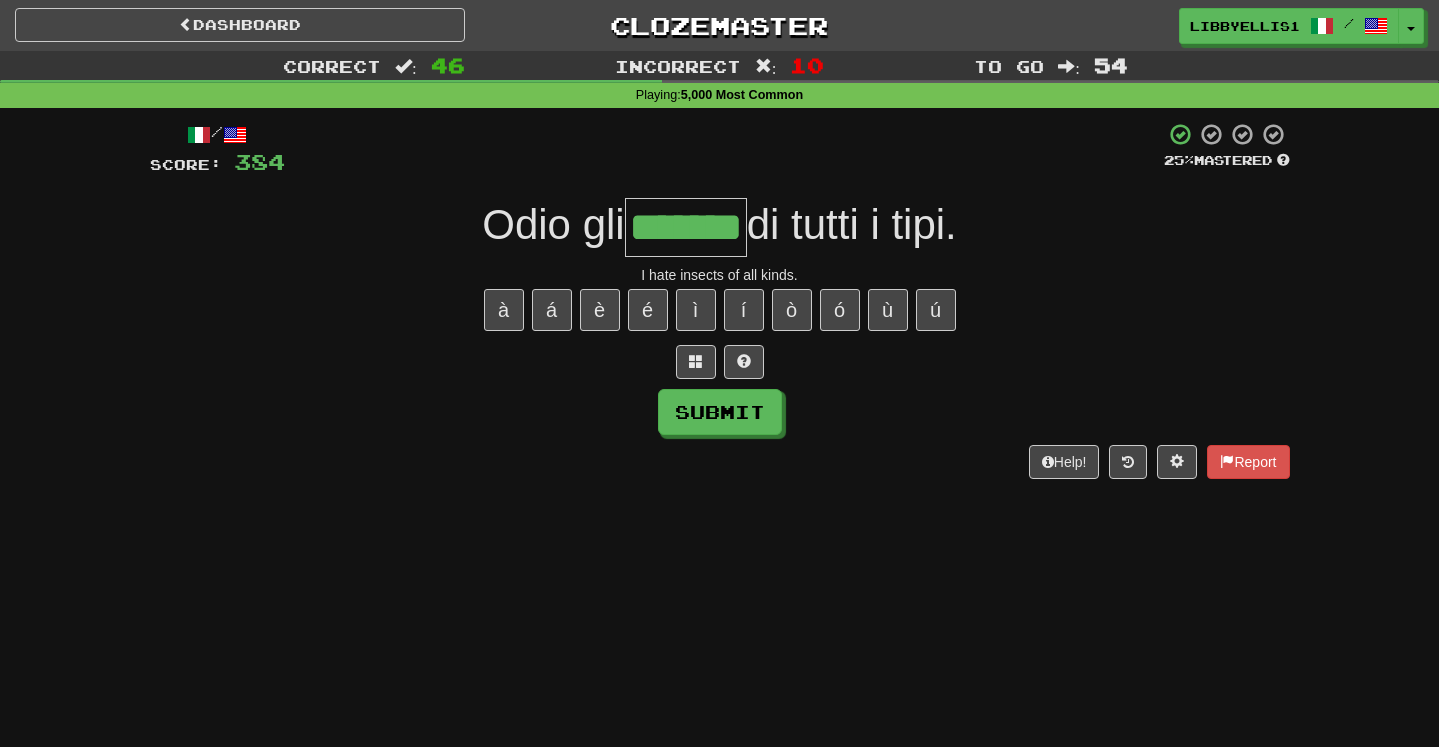 type on "*******" 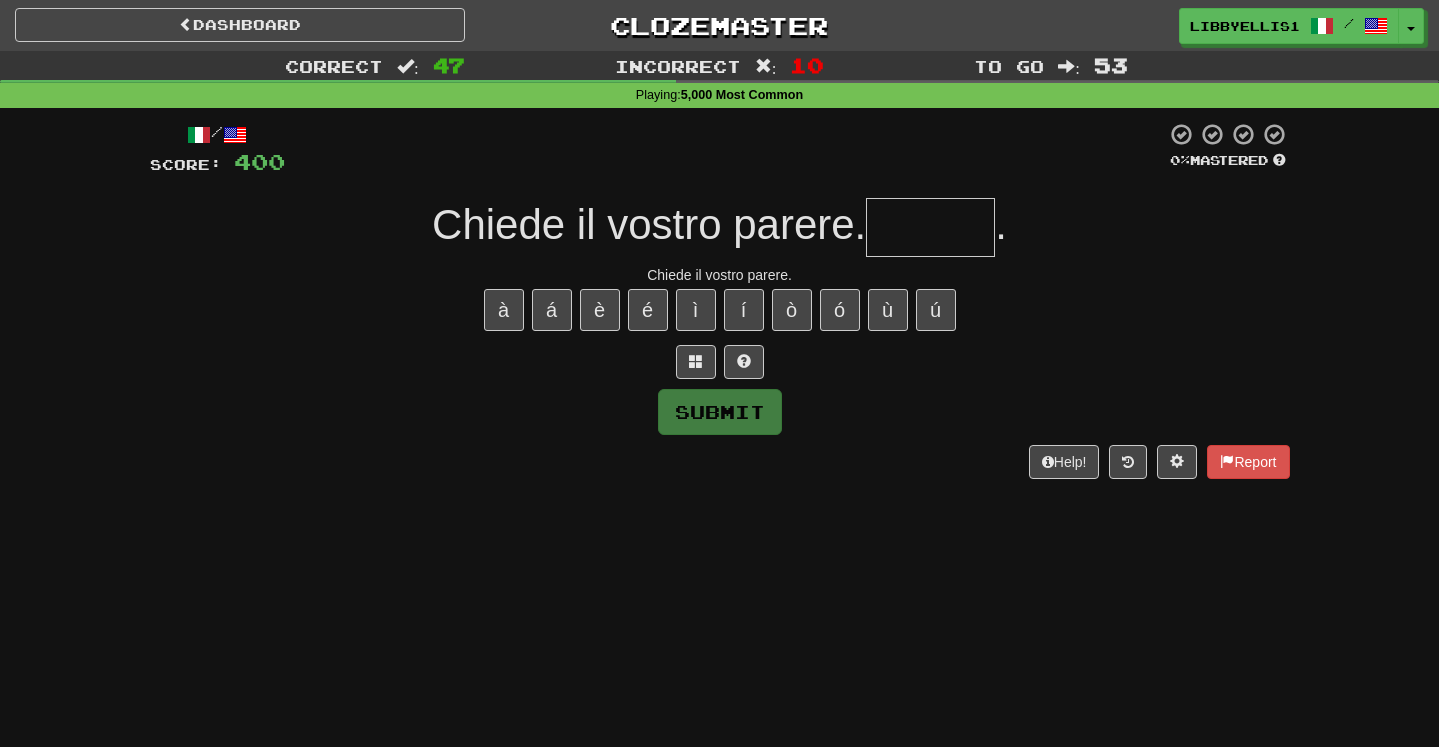 type on "*" 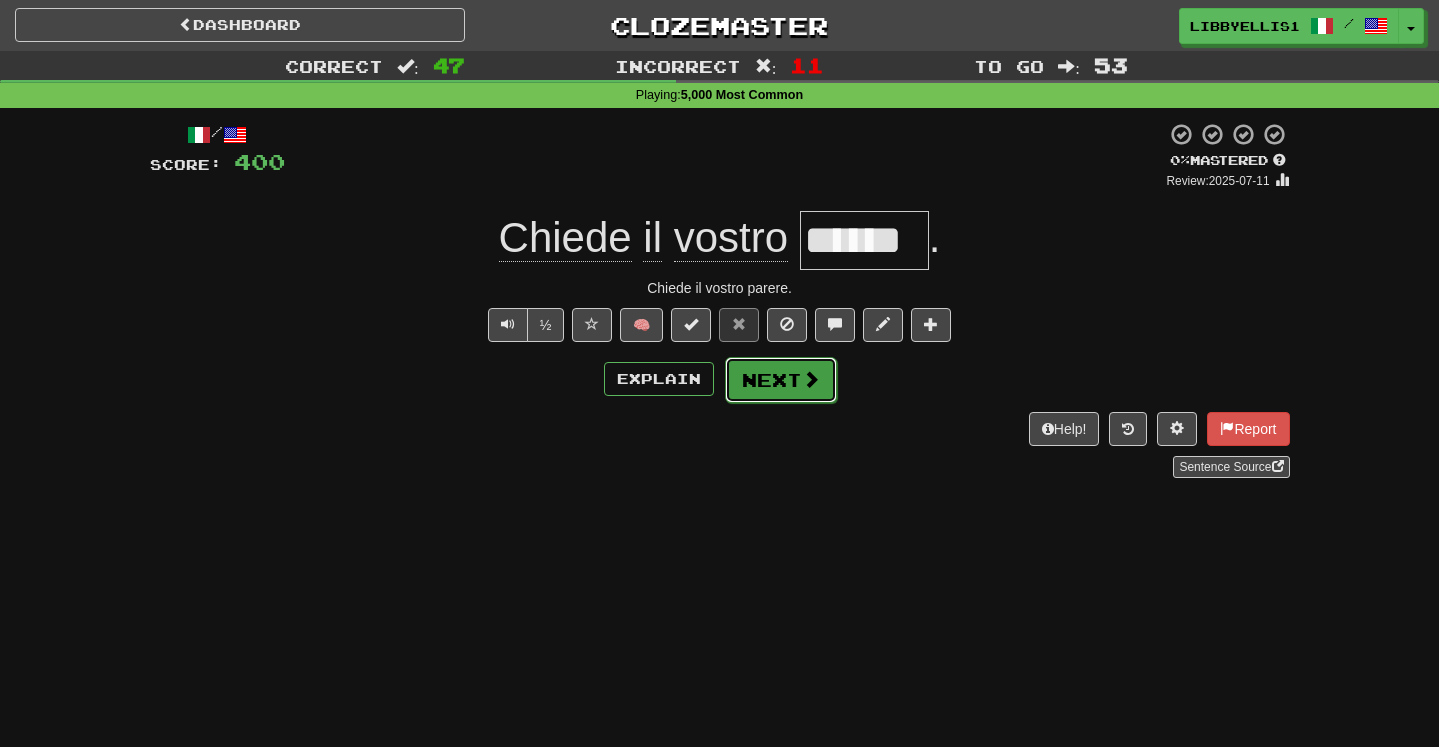 click on "Next" at bounding box center [781, 380] 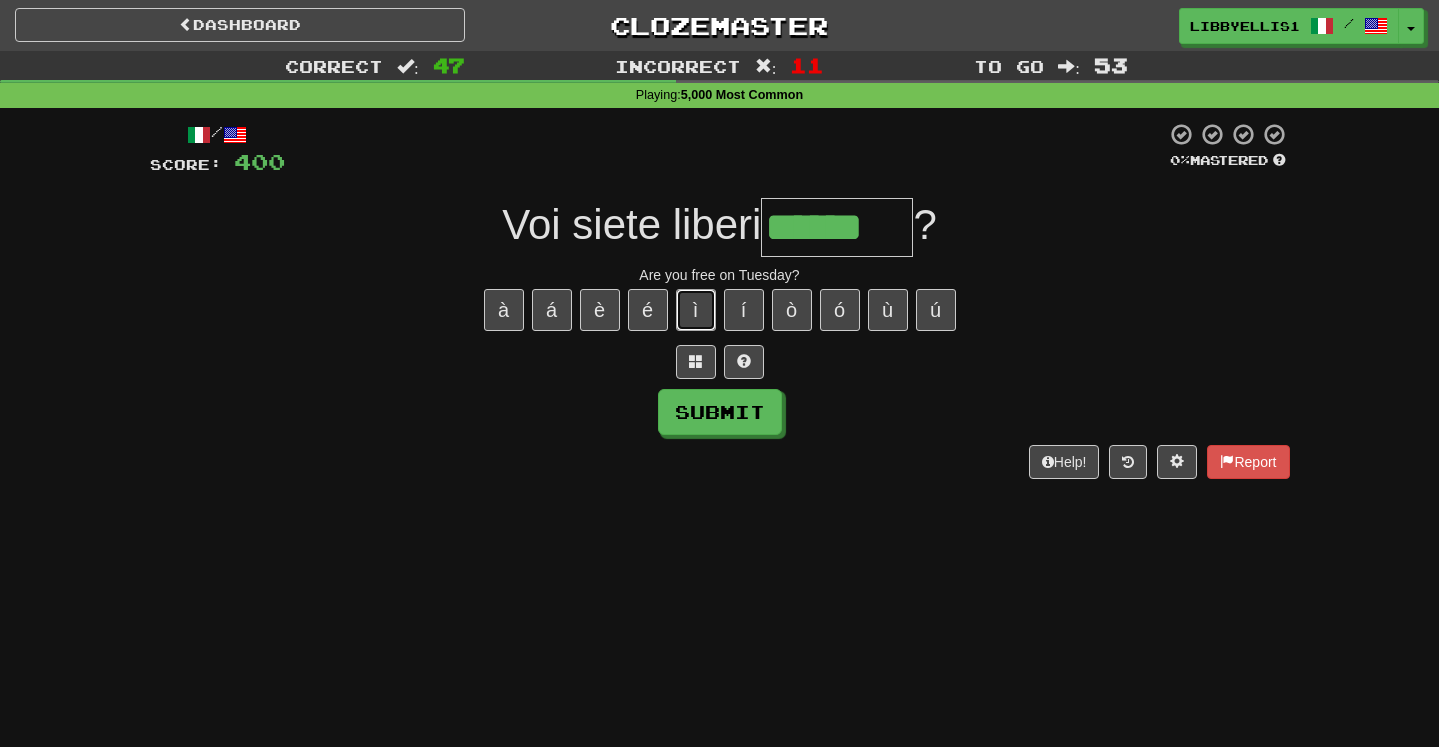 click on "ì" at bounding box center [696, 310] 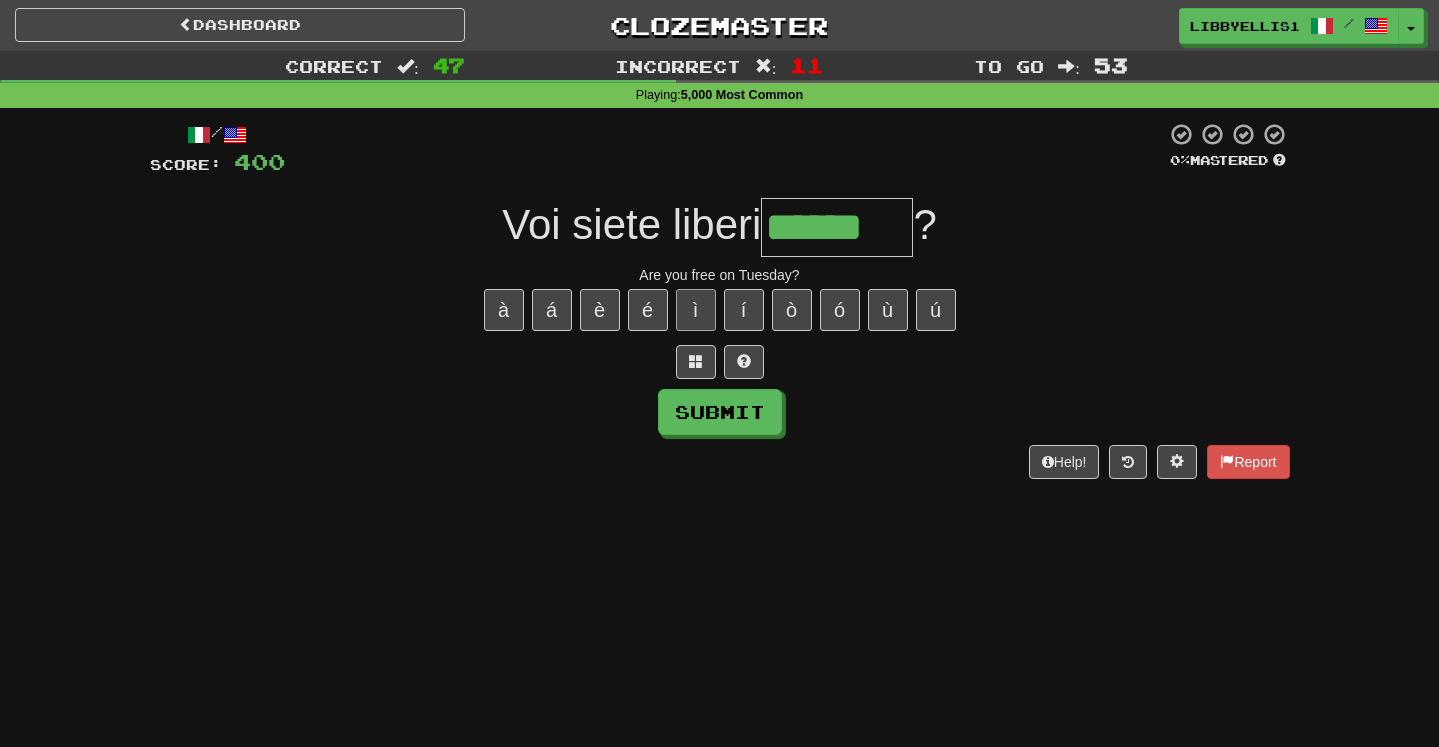 type on "*******" 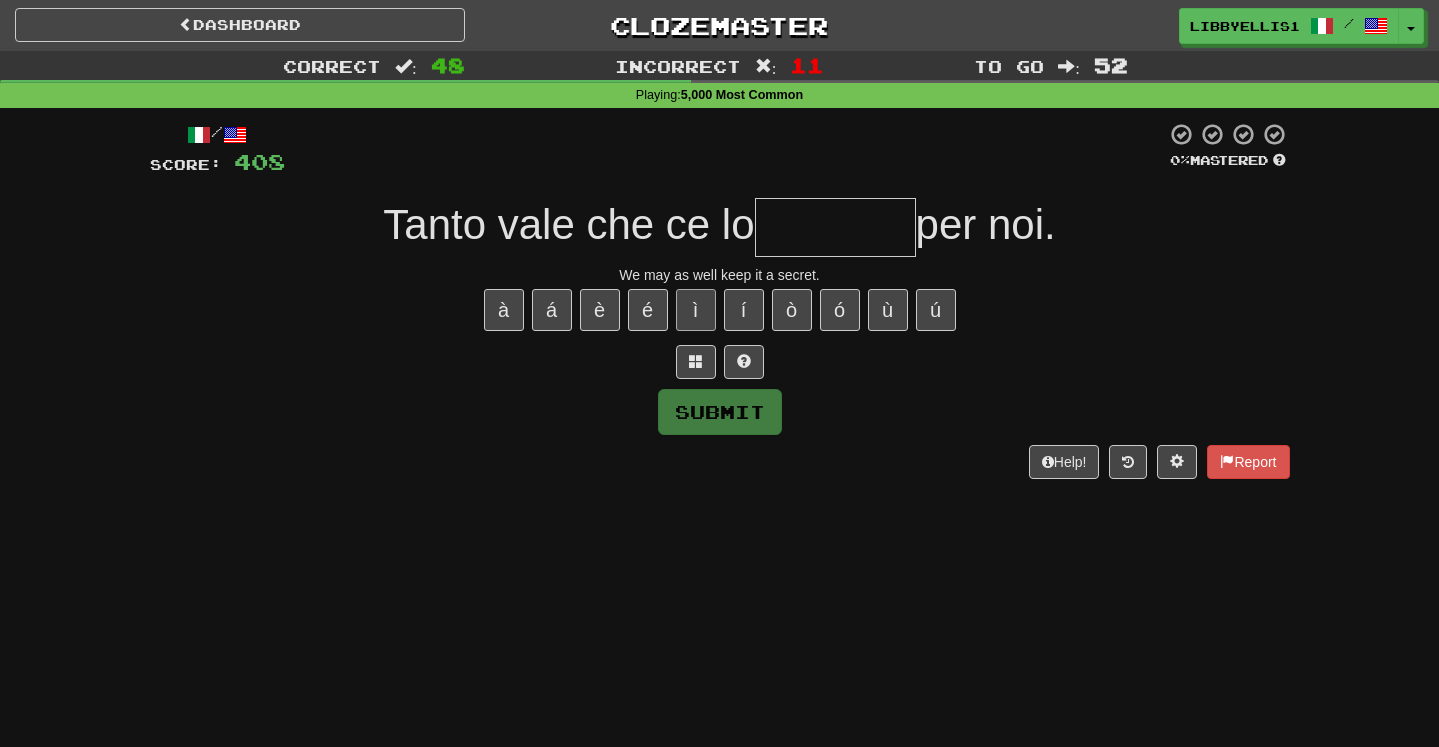 type on "*" 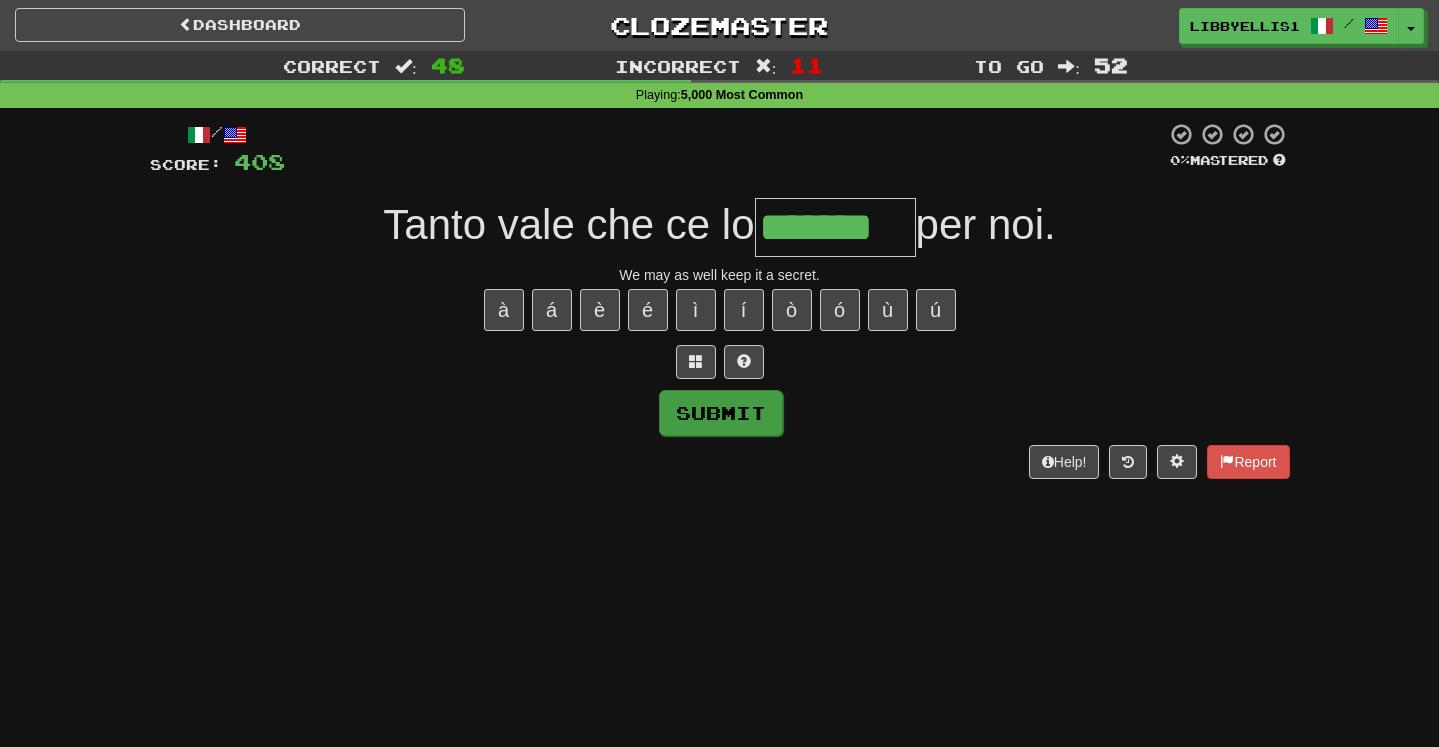 type on "*******" 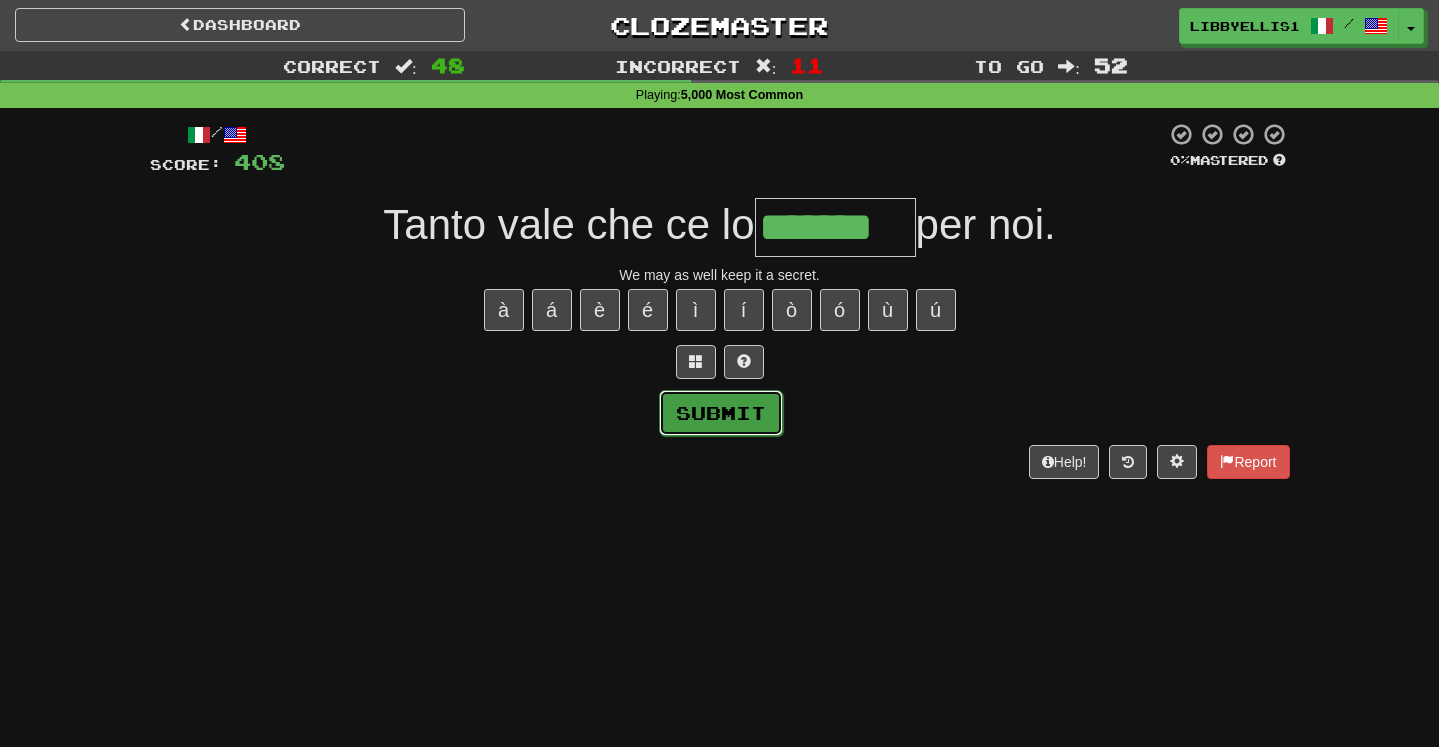 click on "Submit" at bounding box center [721, 413] 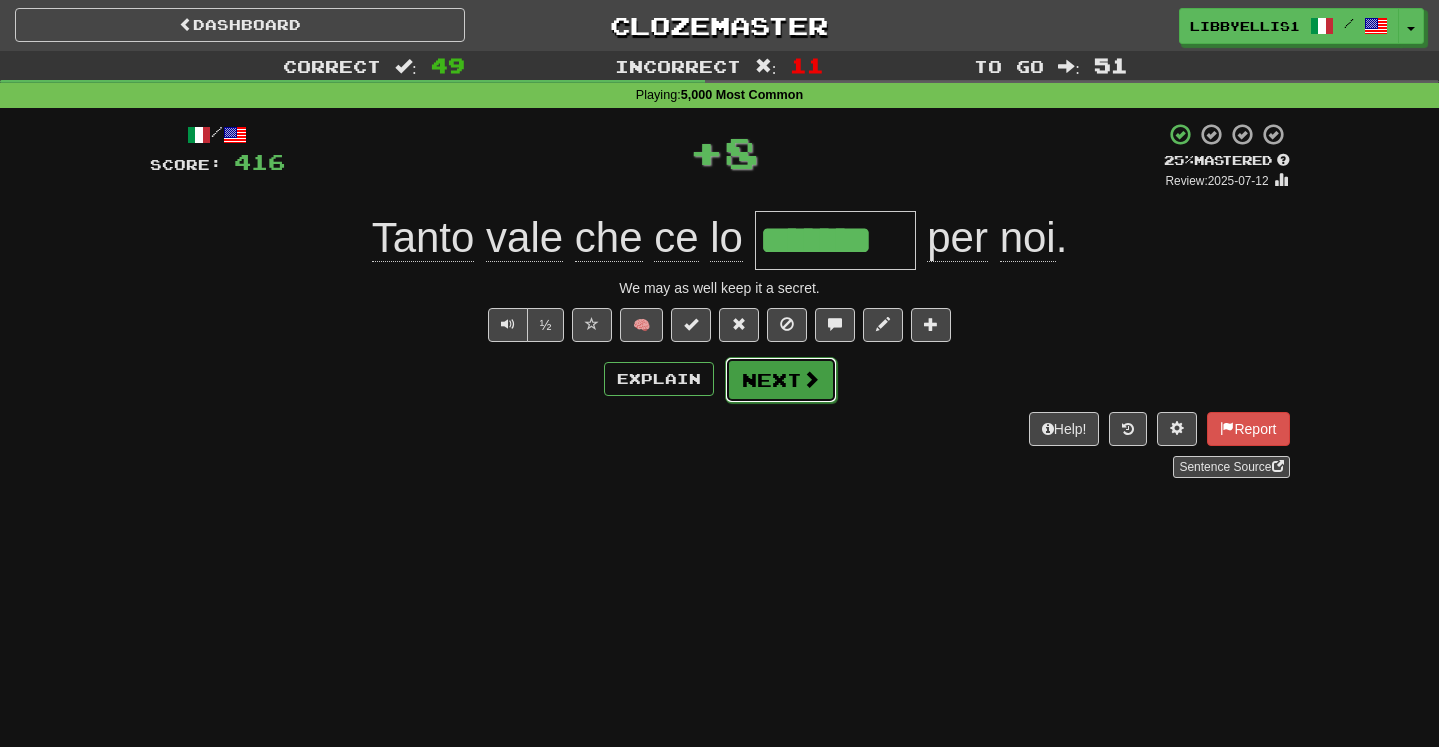 click on "Next" at bounding box center [781, 380] 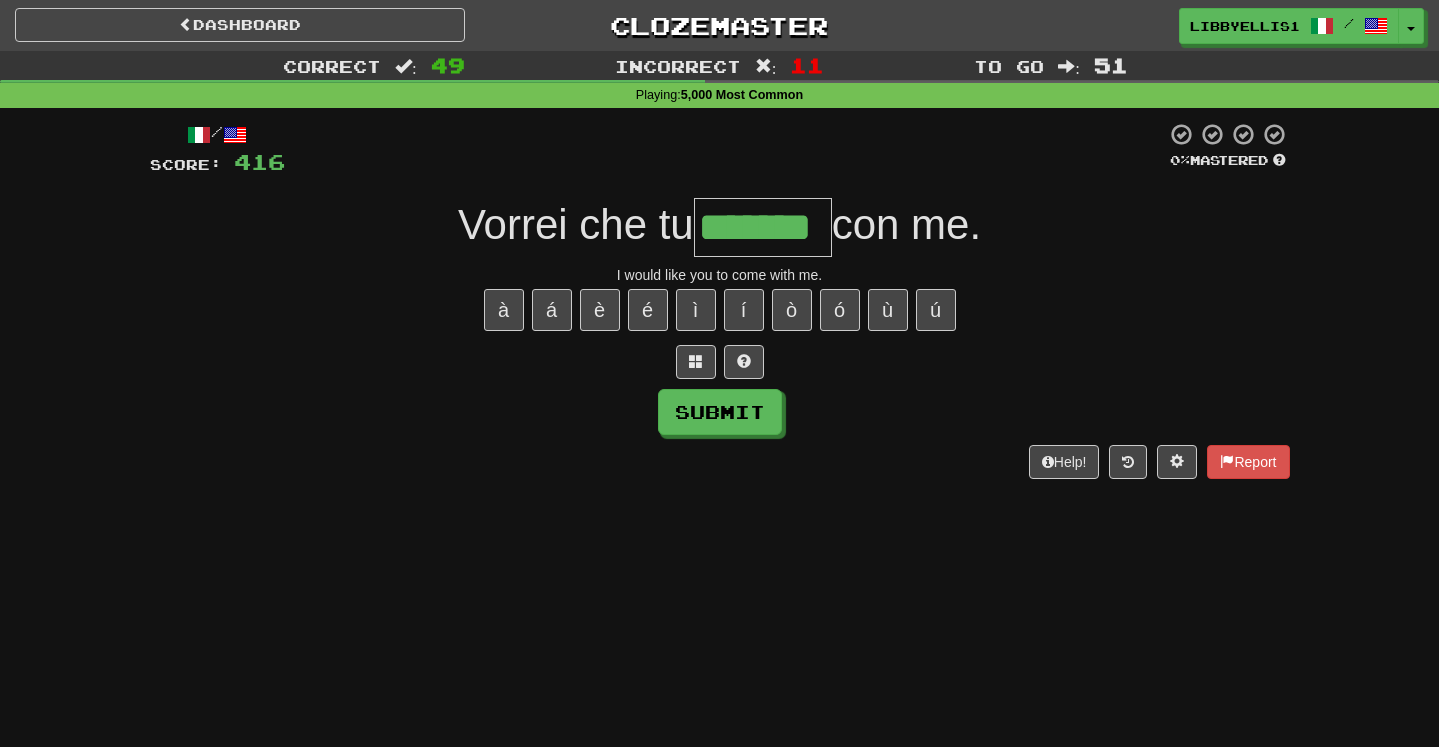 type on "*******" 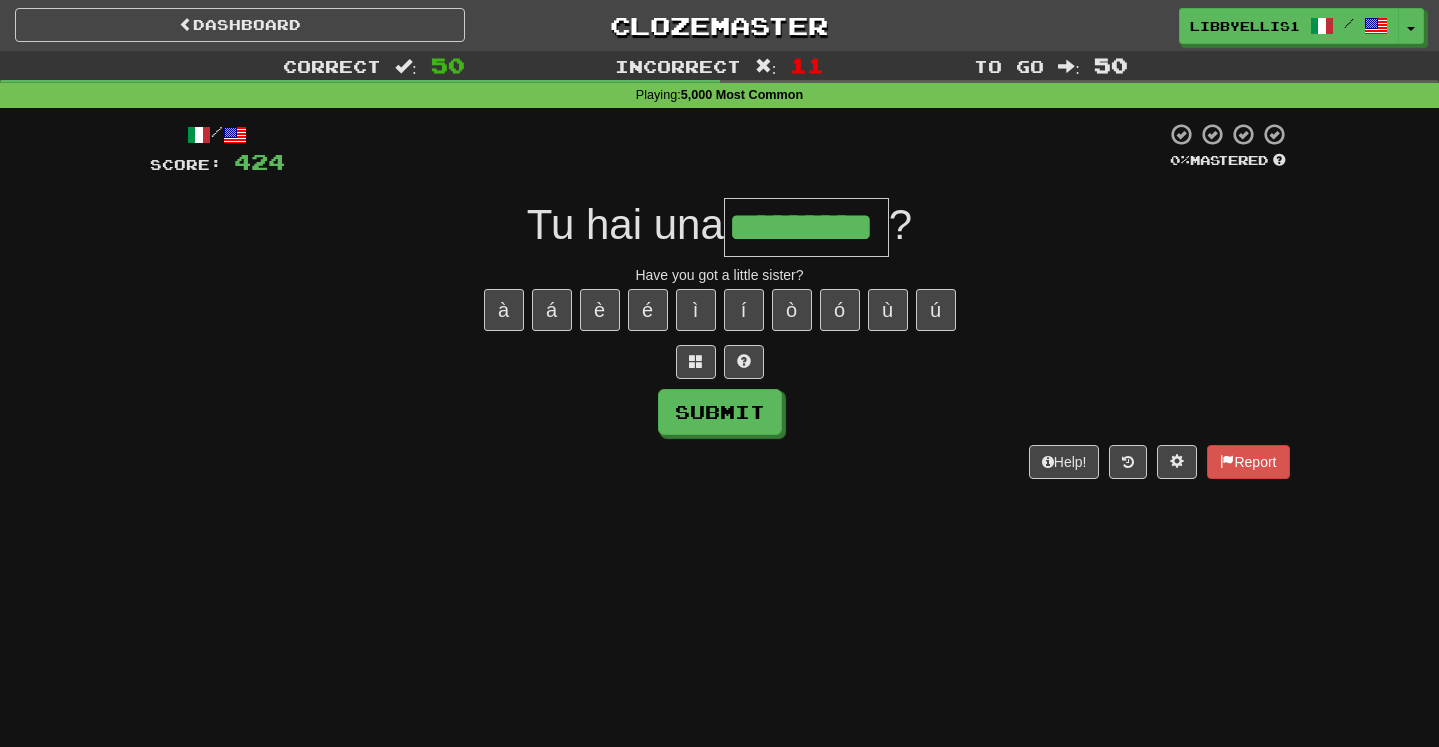 type on "*********" 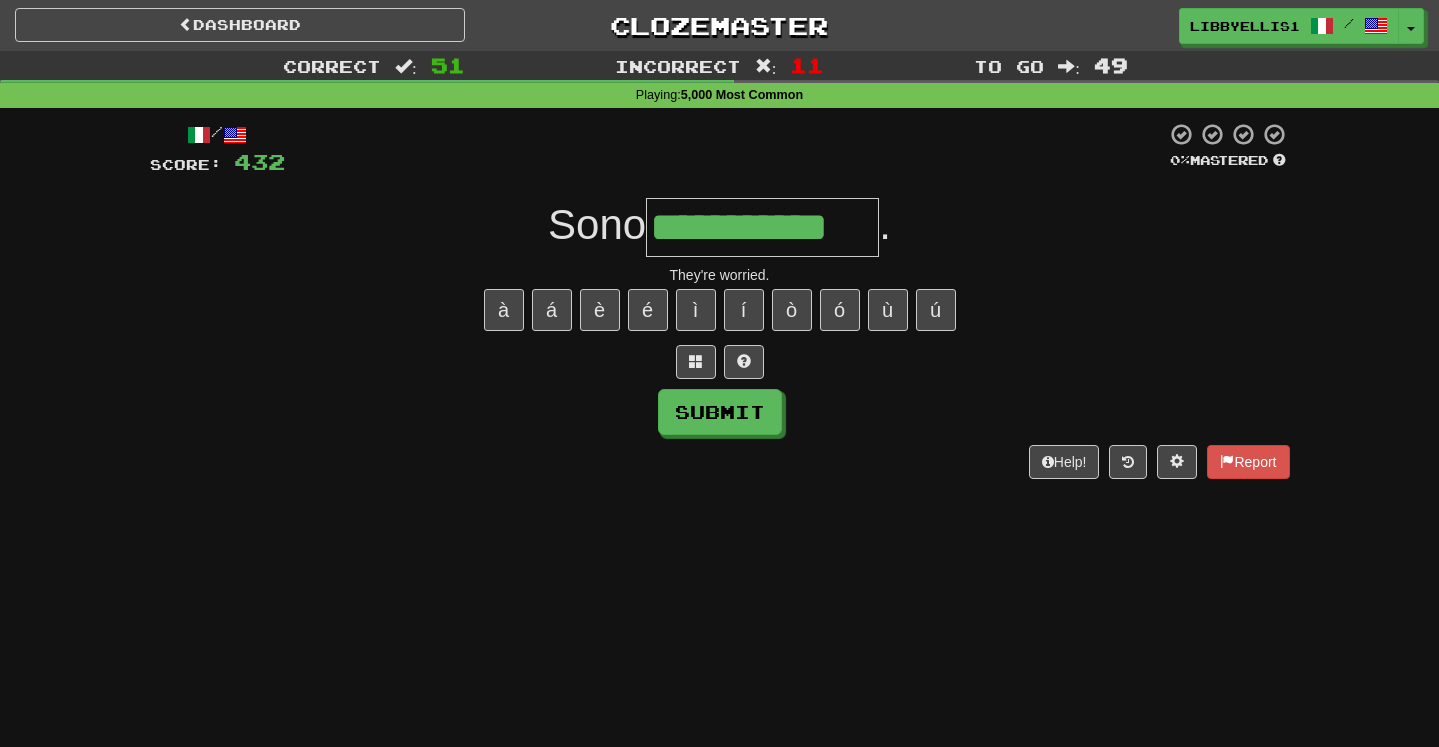 type on "**********" 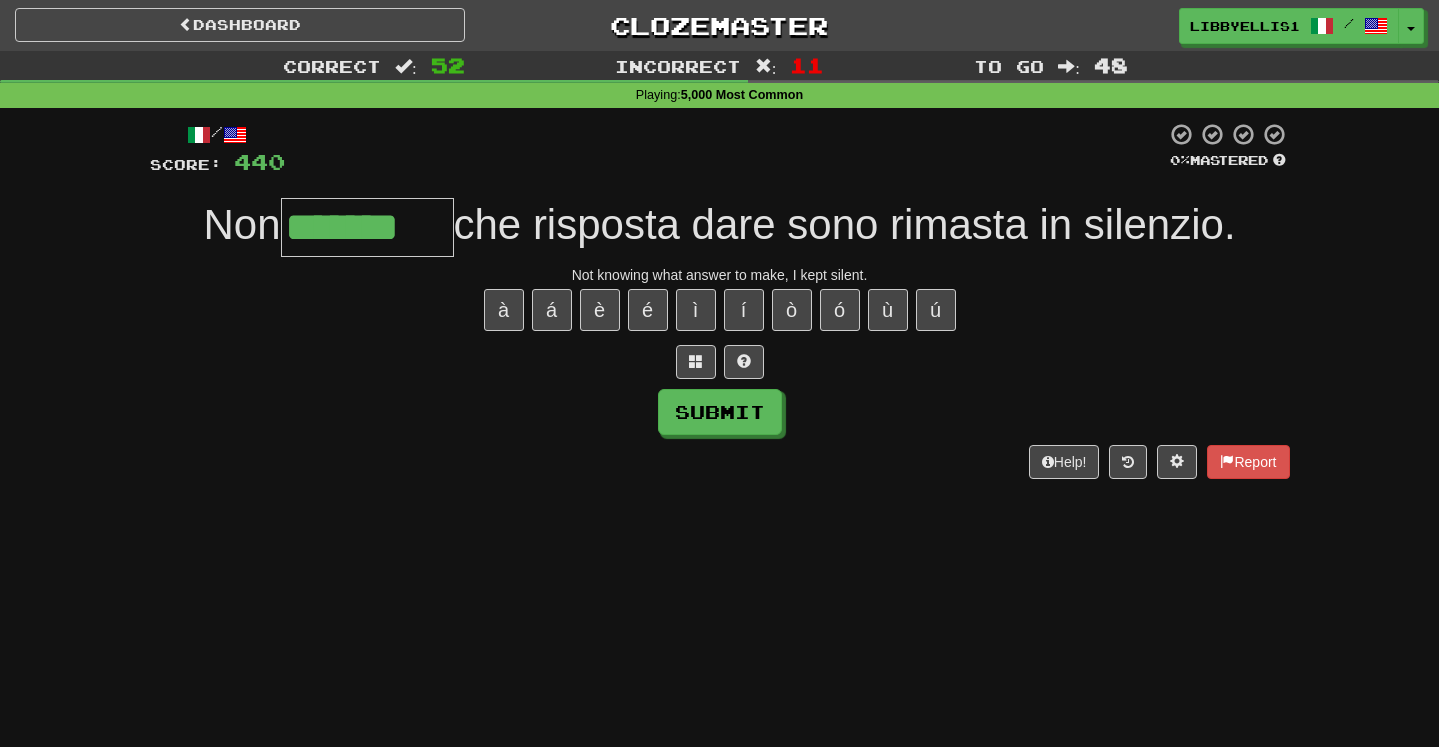 type on "*******" 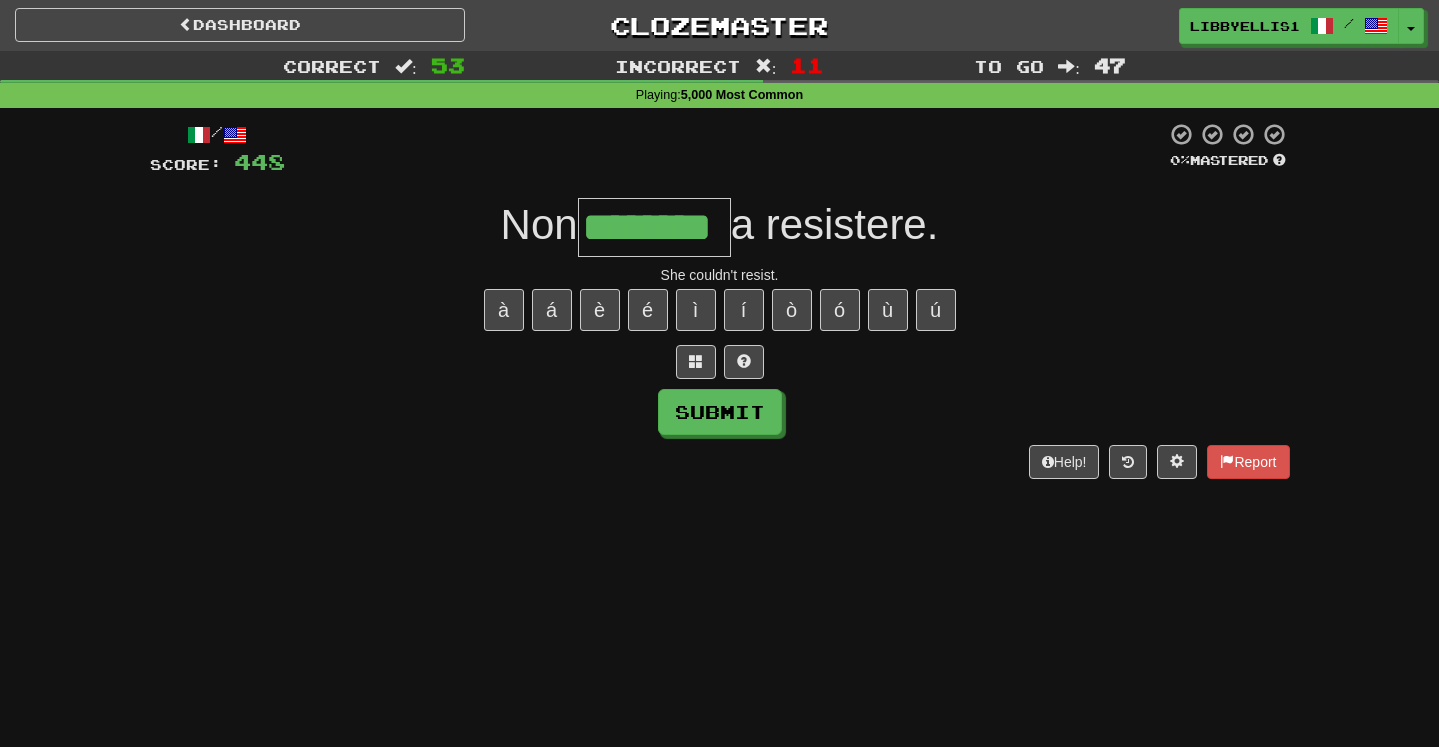 type on "********" 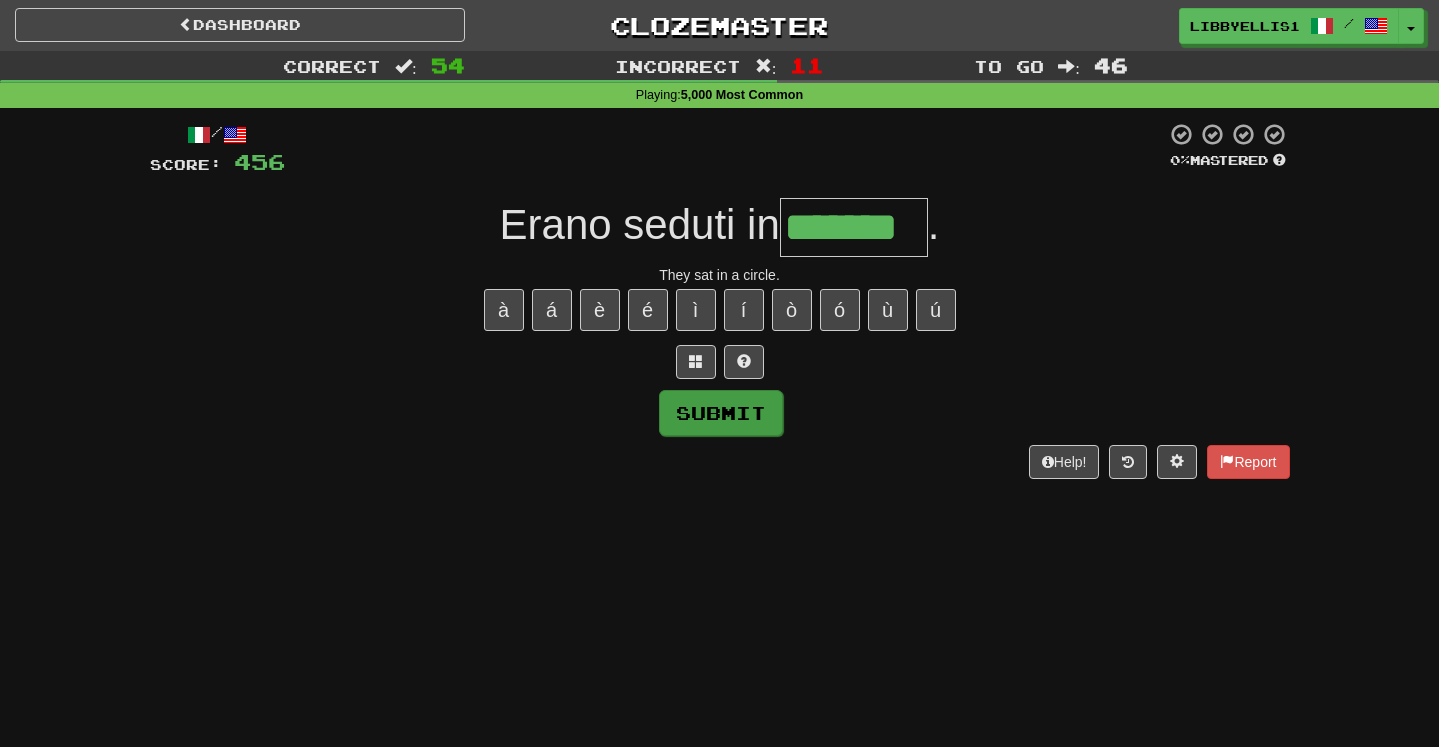 type on "*******" 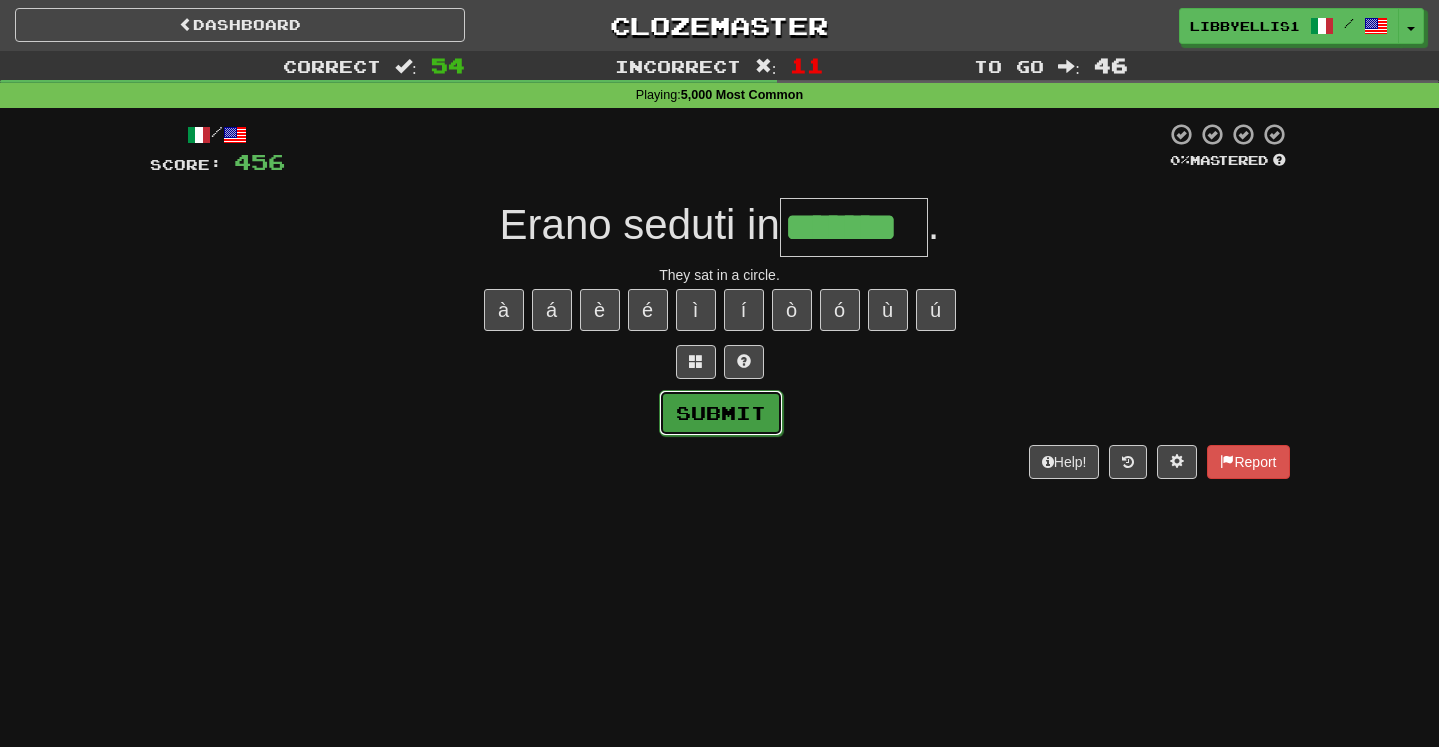 click on "Submit" at bounding box center (721, 413) 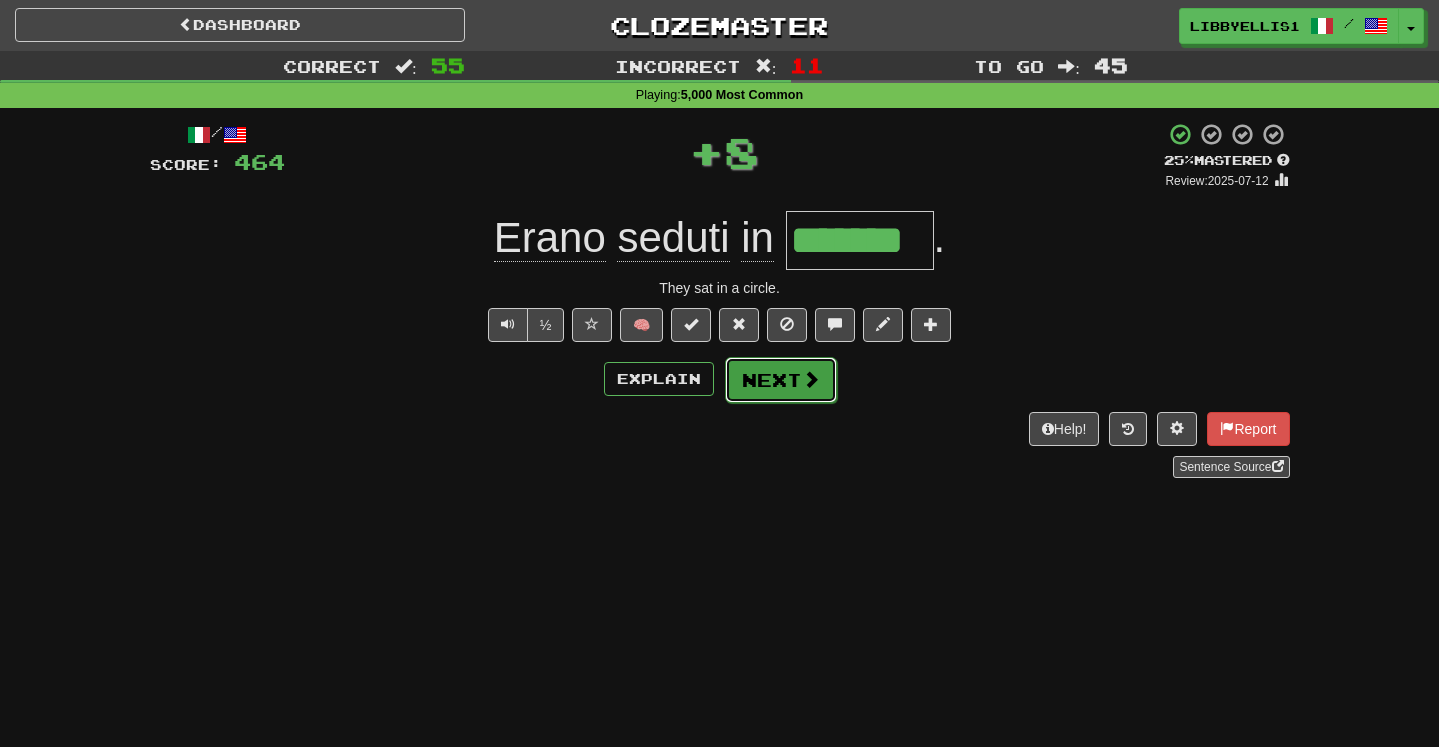 click on "Next" at bounding box center (781, 380) 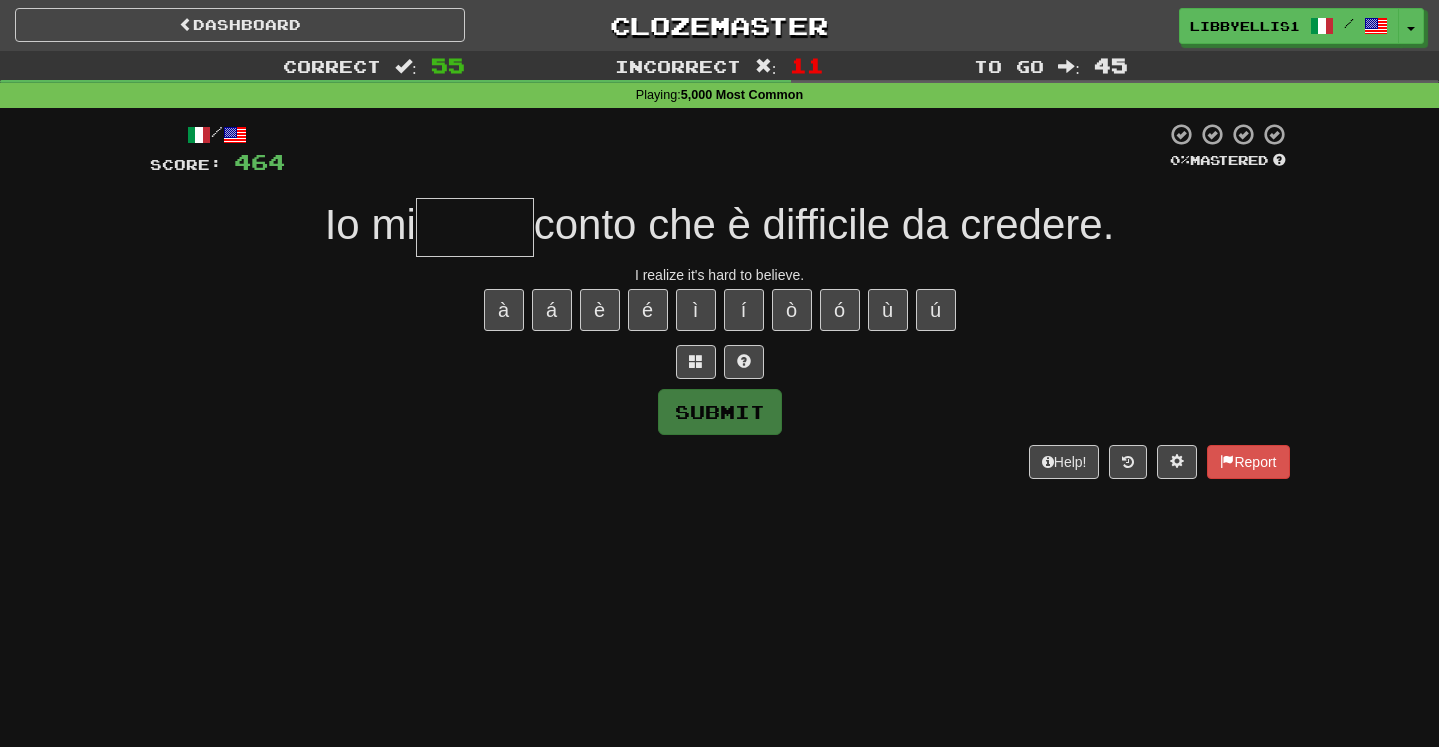 type on "*" 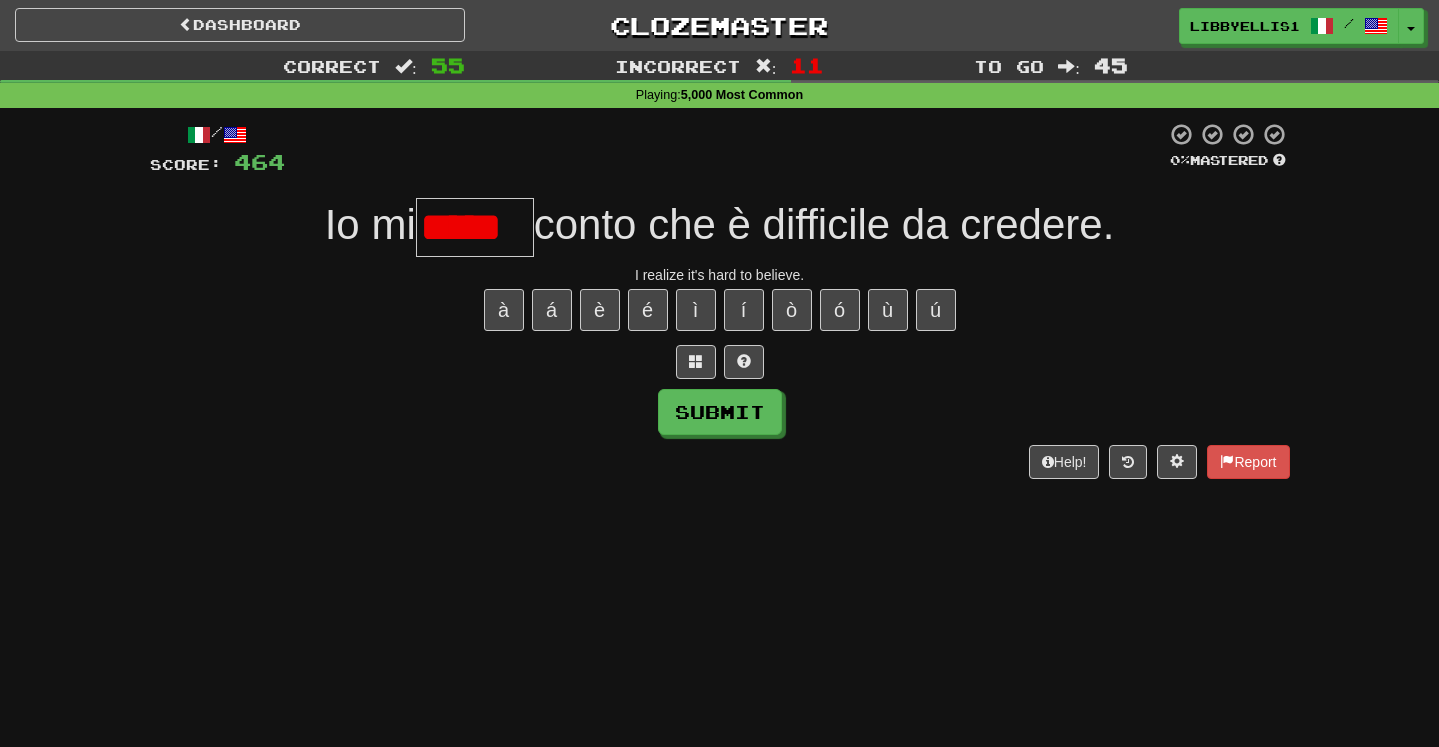 scroll, scrollTop: 0, scrollLeft: 0, axis: both 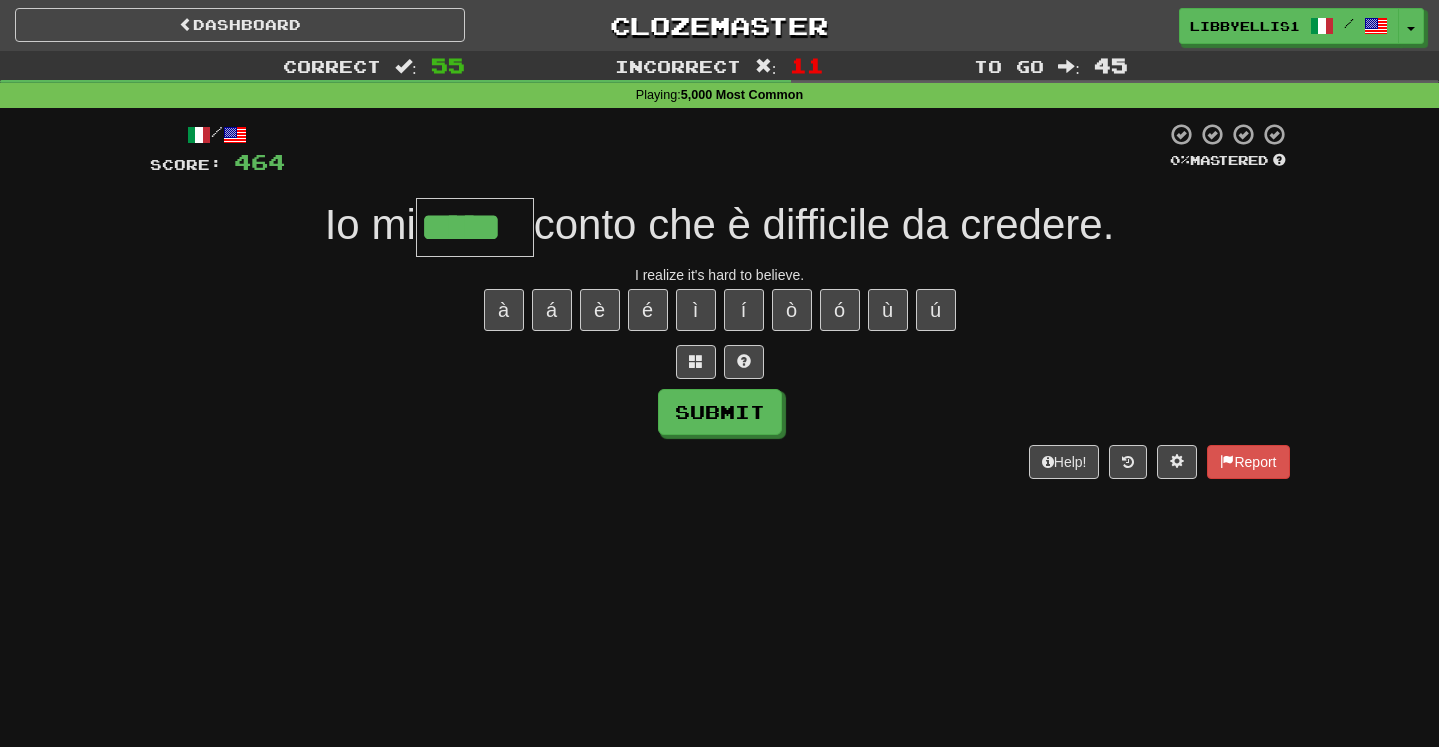 type on "*****" 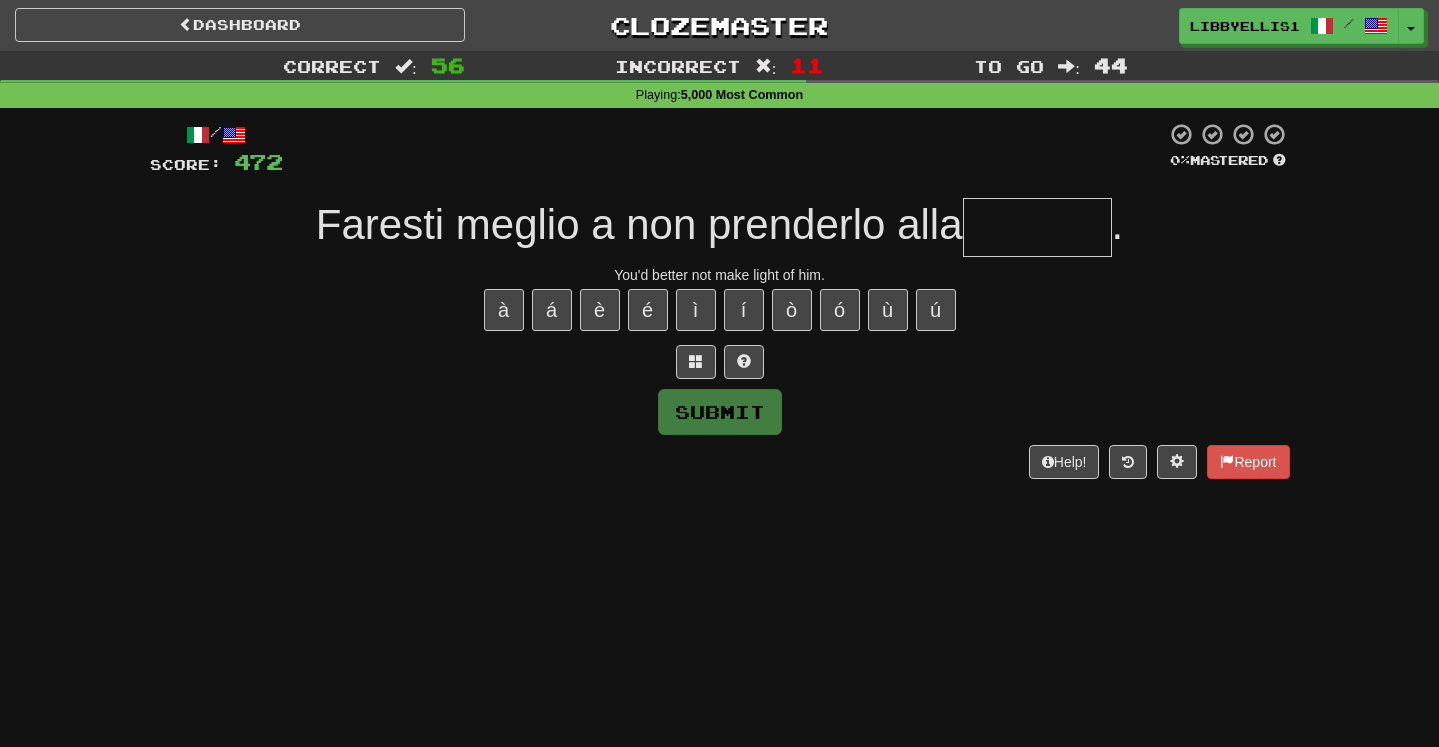 type on "*******" 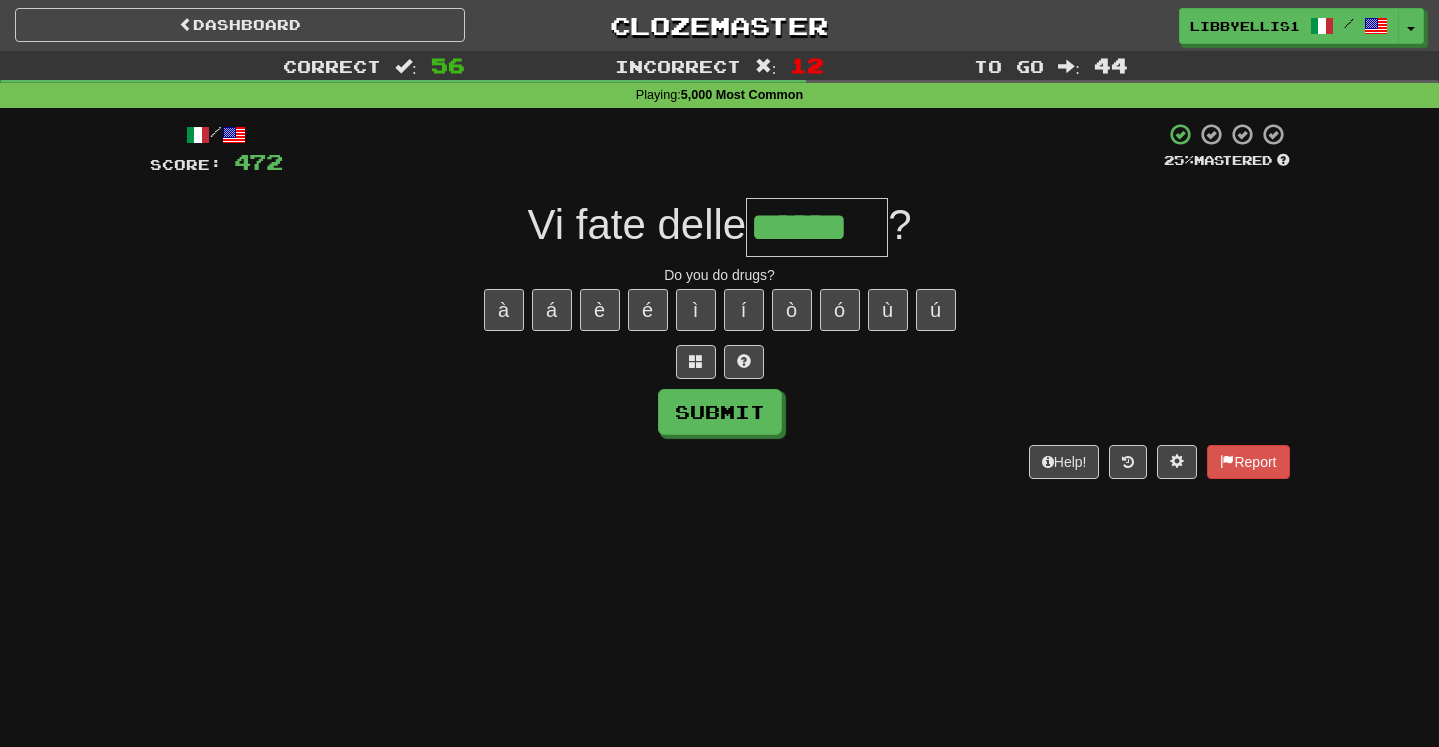 type on "******" 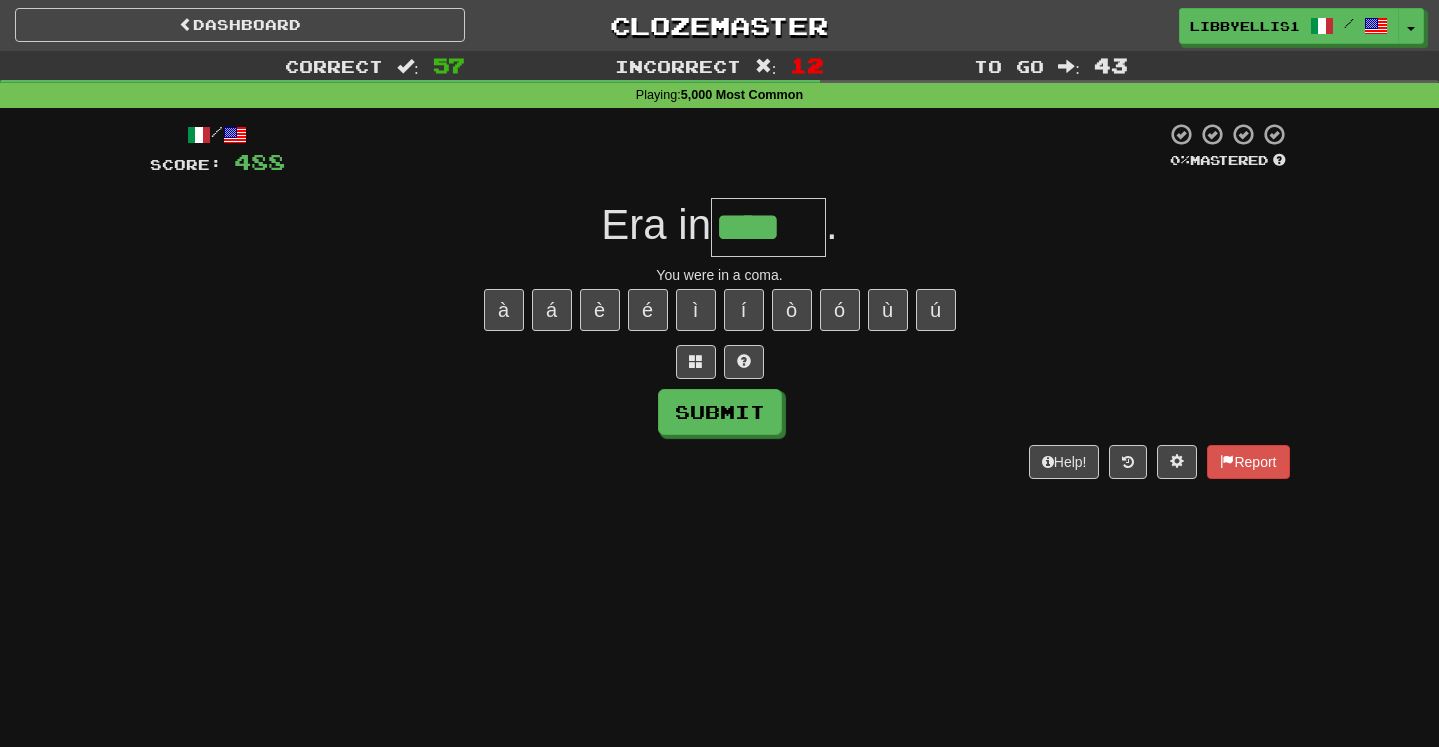 type on "****" 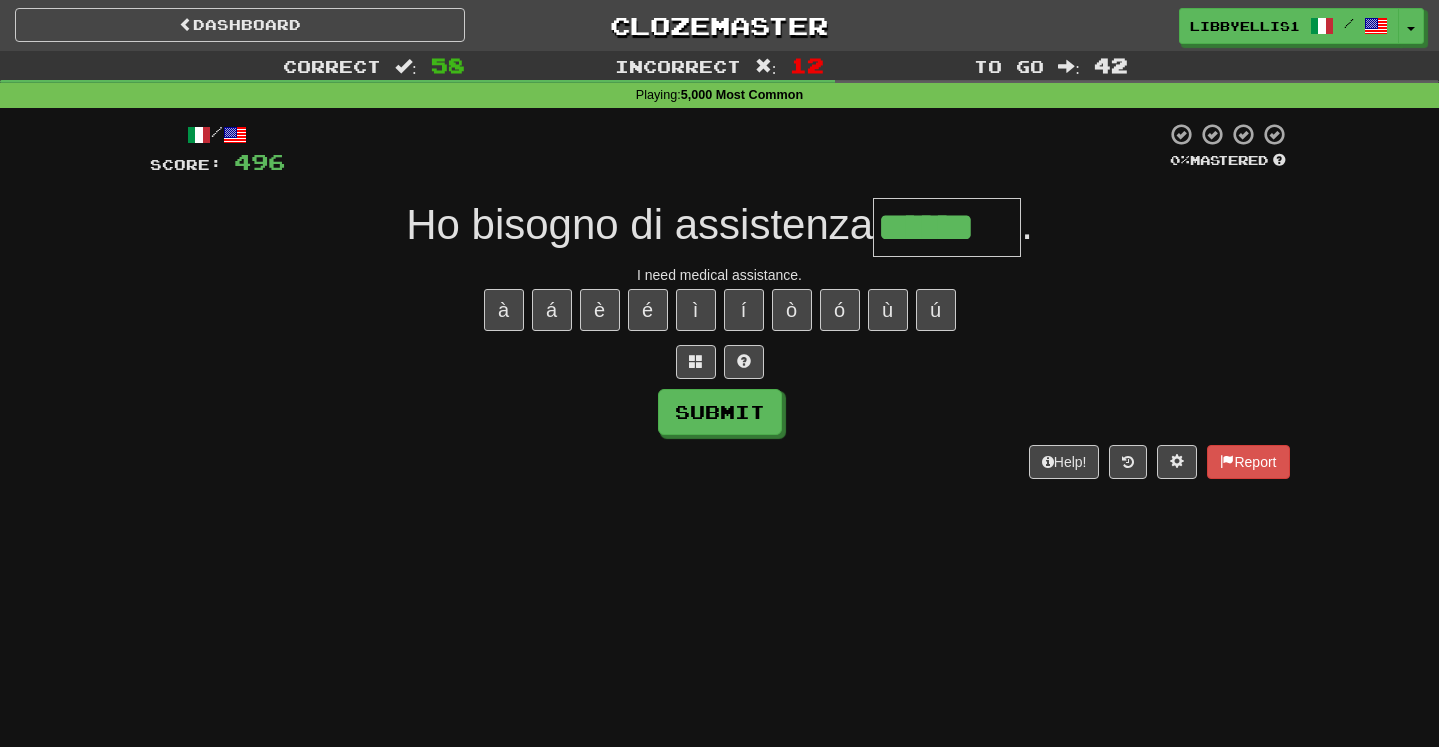 type on "******" 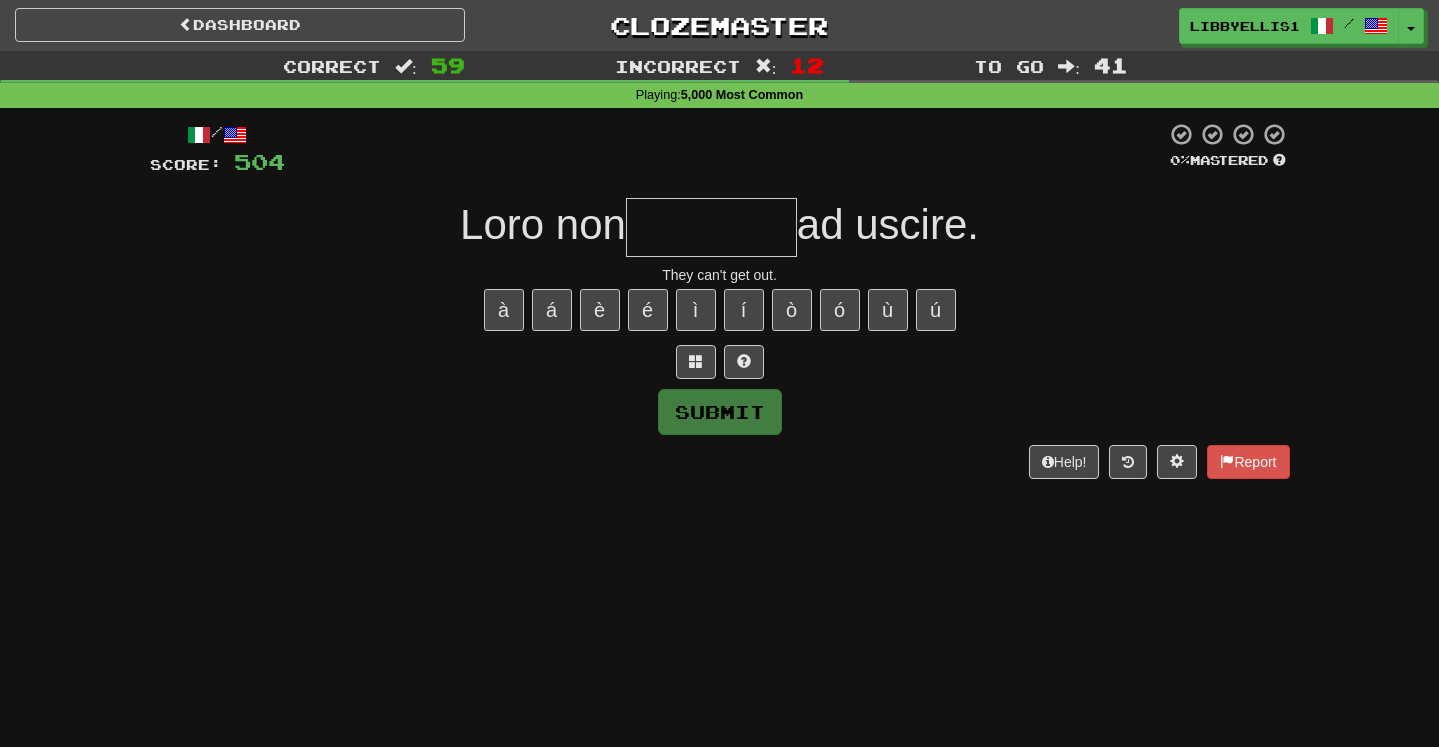 type on "*" 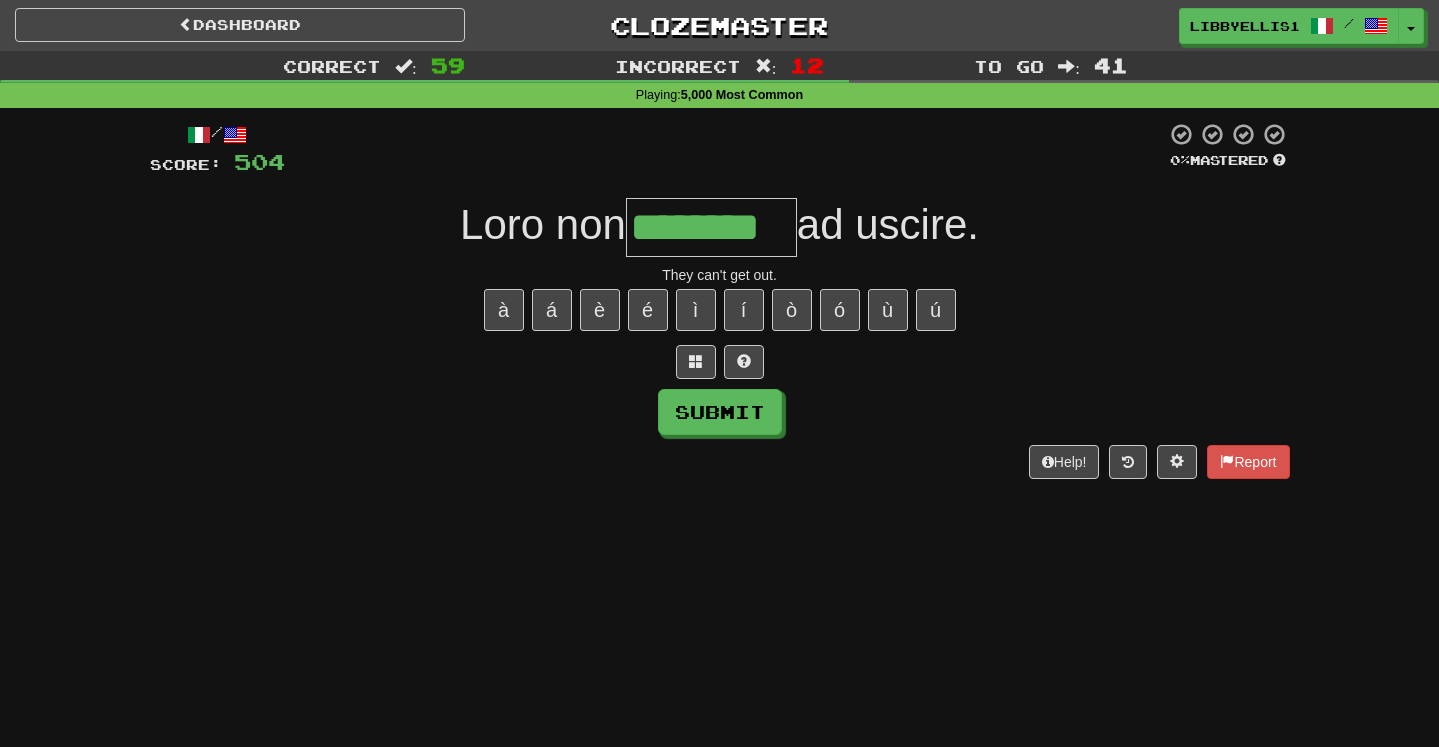 type on "********" 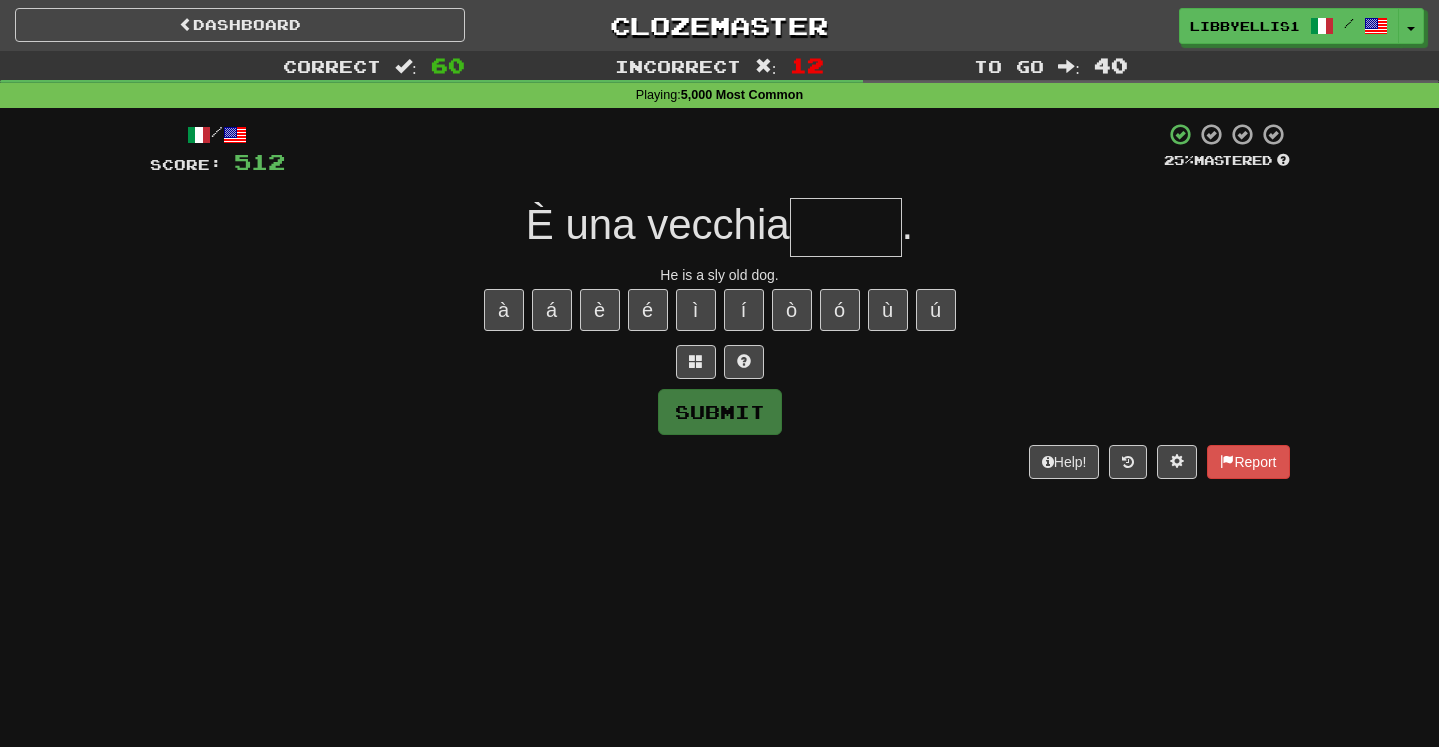 type on "*" 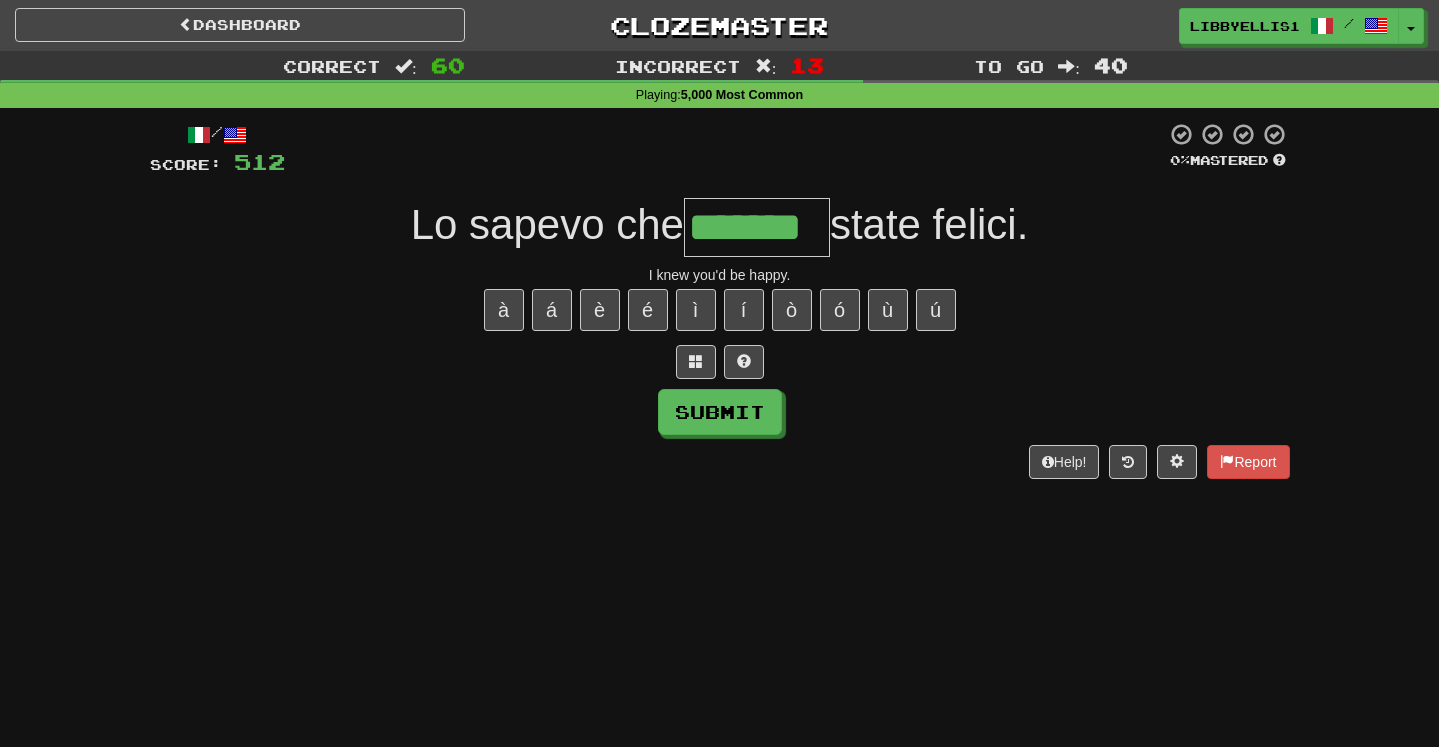 type on "*******" 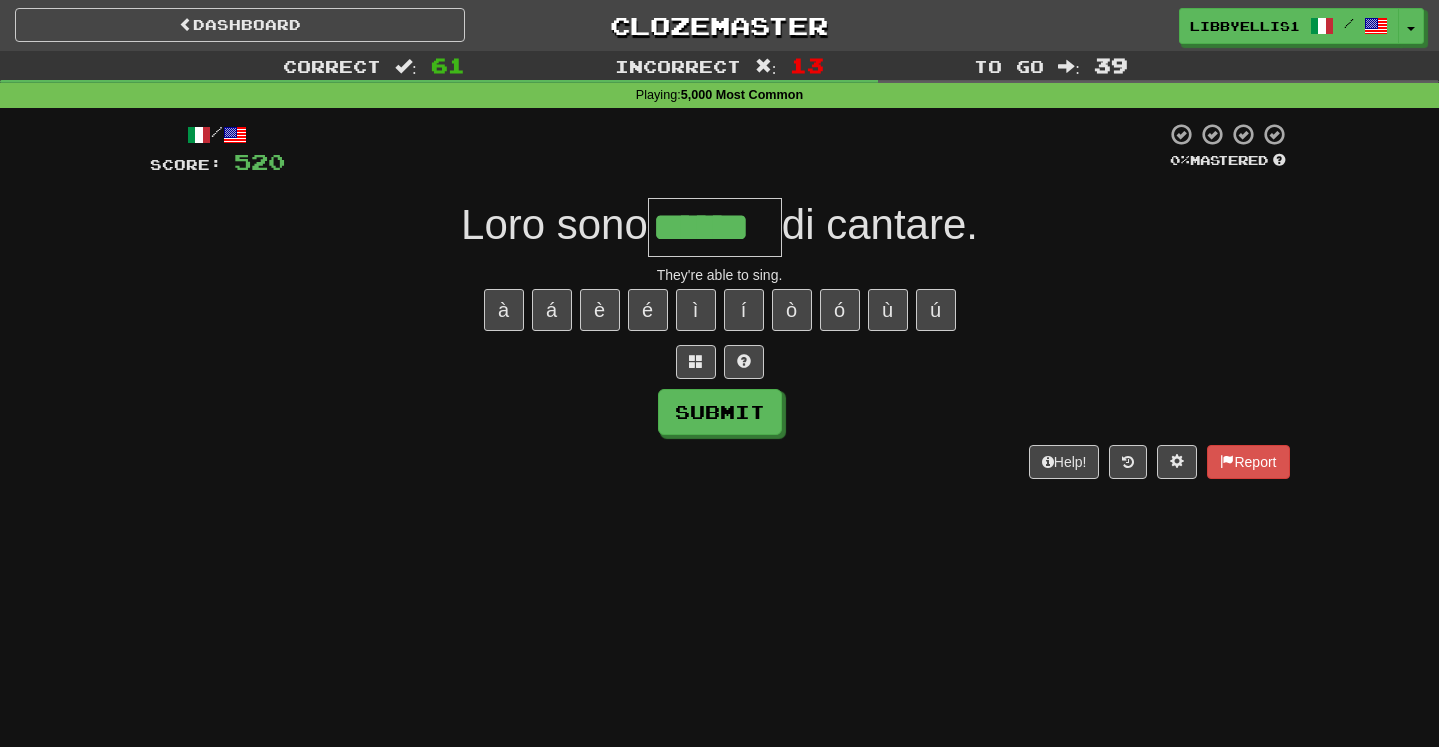type on "******" 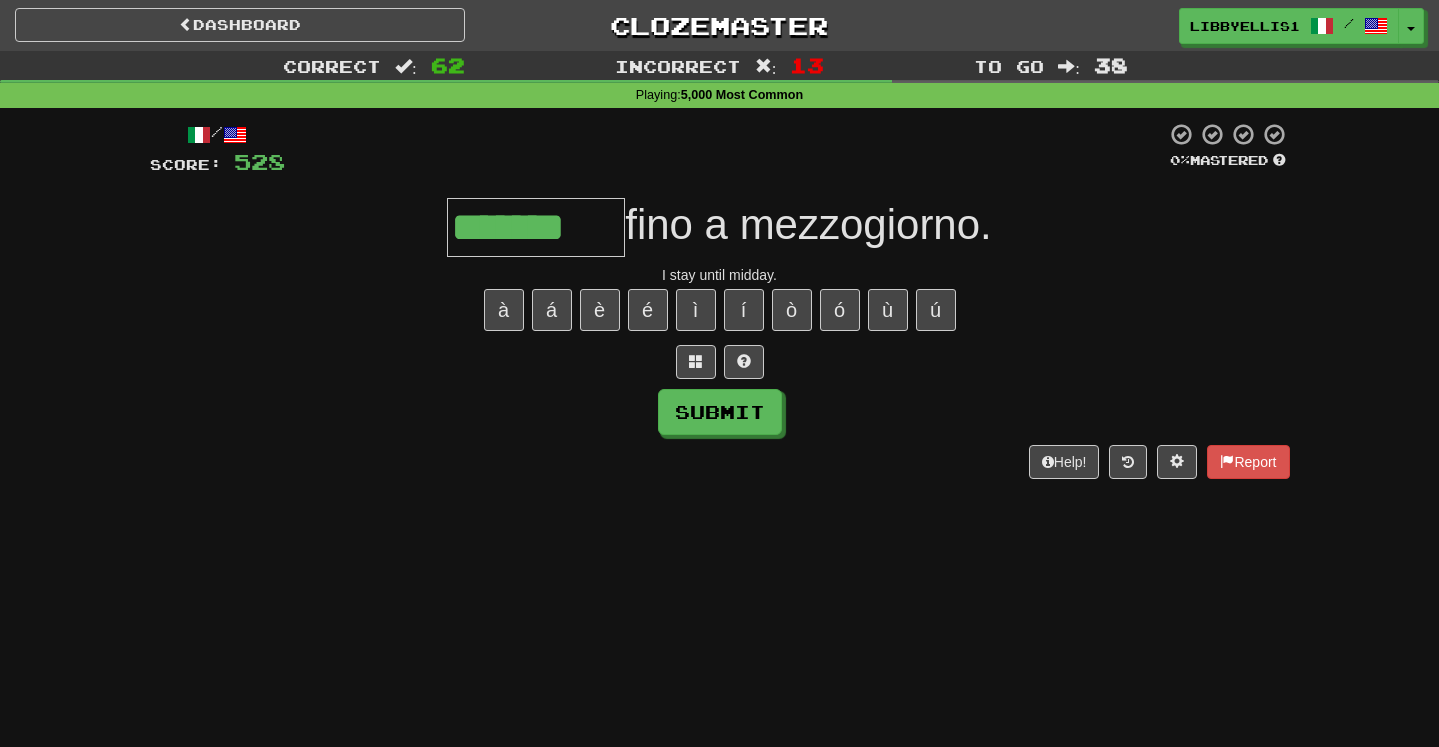 type on "*******" 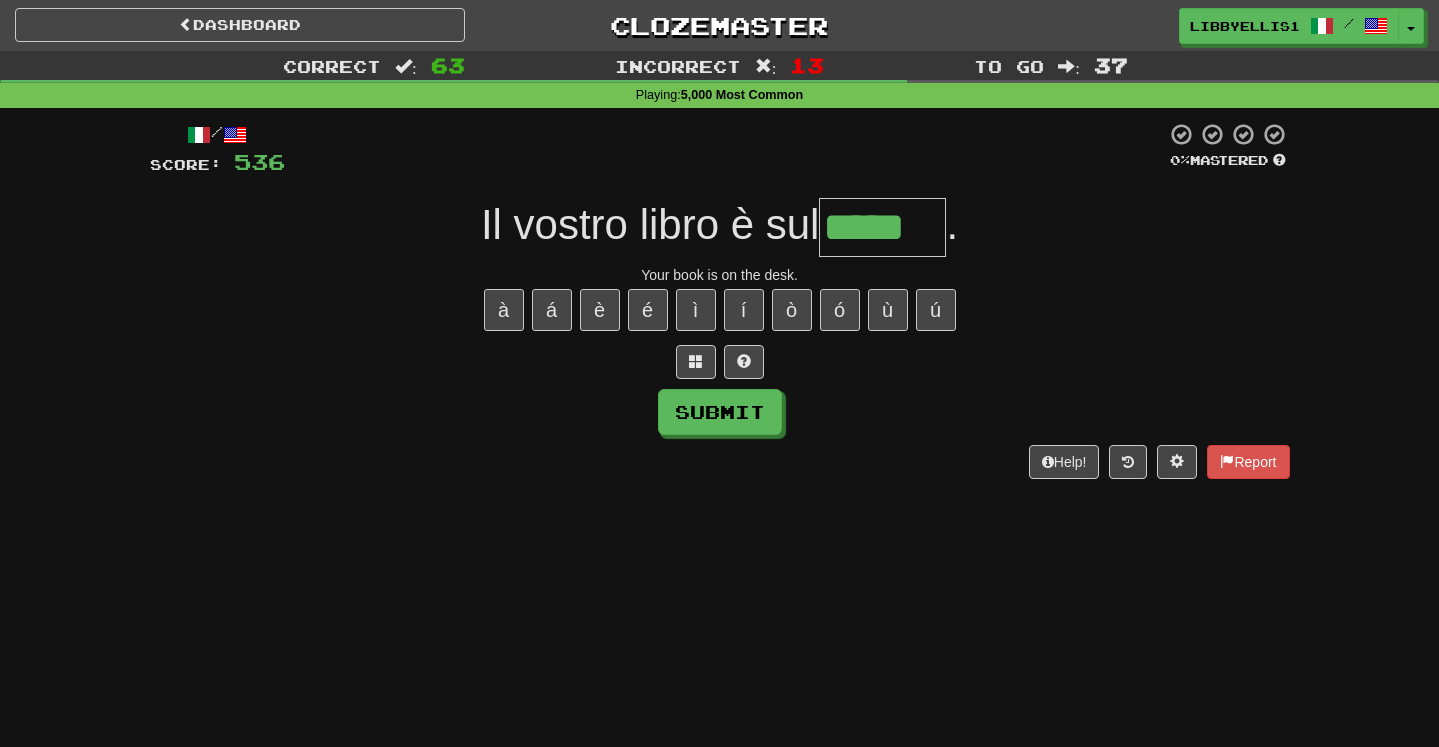type on "*****" 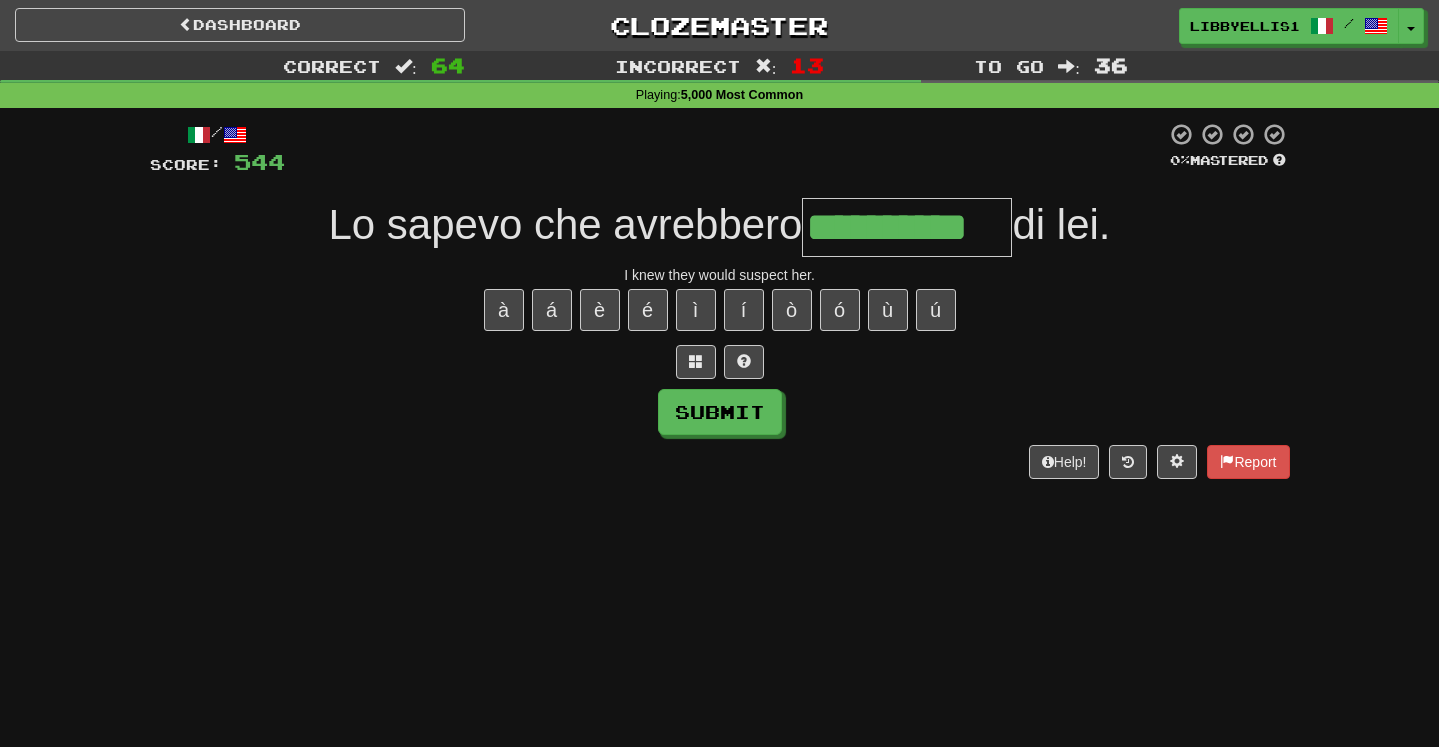 type on "**********" 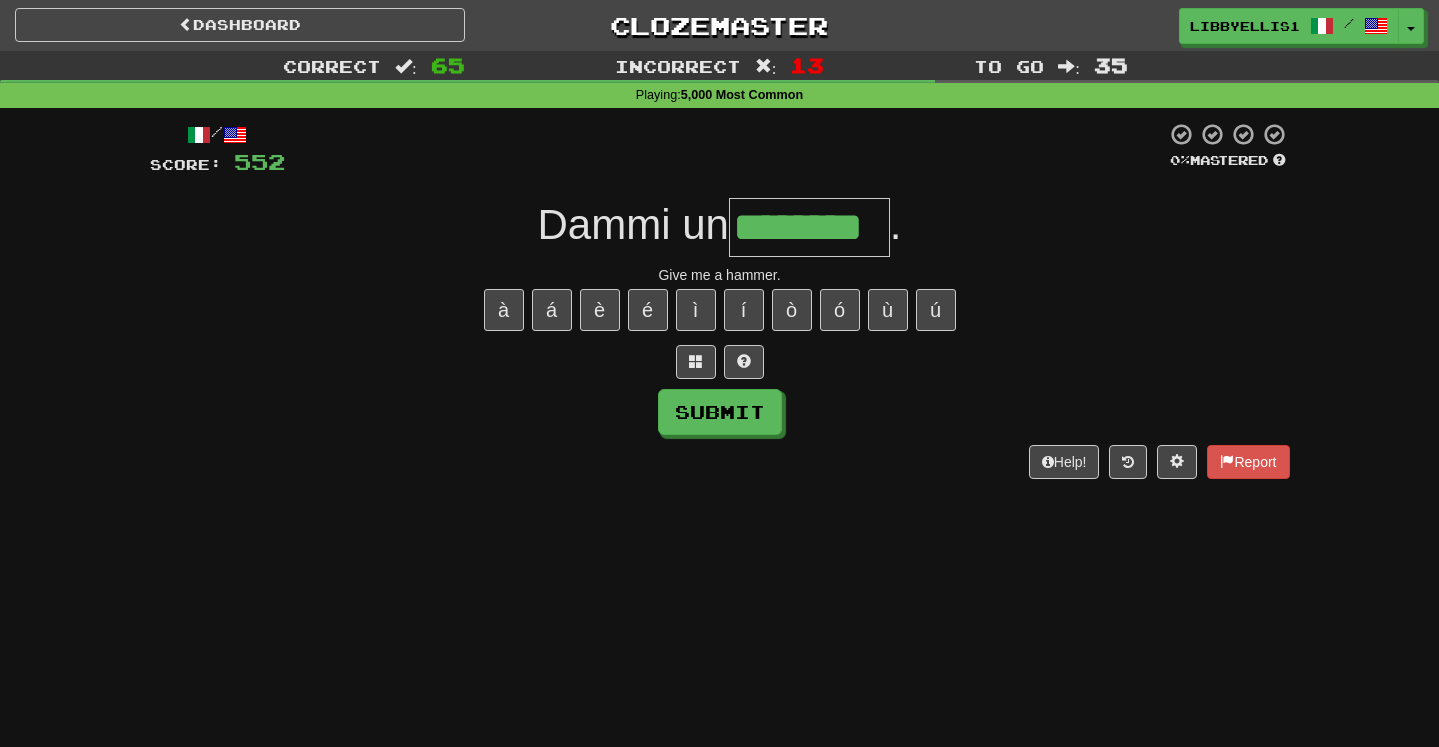 type on "********" 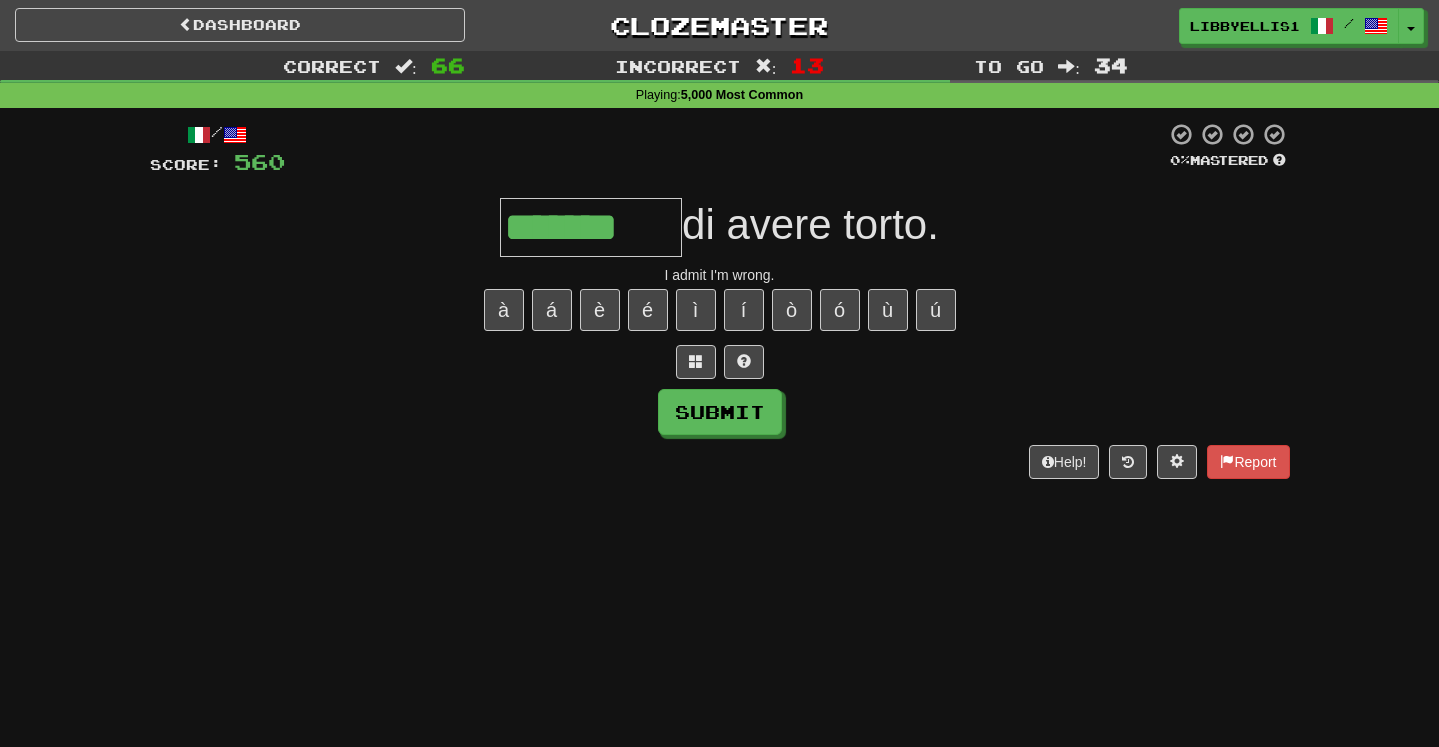 type on "*******" 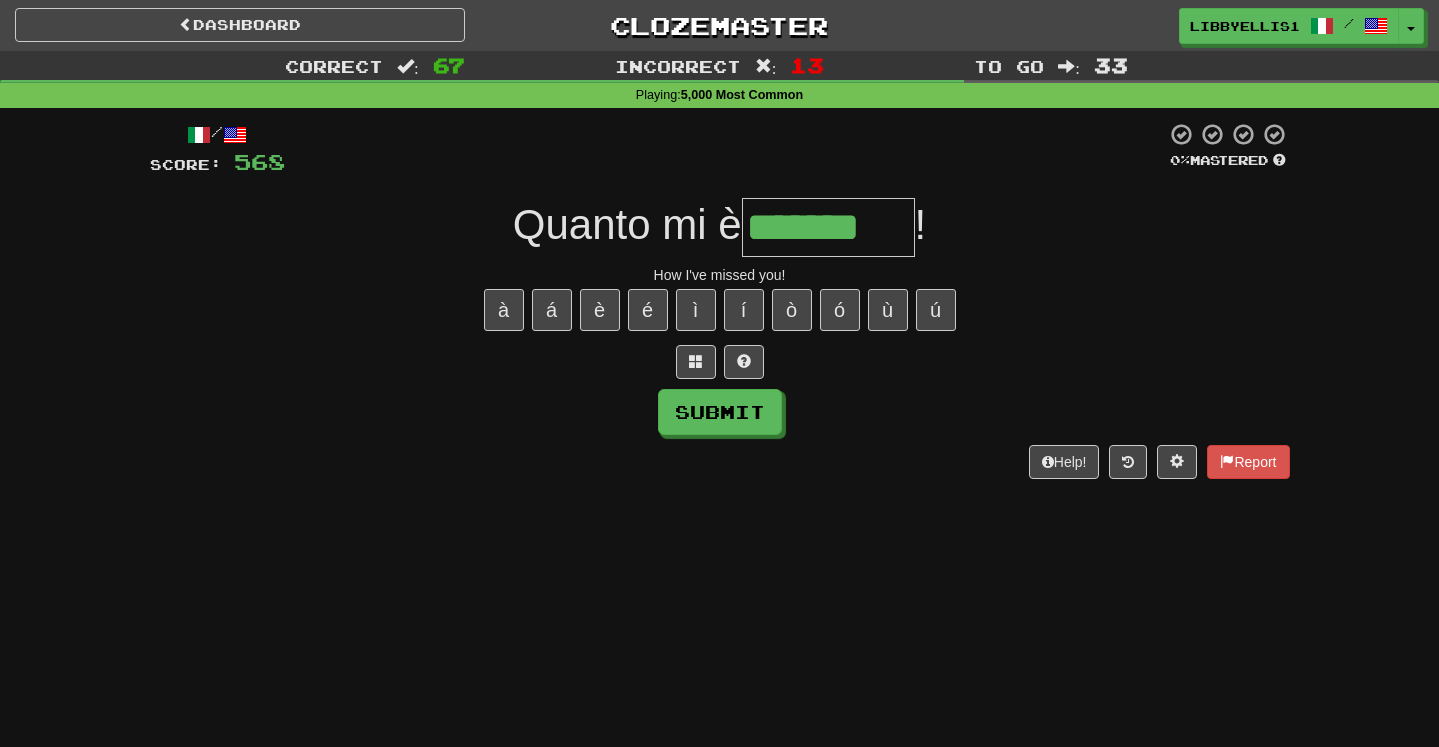 type on "*******" 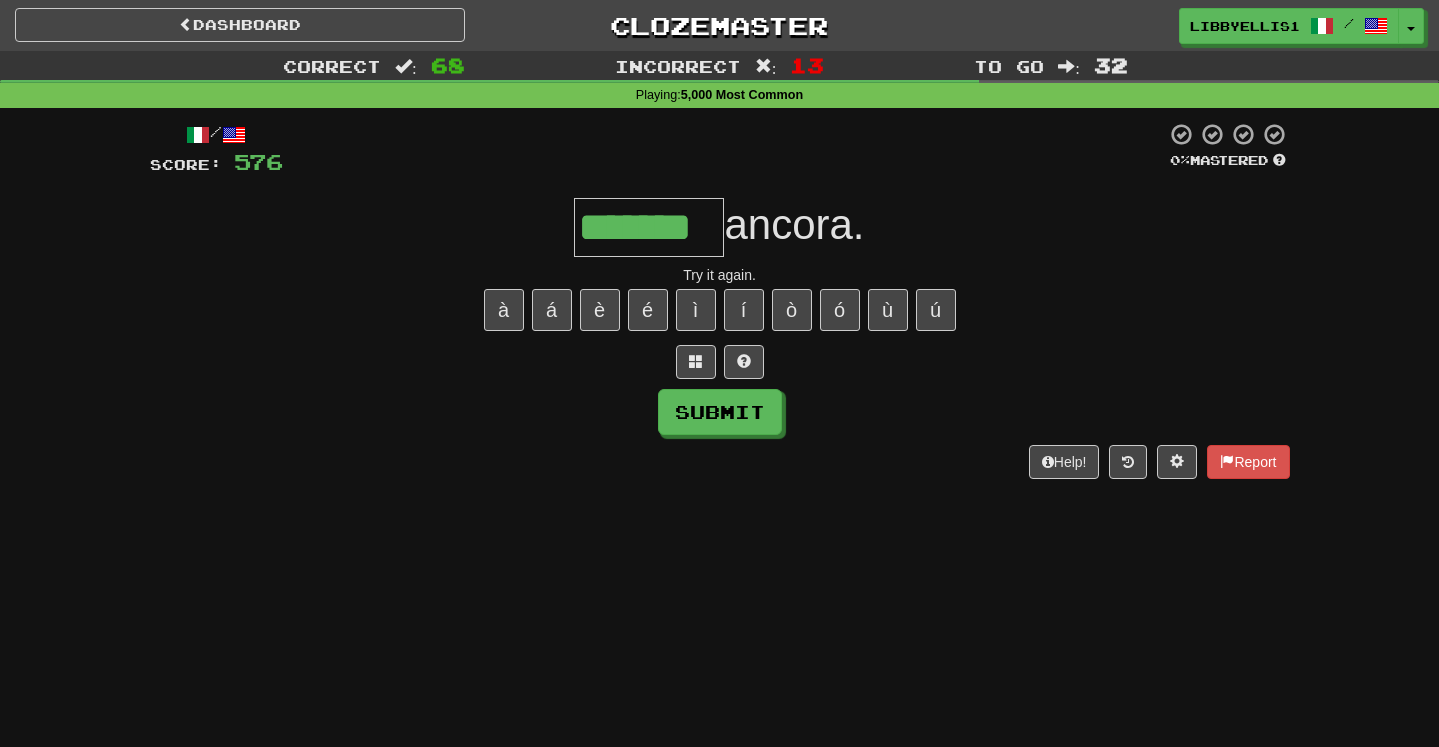 type on "*******" 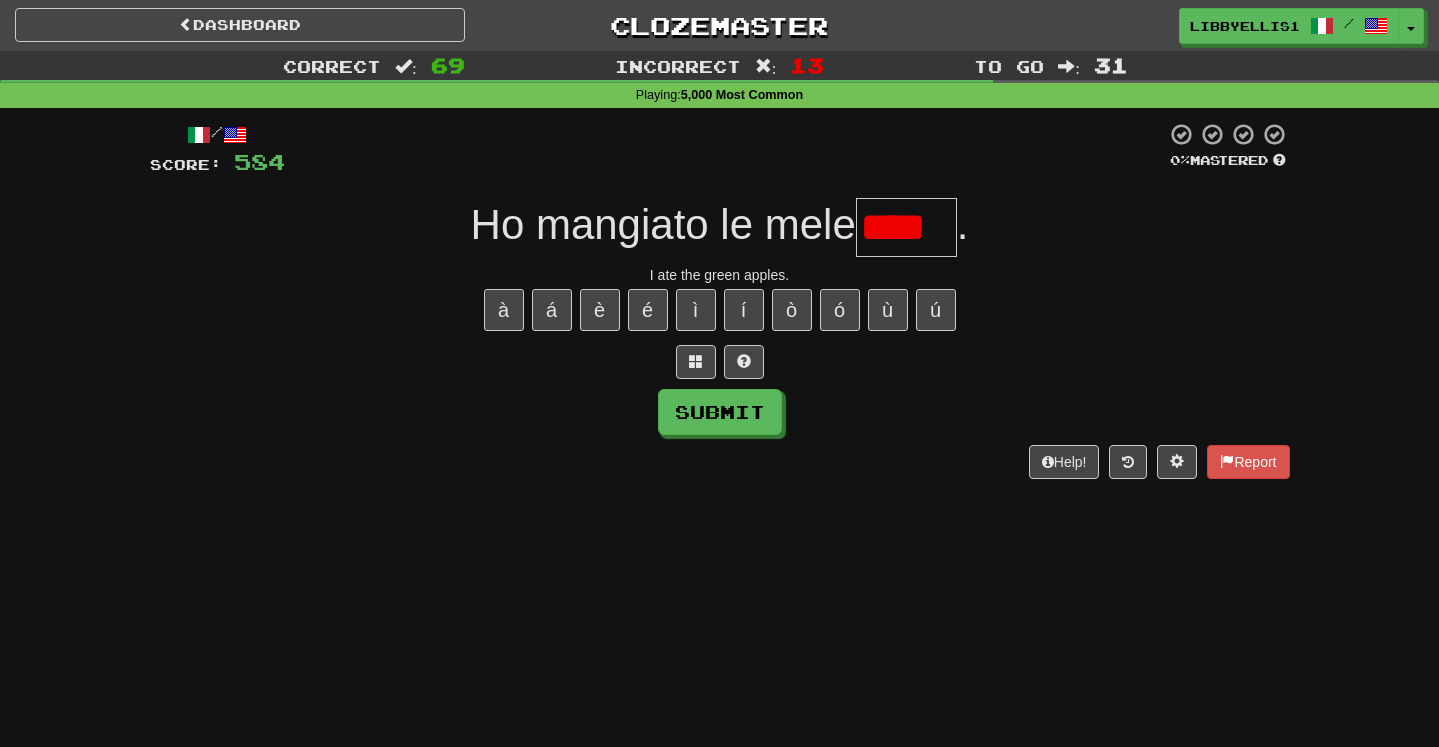 scroll, scrollTop: 0, scrollLeft: 0, axis: both 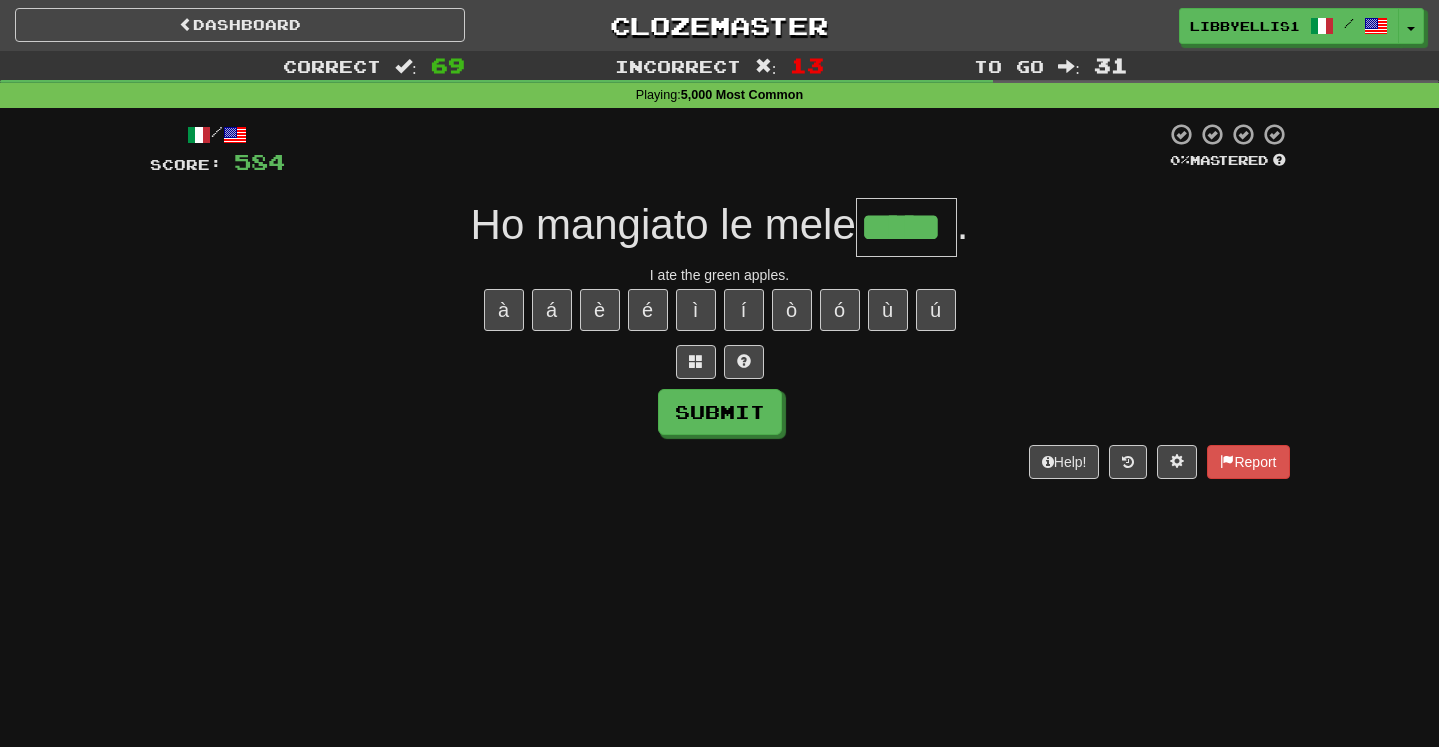 type on "*****" 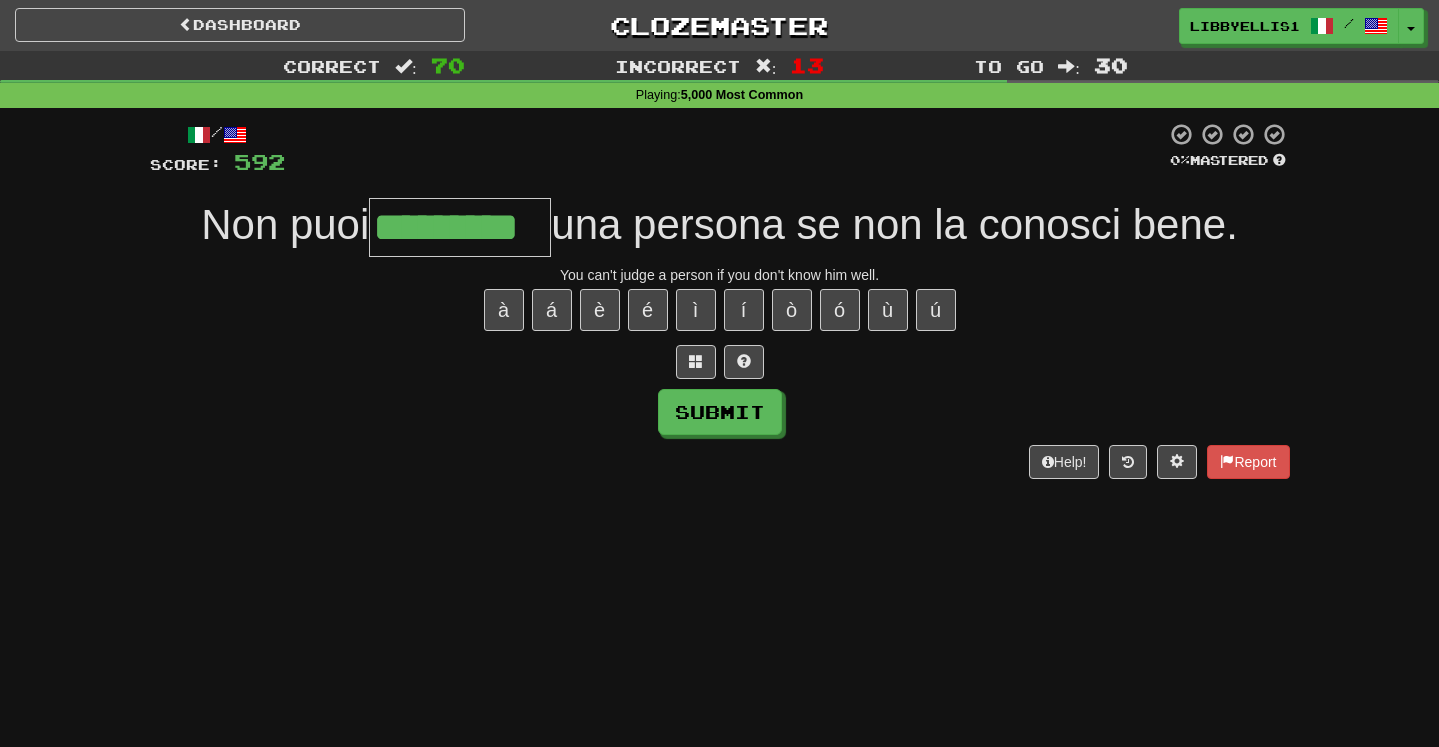 type on "*********" 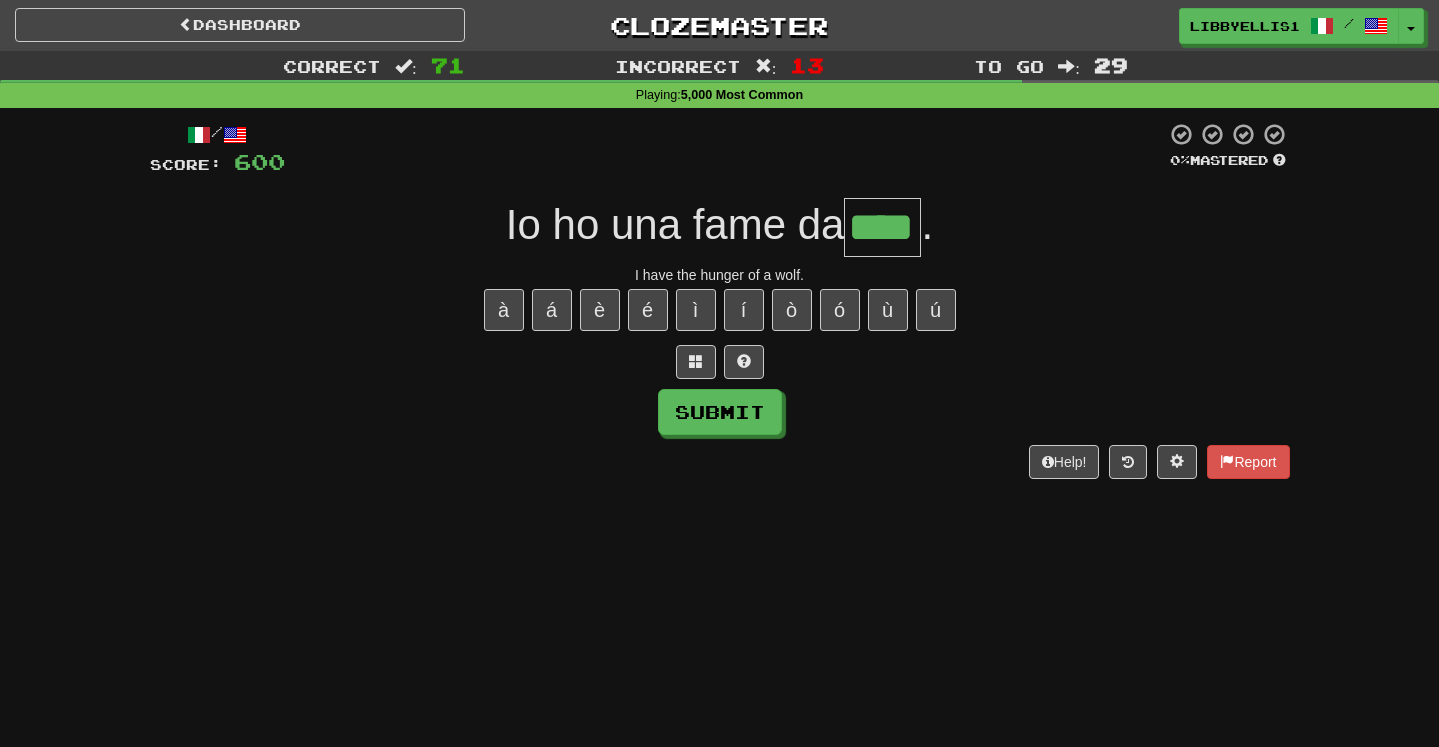 type on "****" 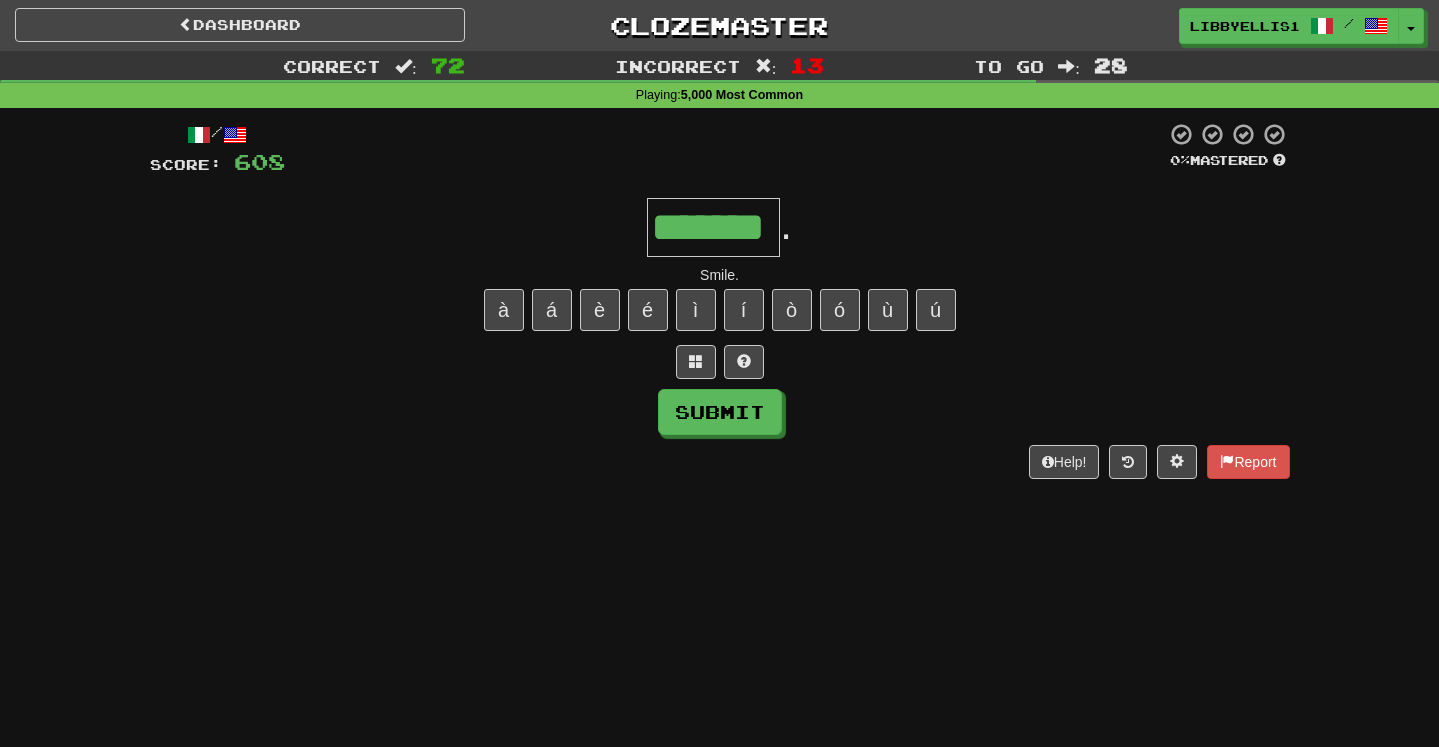 type on "*******" 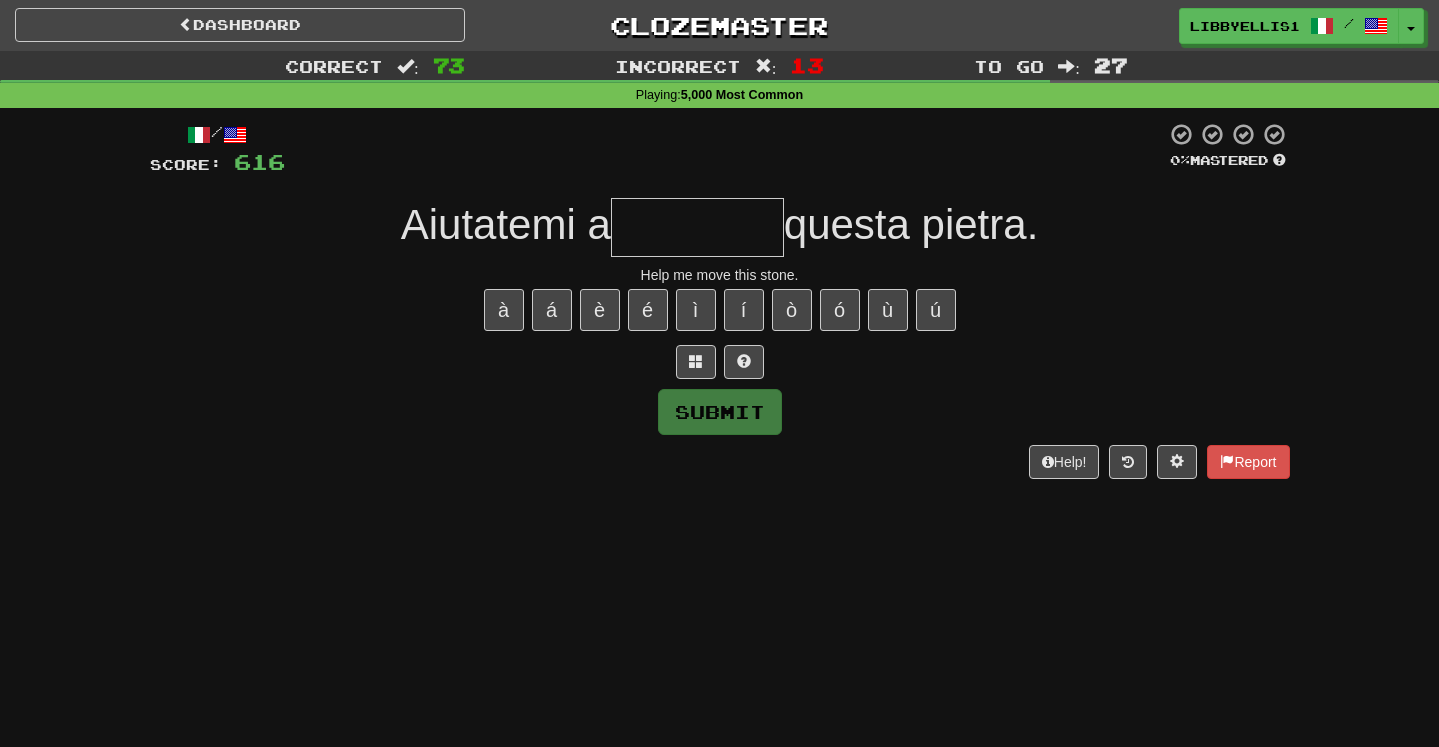type on "*" 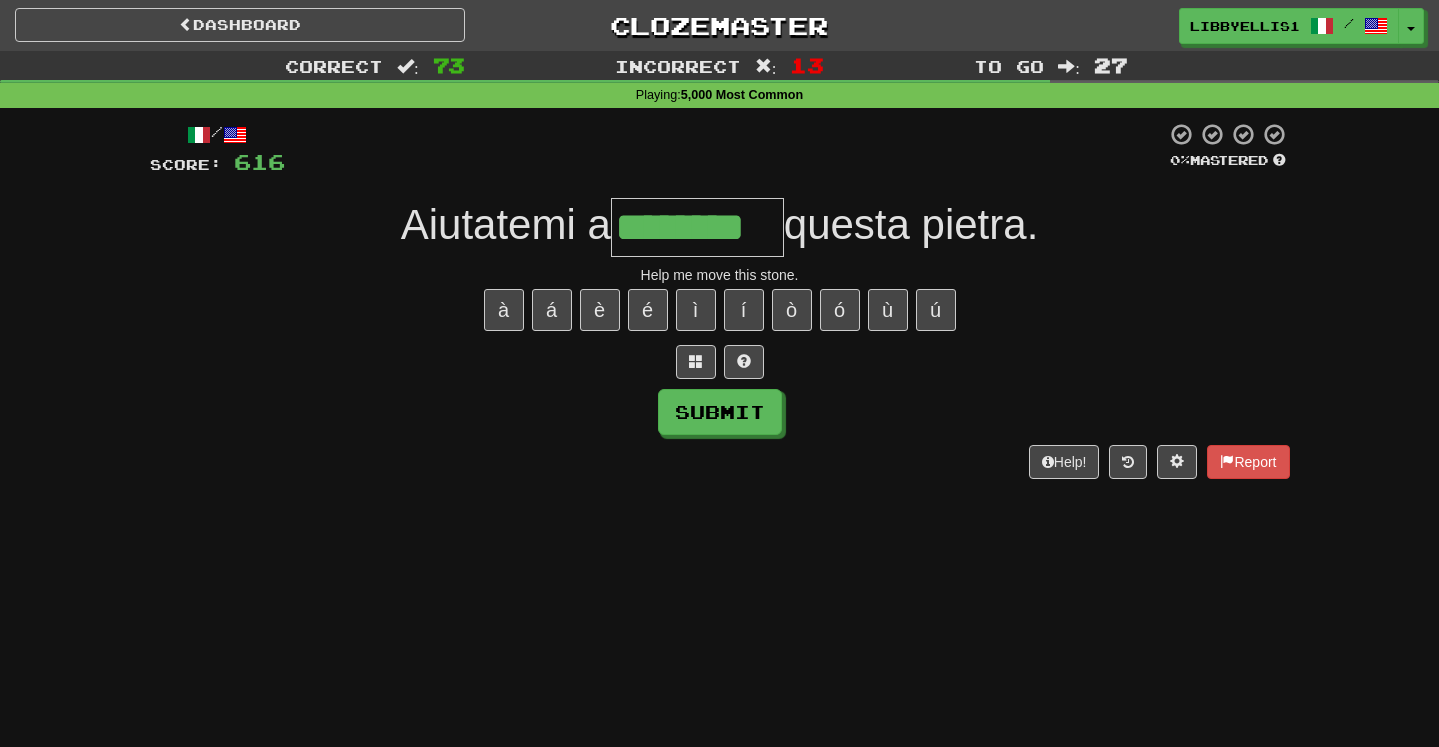 type on "********" 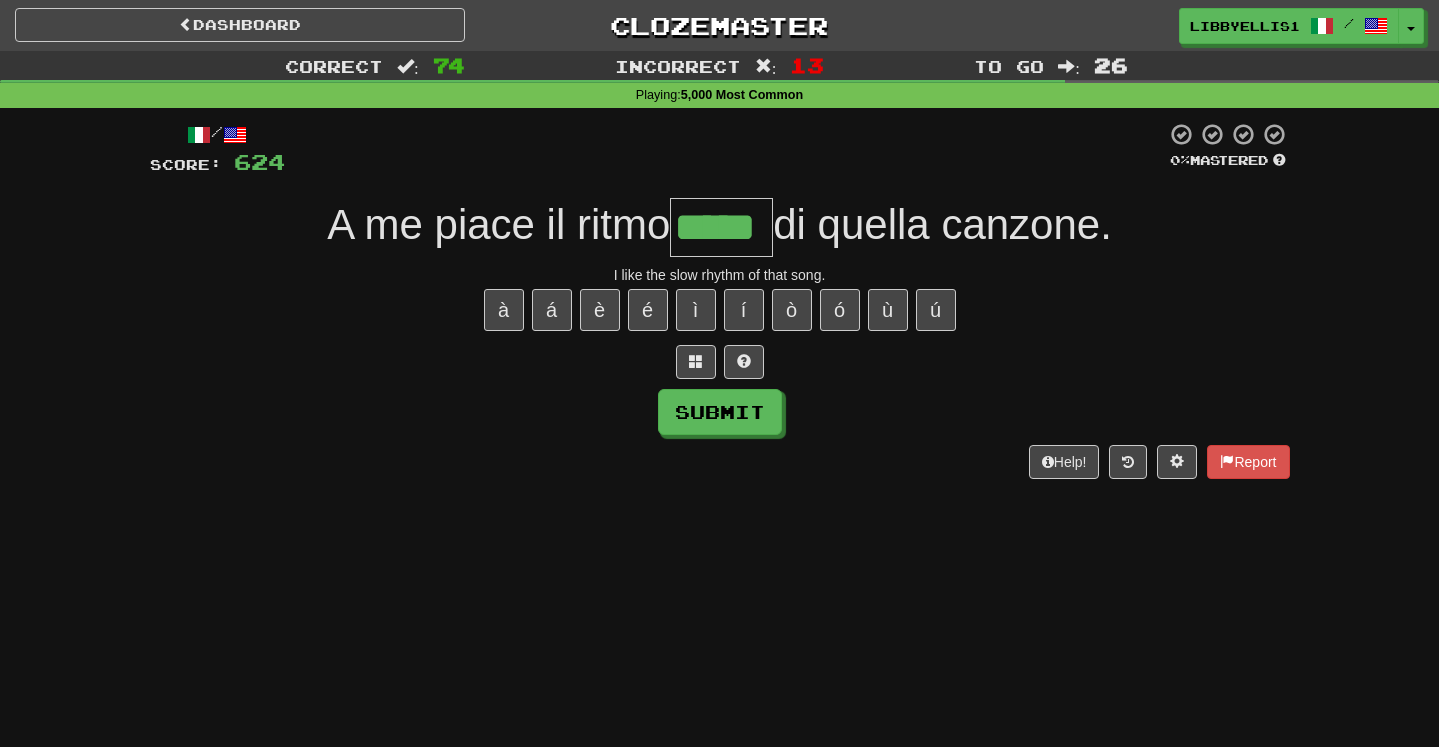 type on "*****" 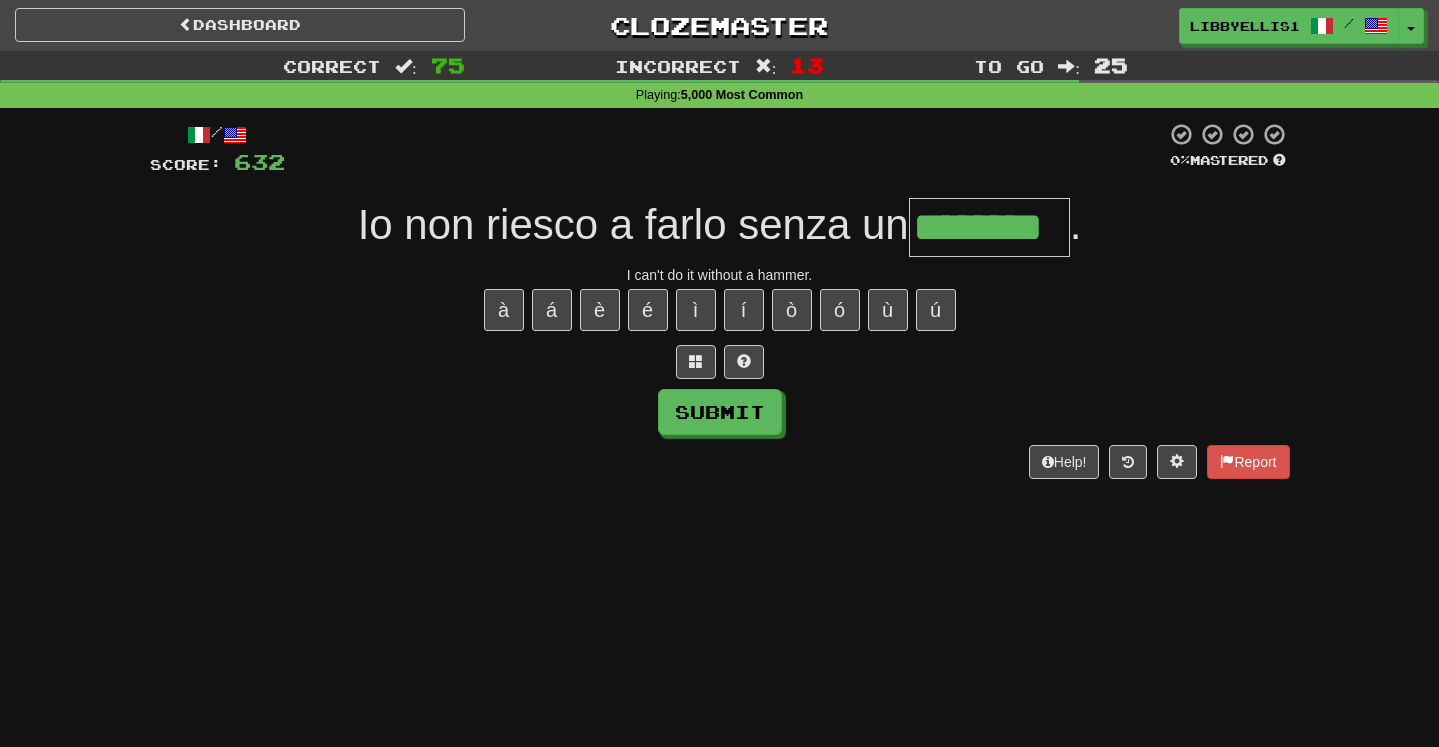 type on "********" 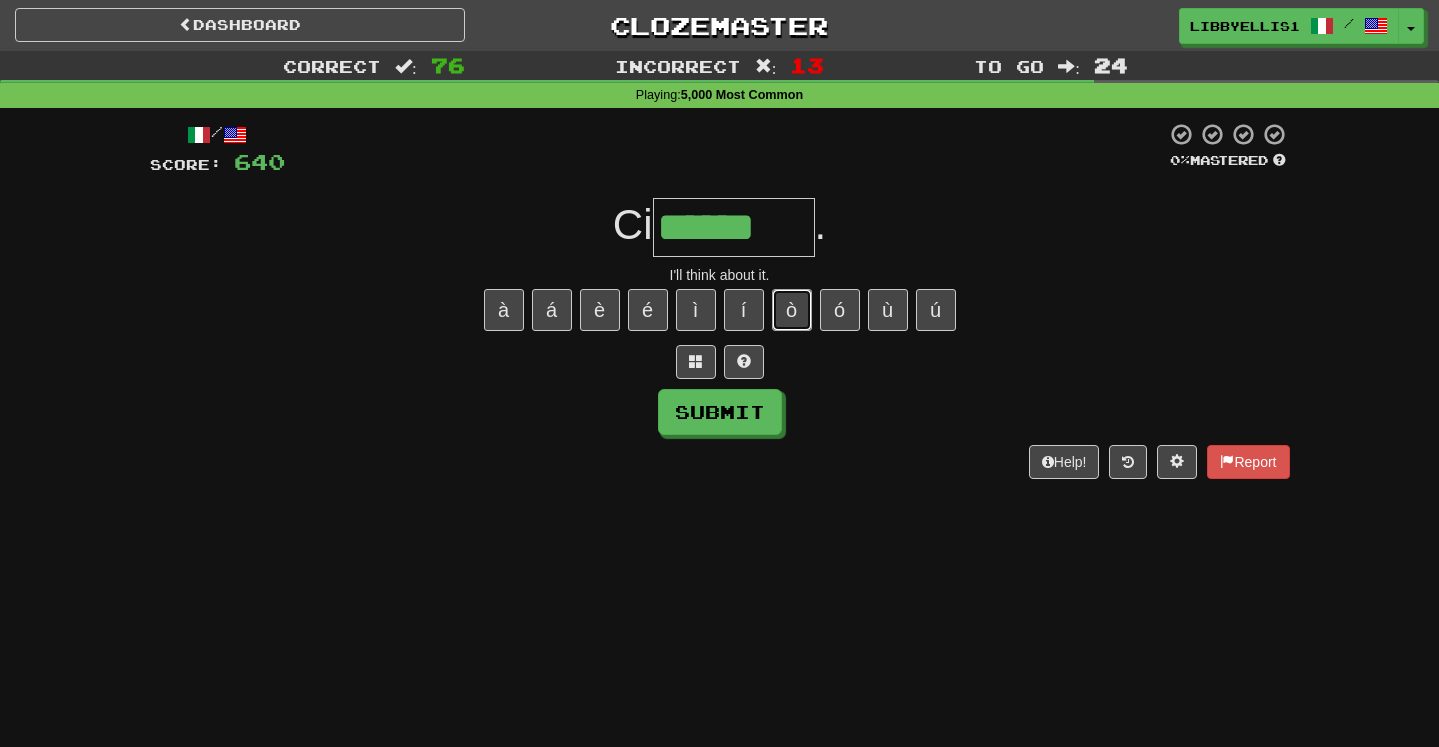 click on "ò" at bounding box center (792, 310) 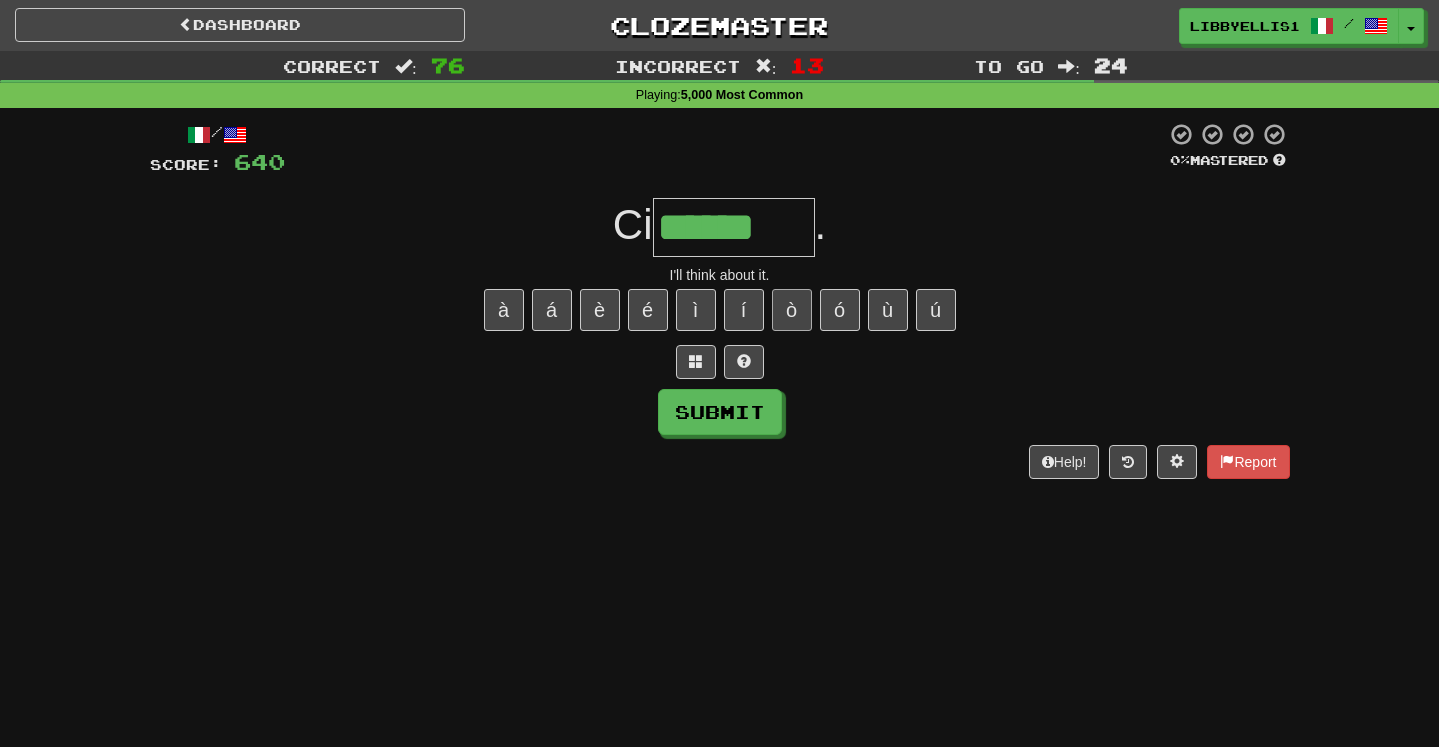 type on "*******" 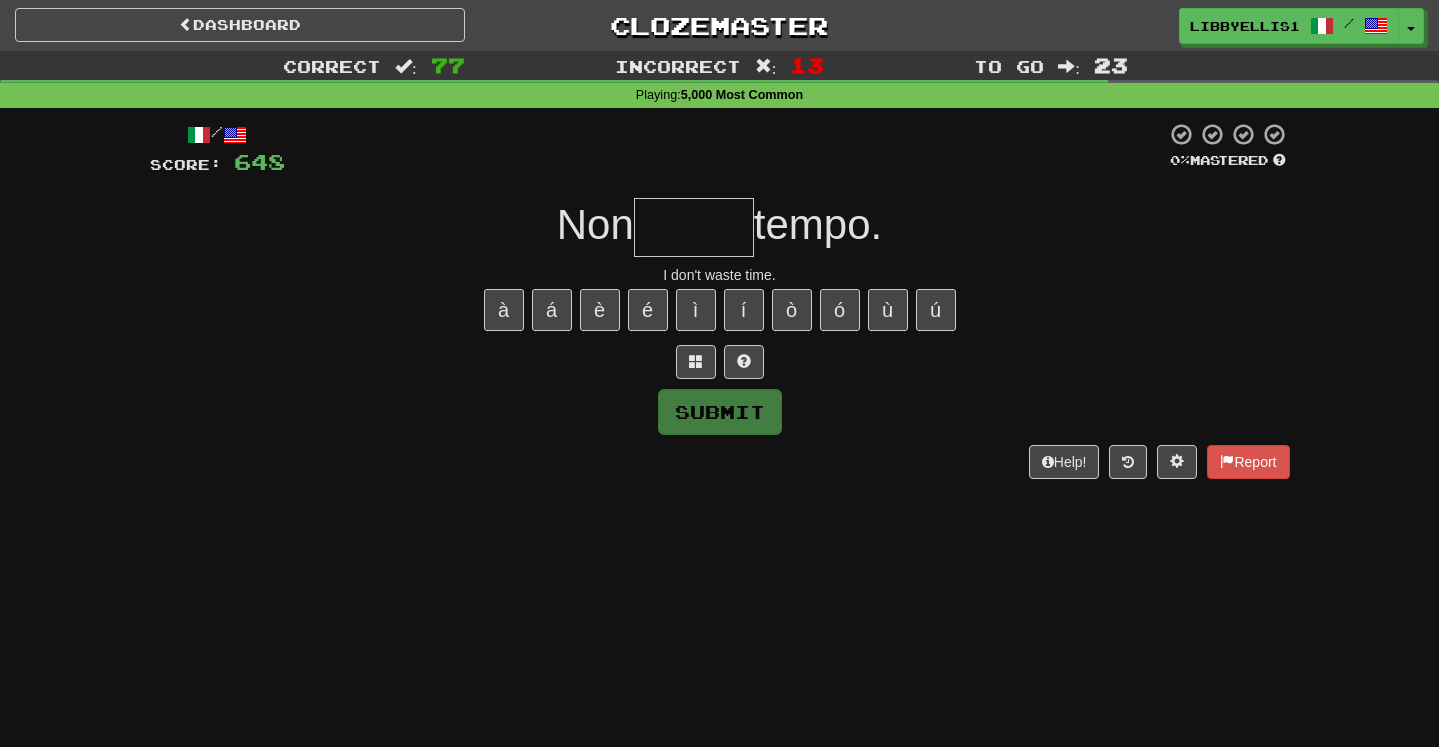 type on "*" 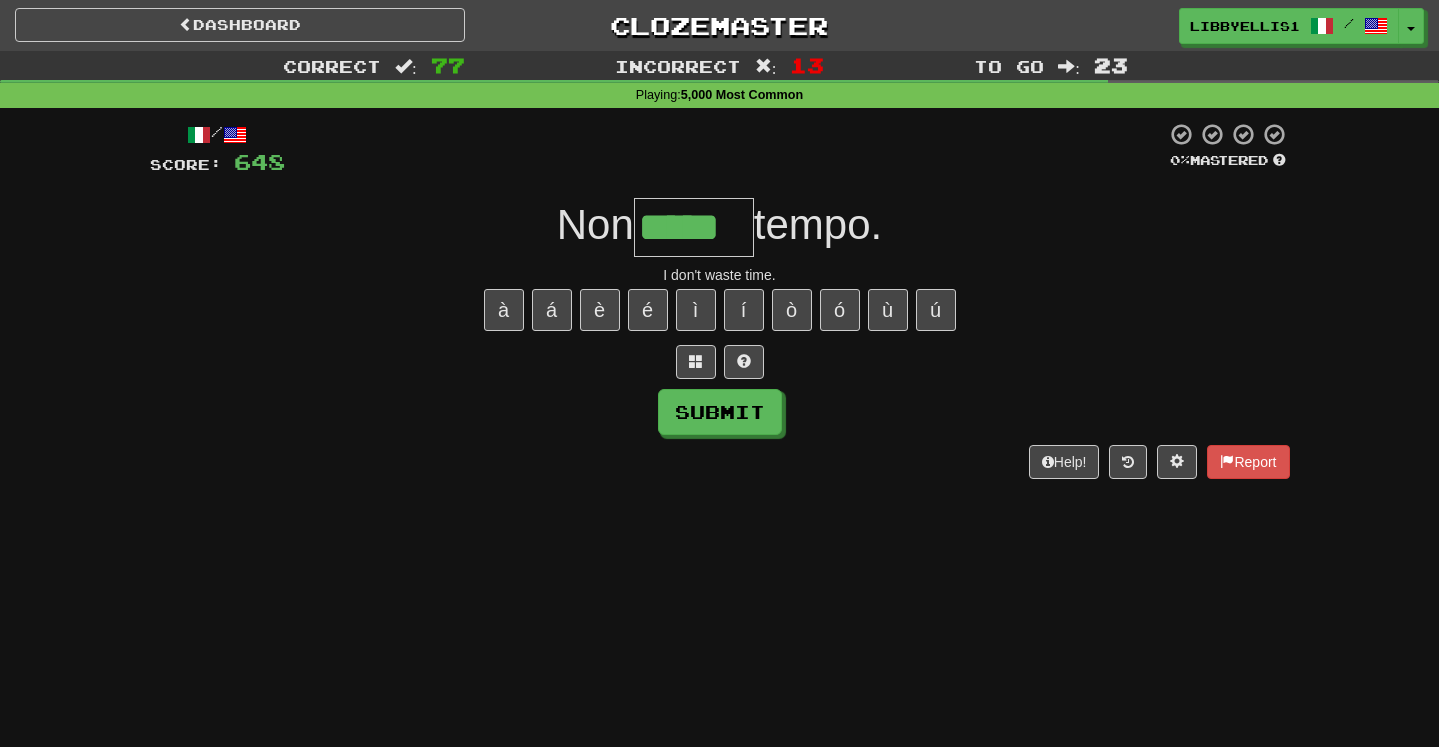 type on "*****" 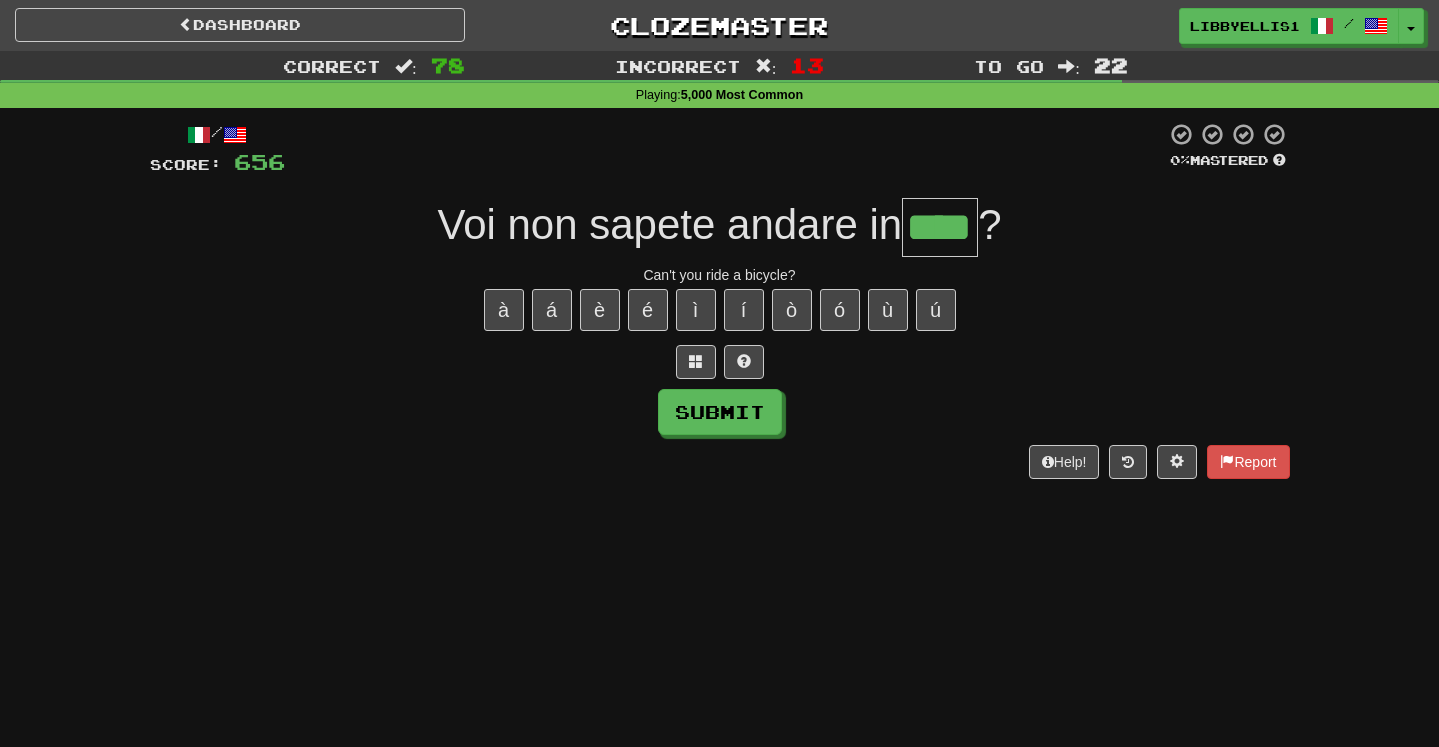 type on "****" 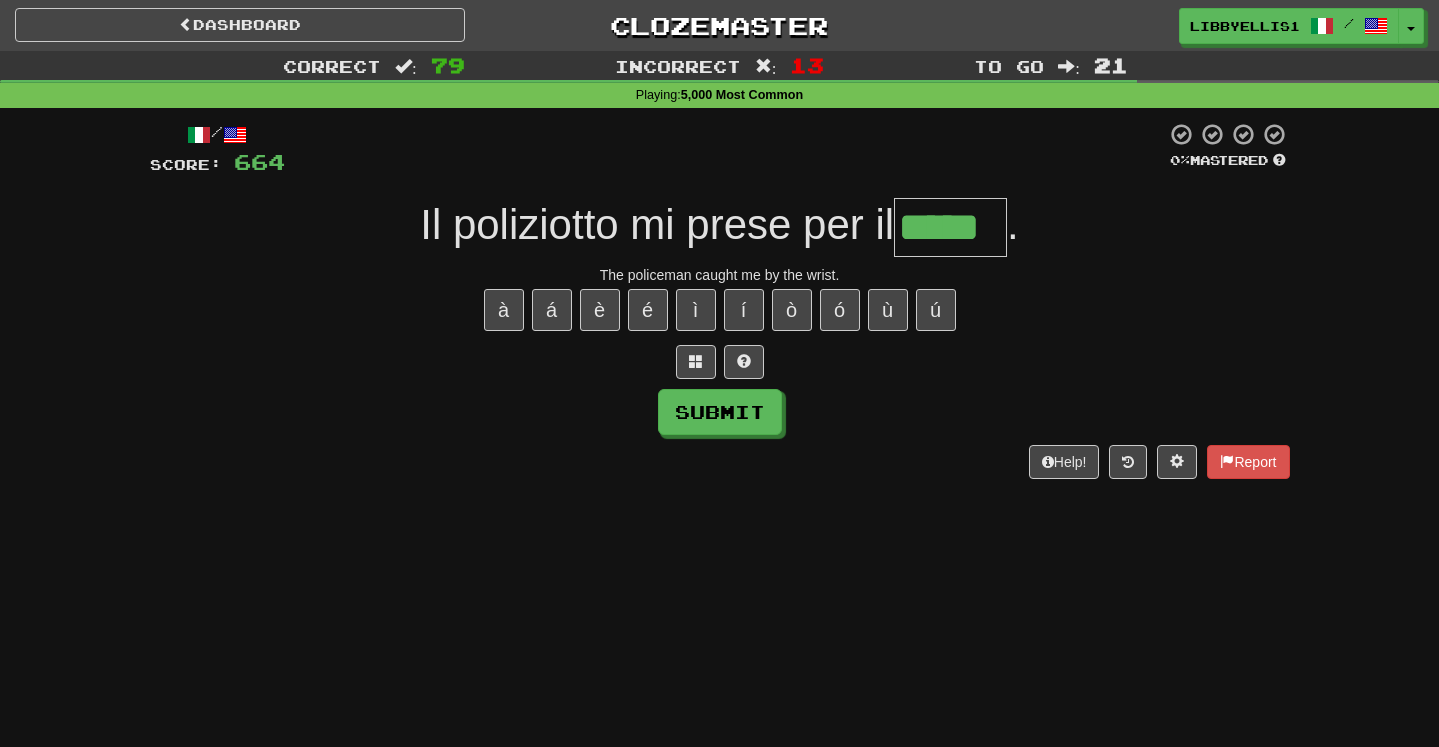 type on "*****" 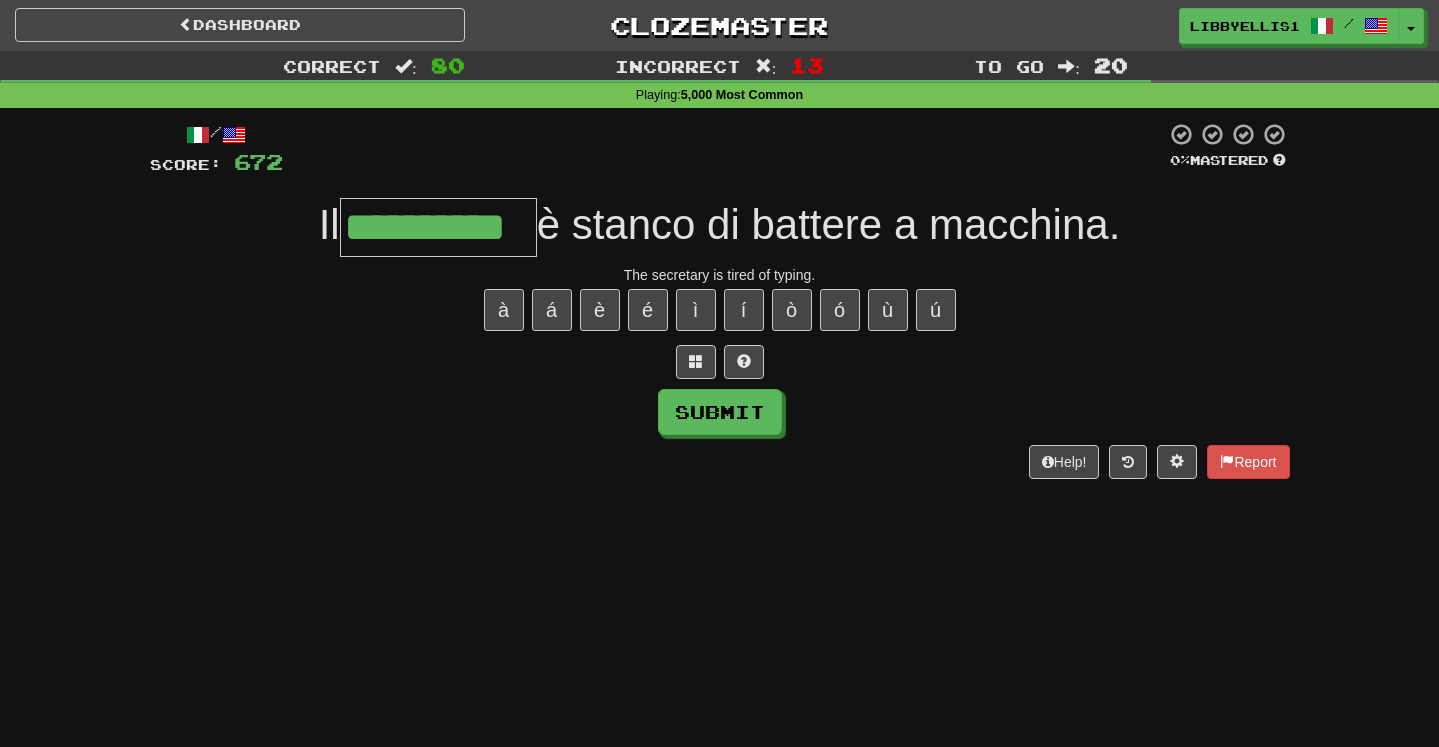 type on "**********" 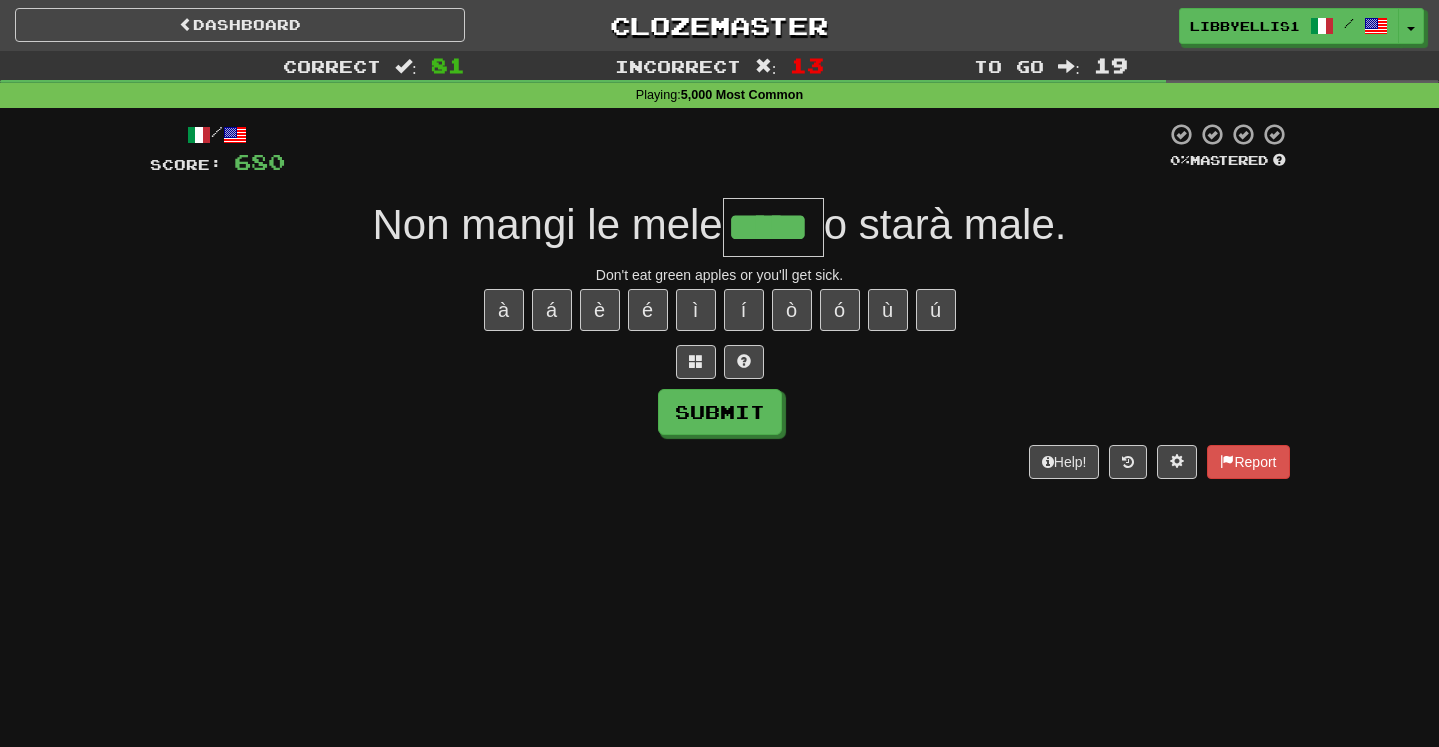 type on "*****" 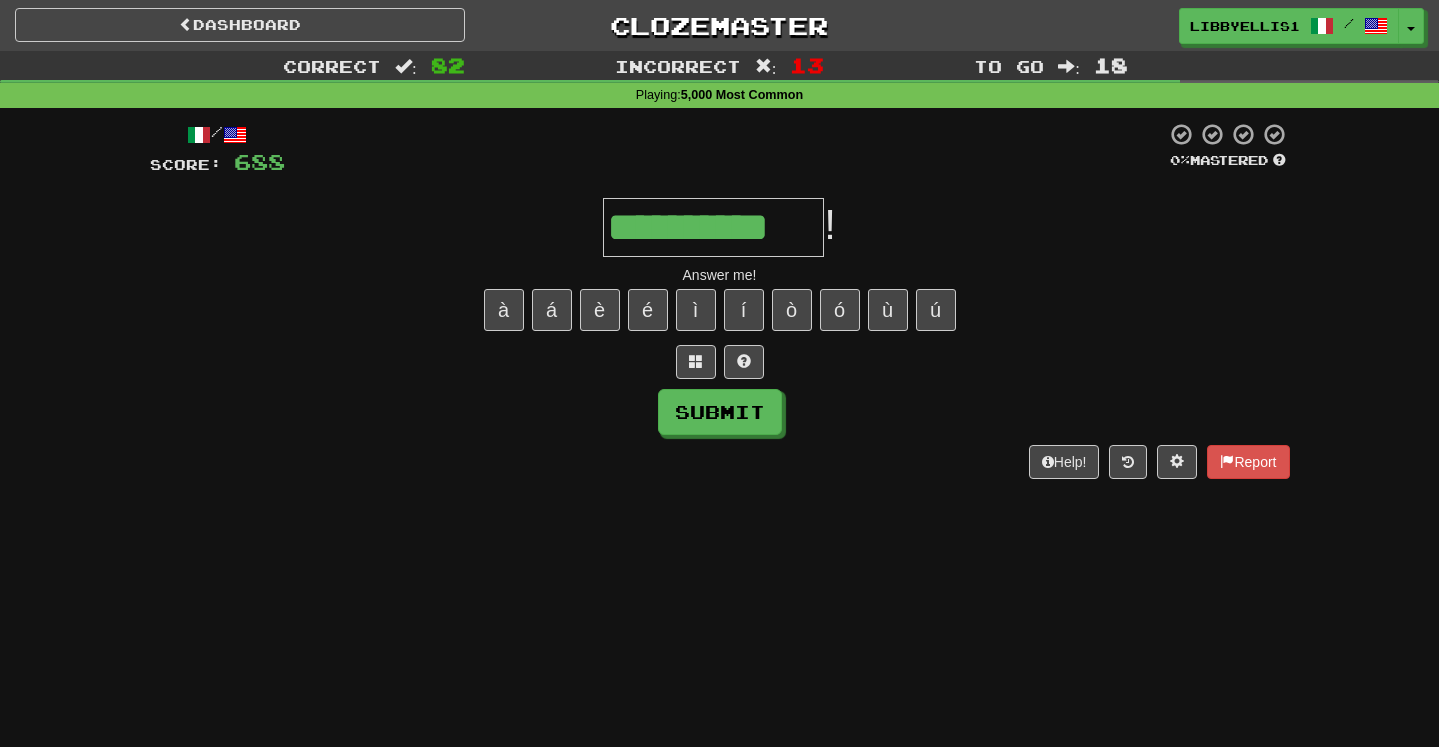 type on "**********" 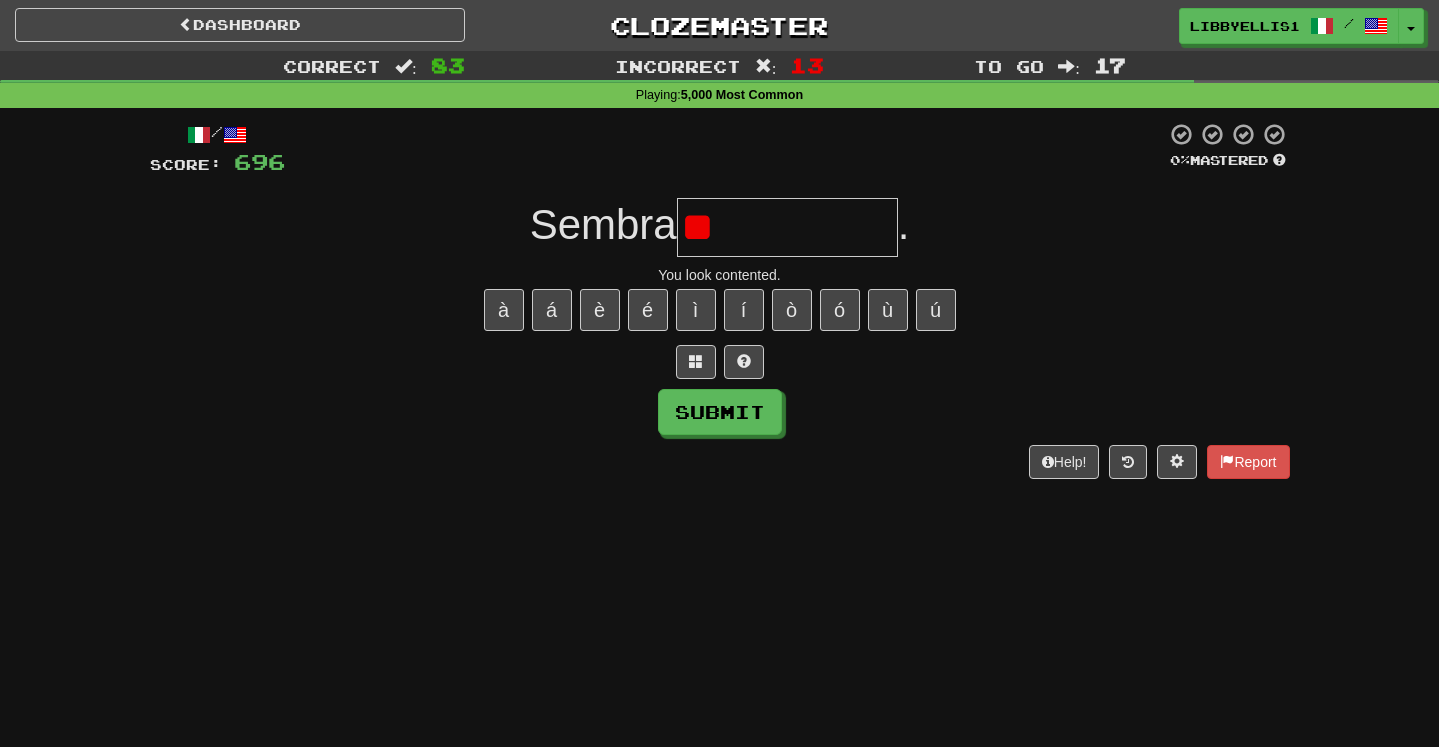 type on "*" 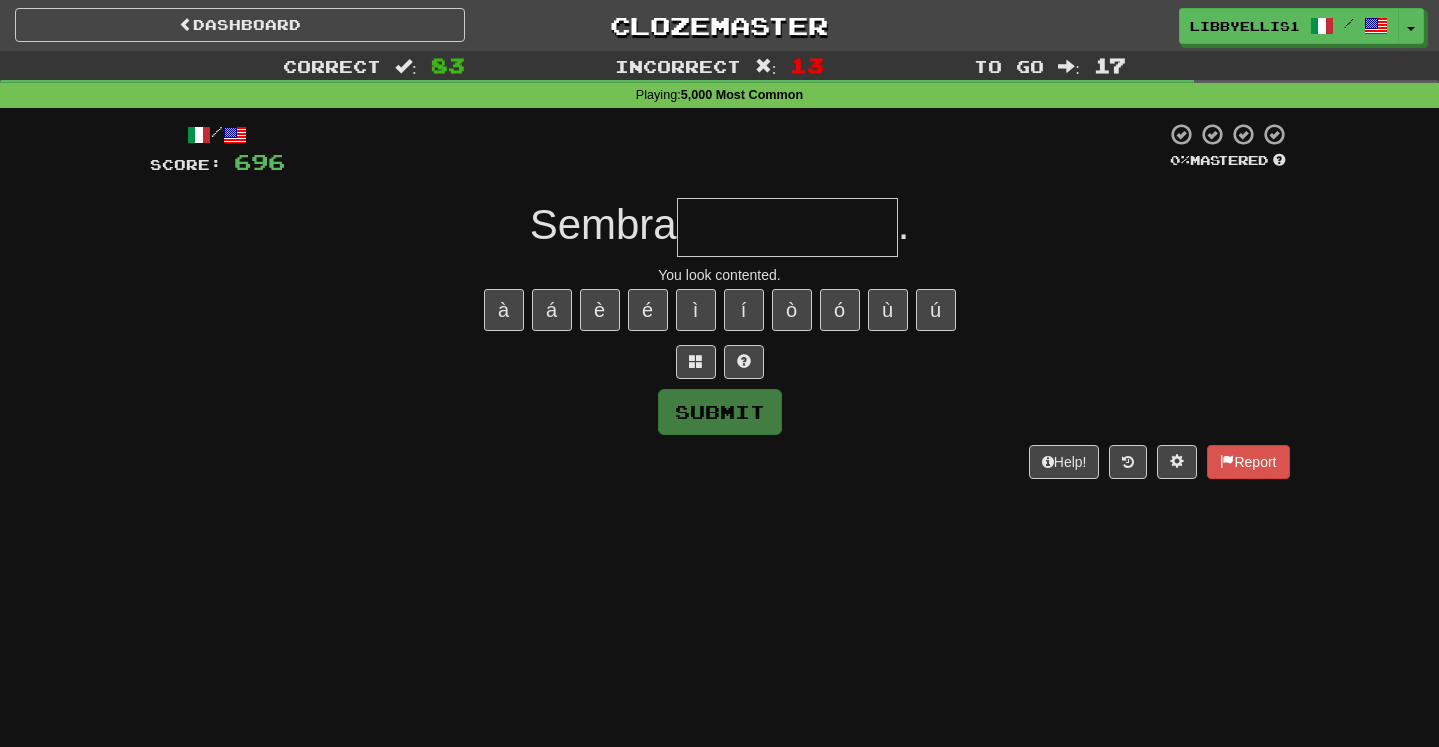 type on "*" 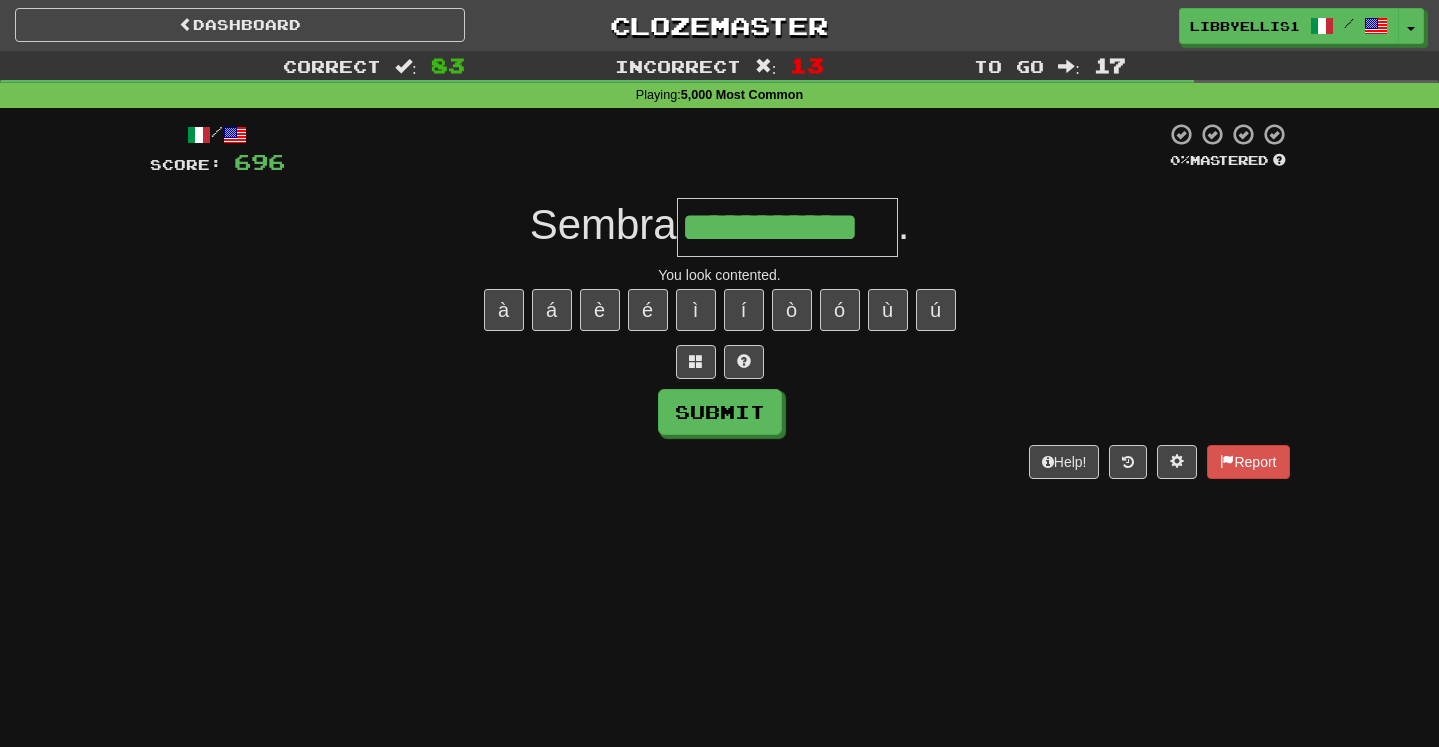 type on "**********" 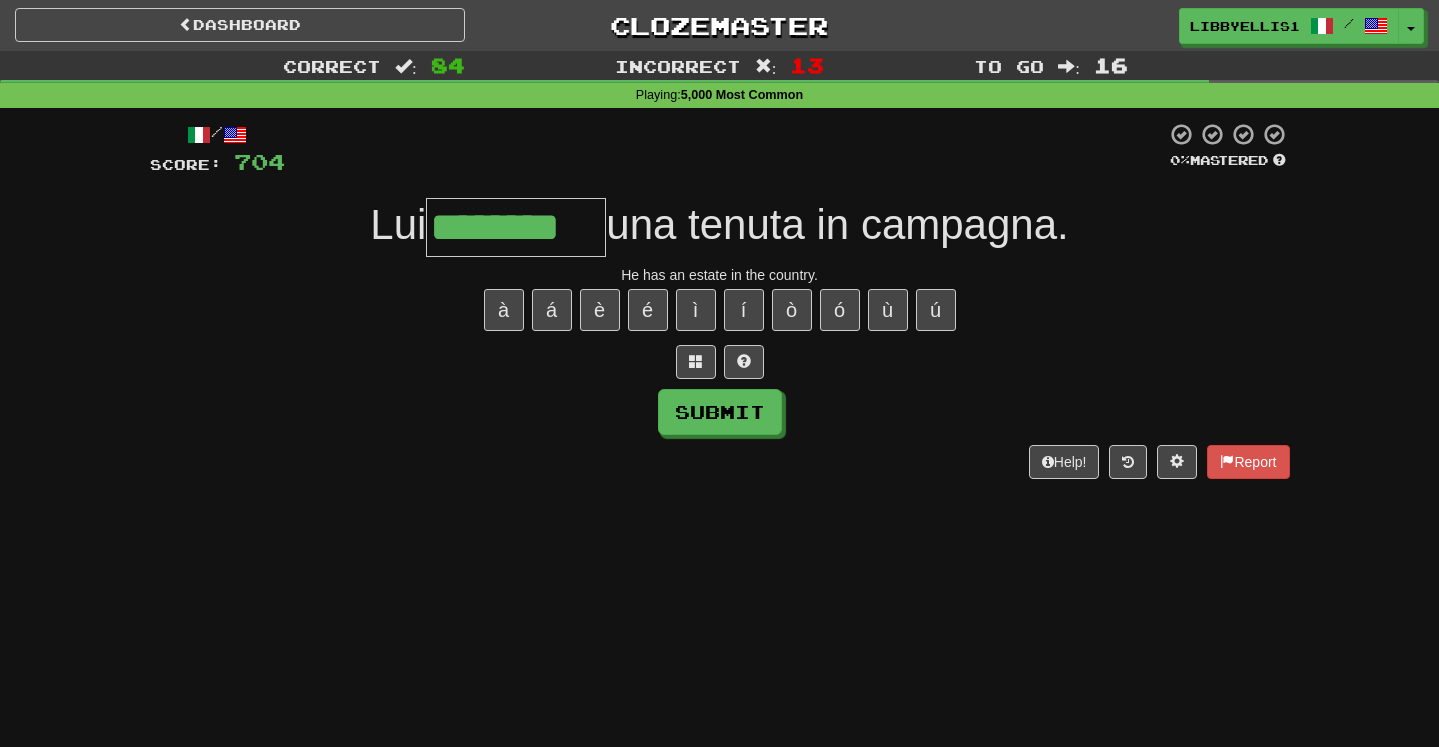 type on "********" 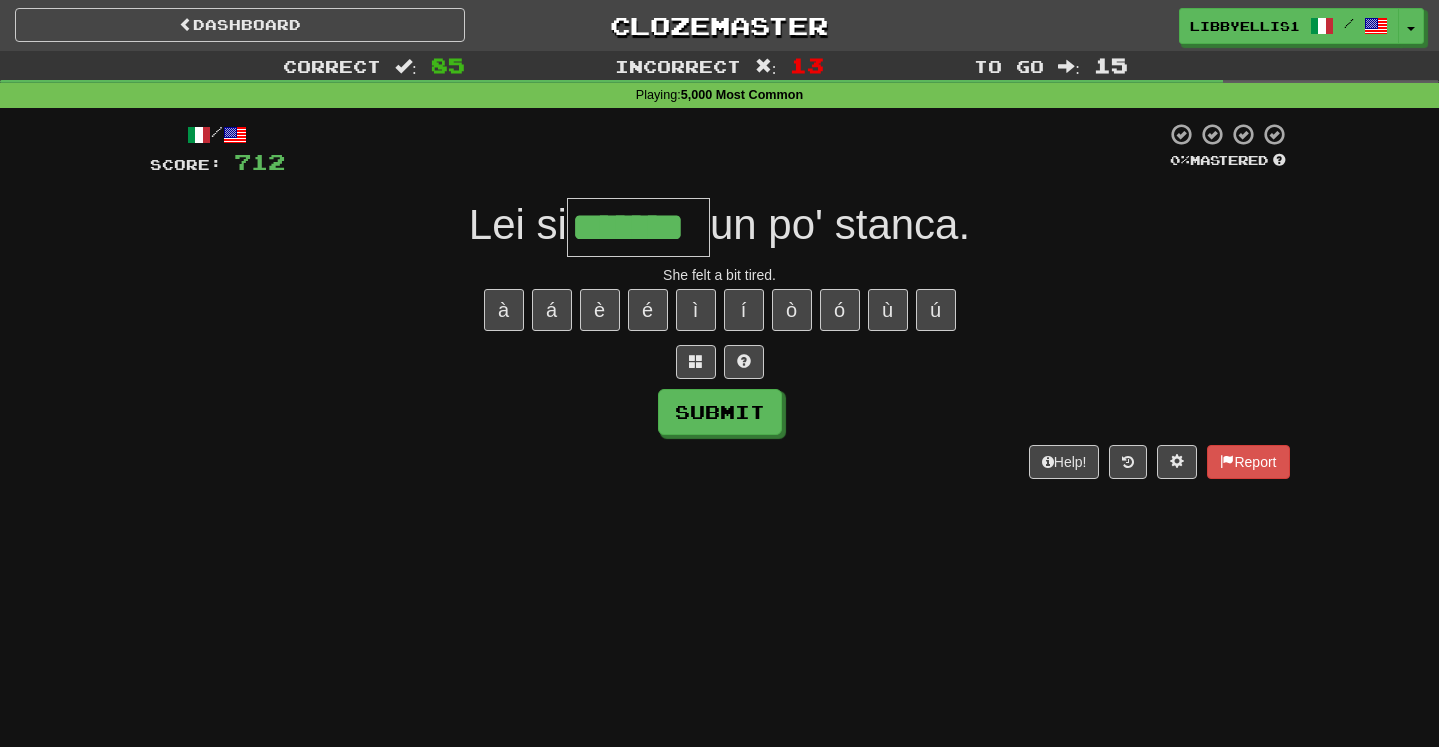 type on "*******" 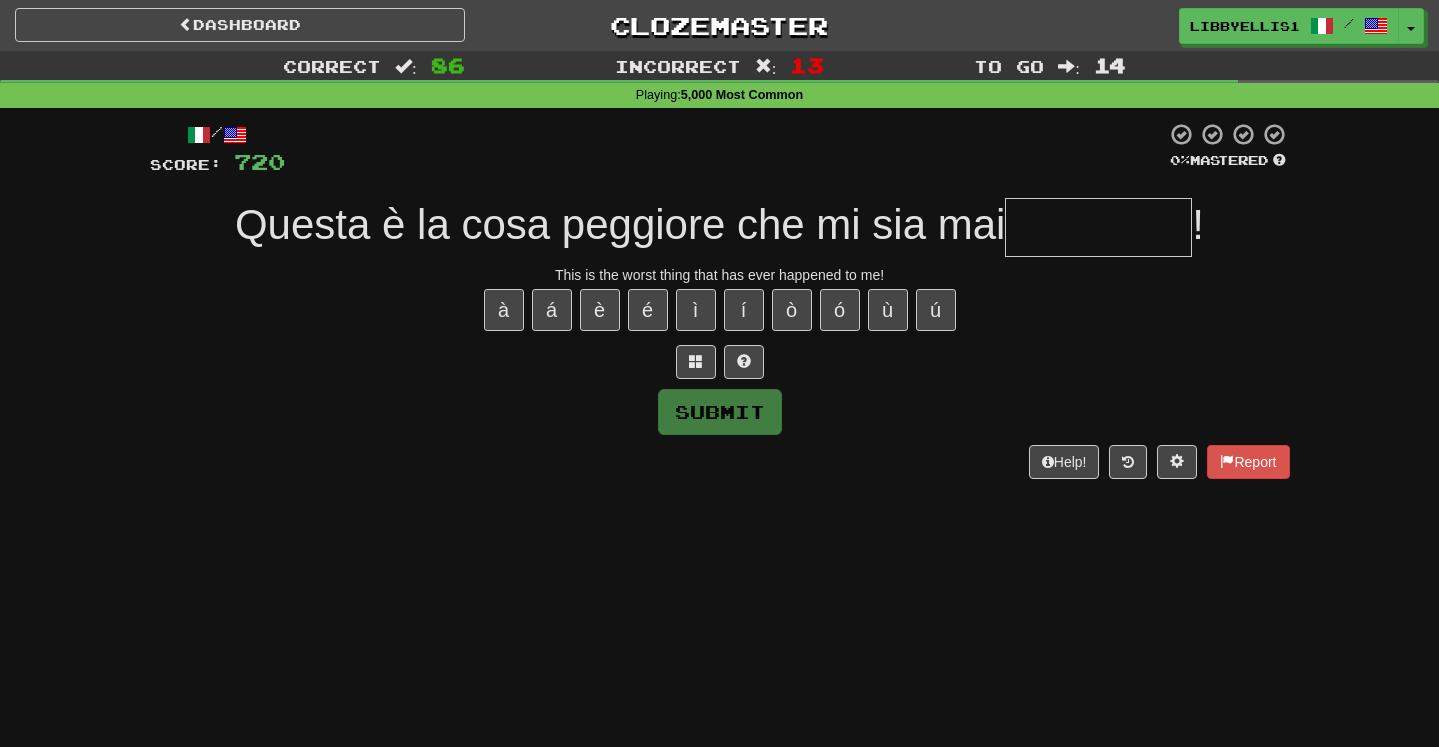 type on "*" 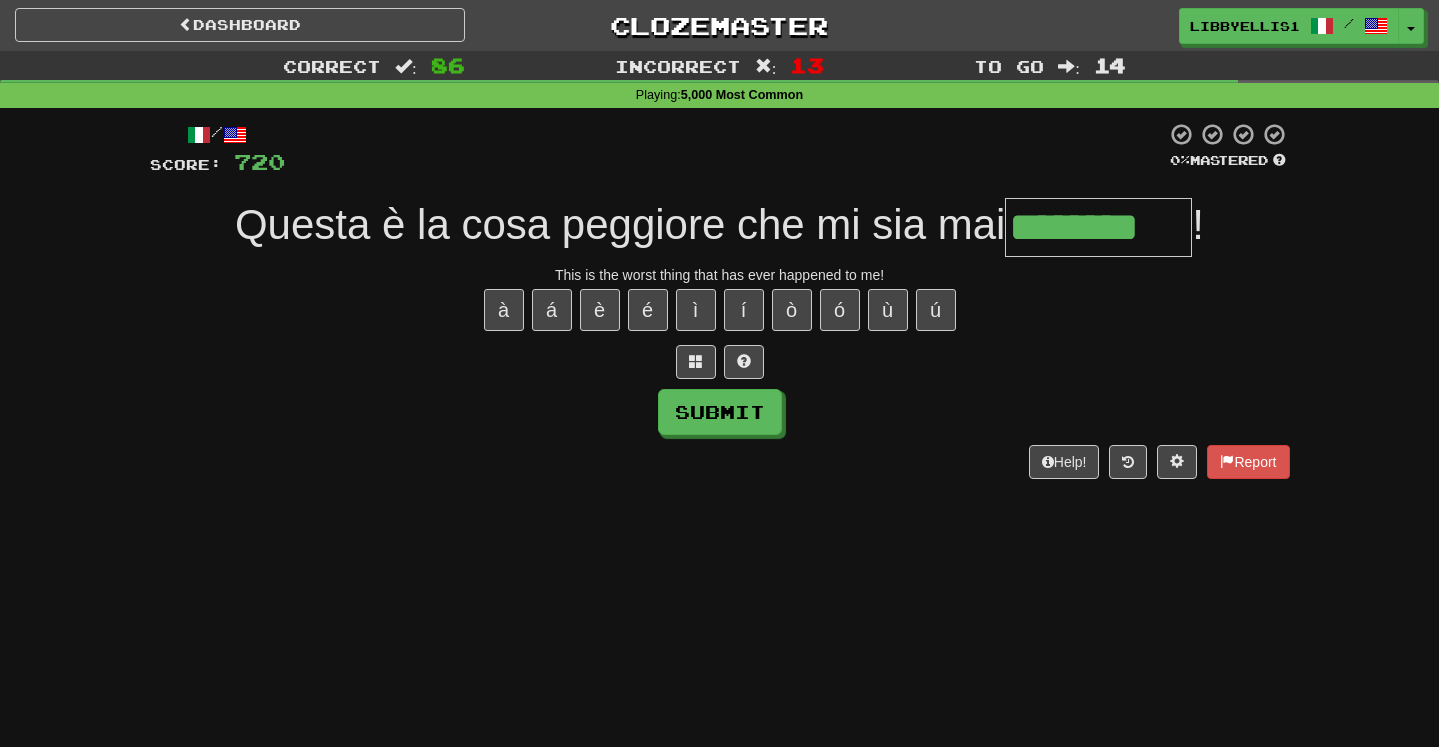 type on "********" 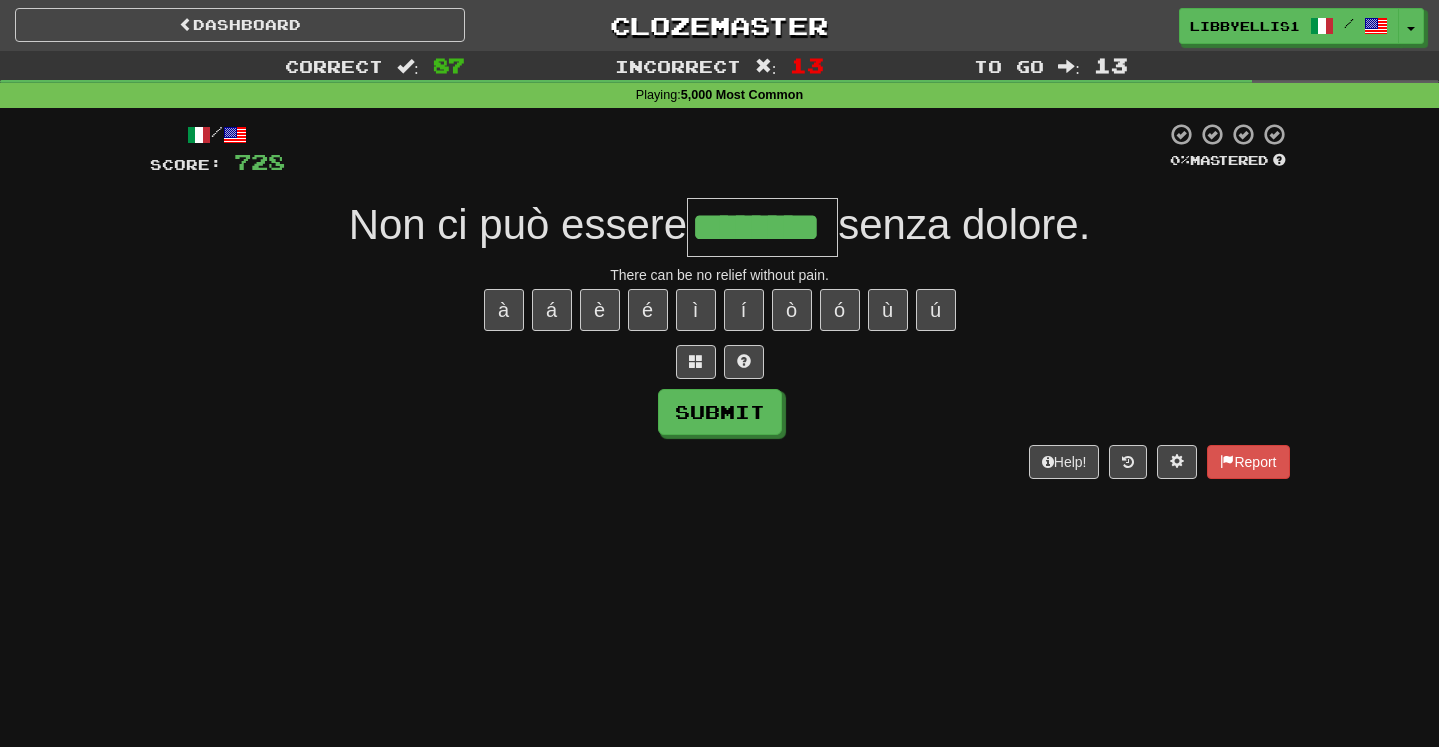 type on "********" 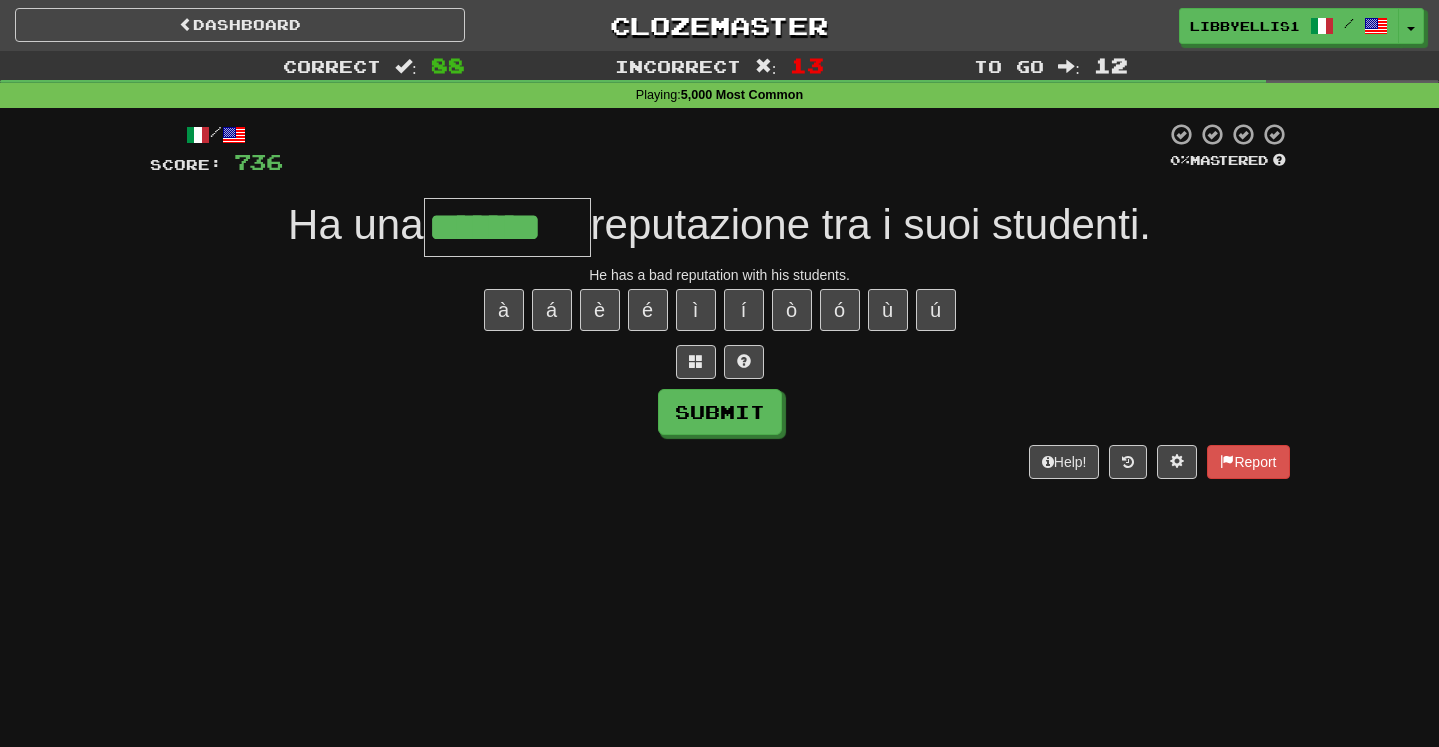 type on "*******" 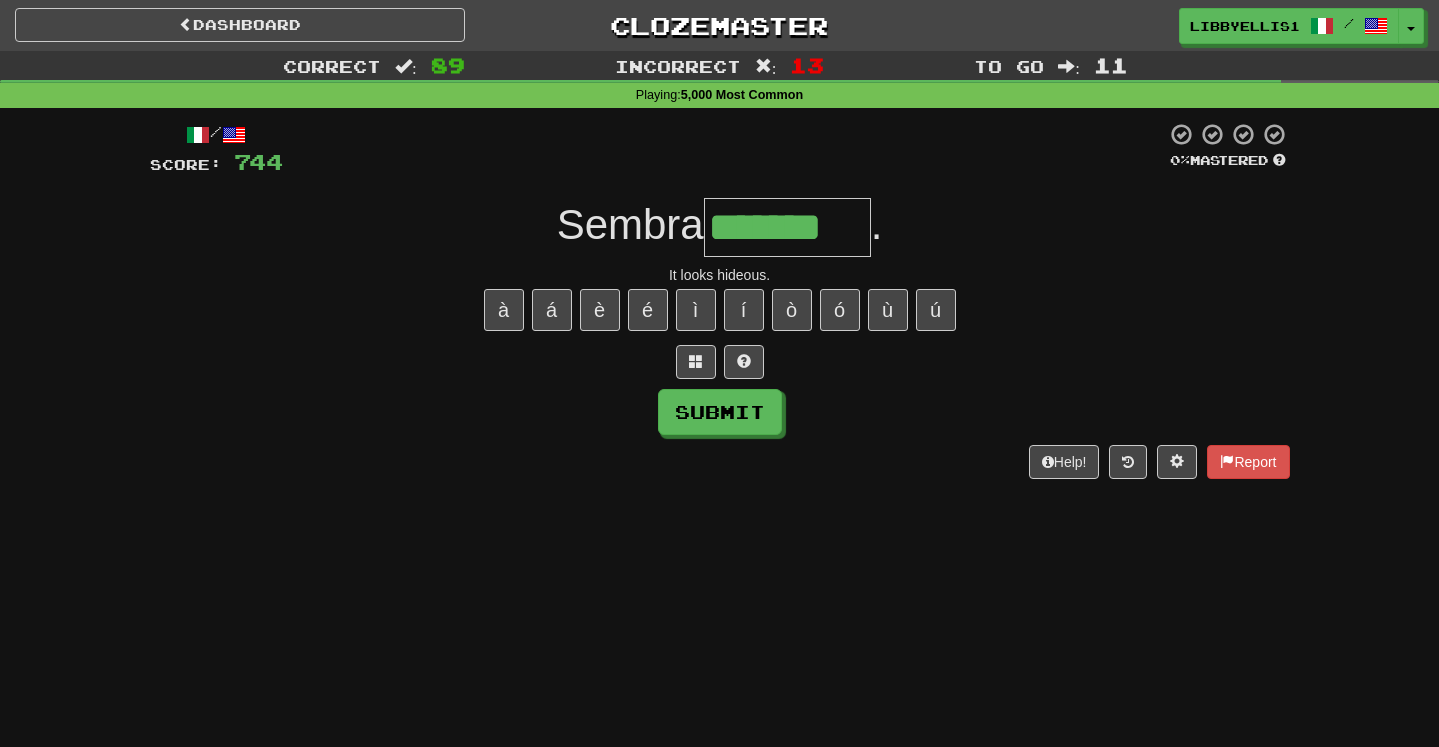 type on "*******" 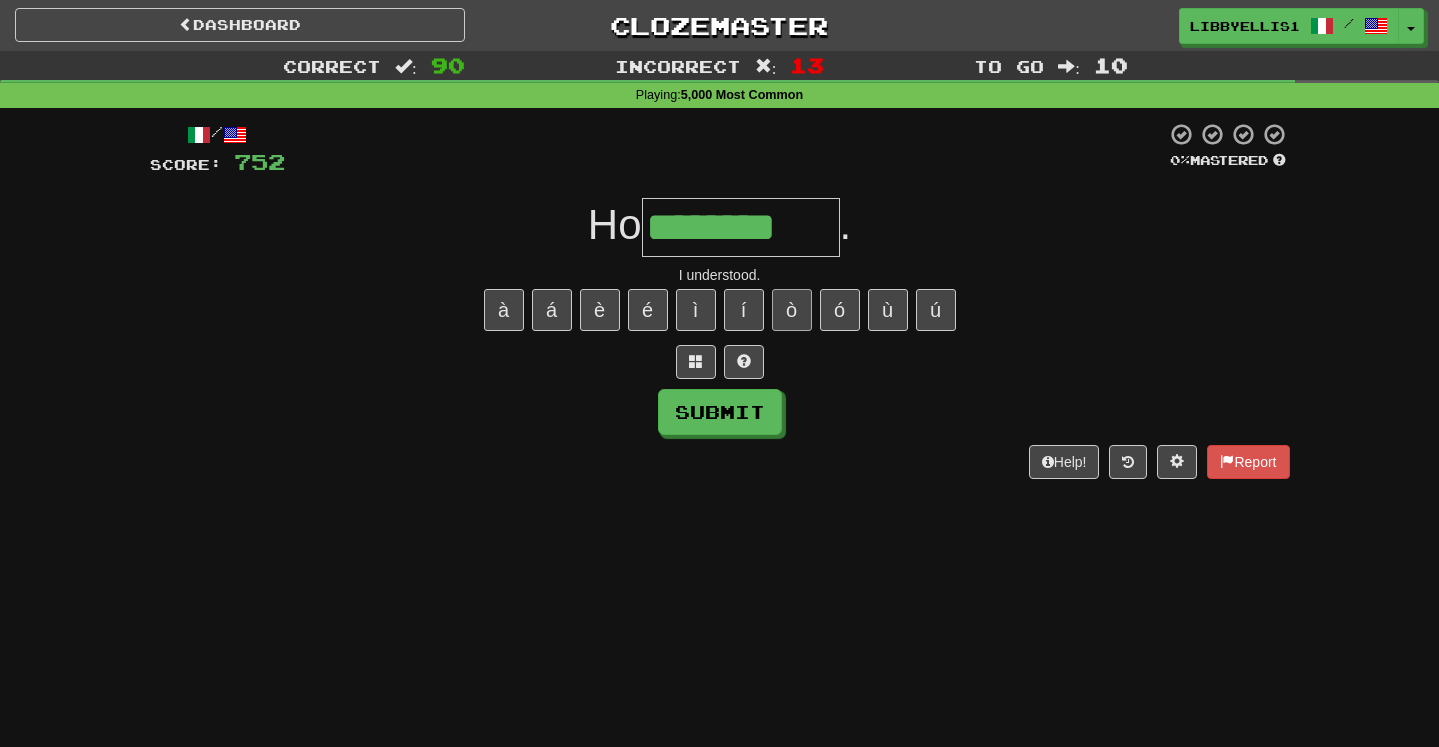 type on "********" 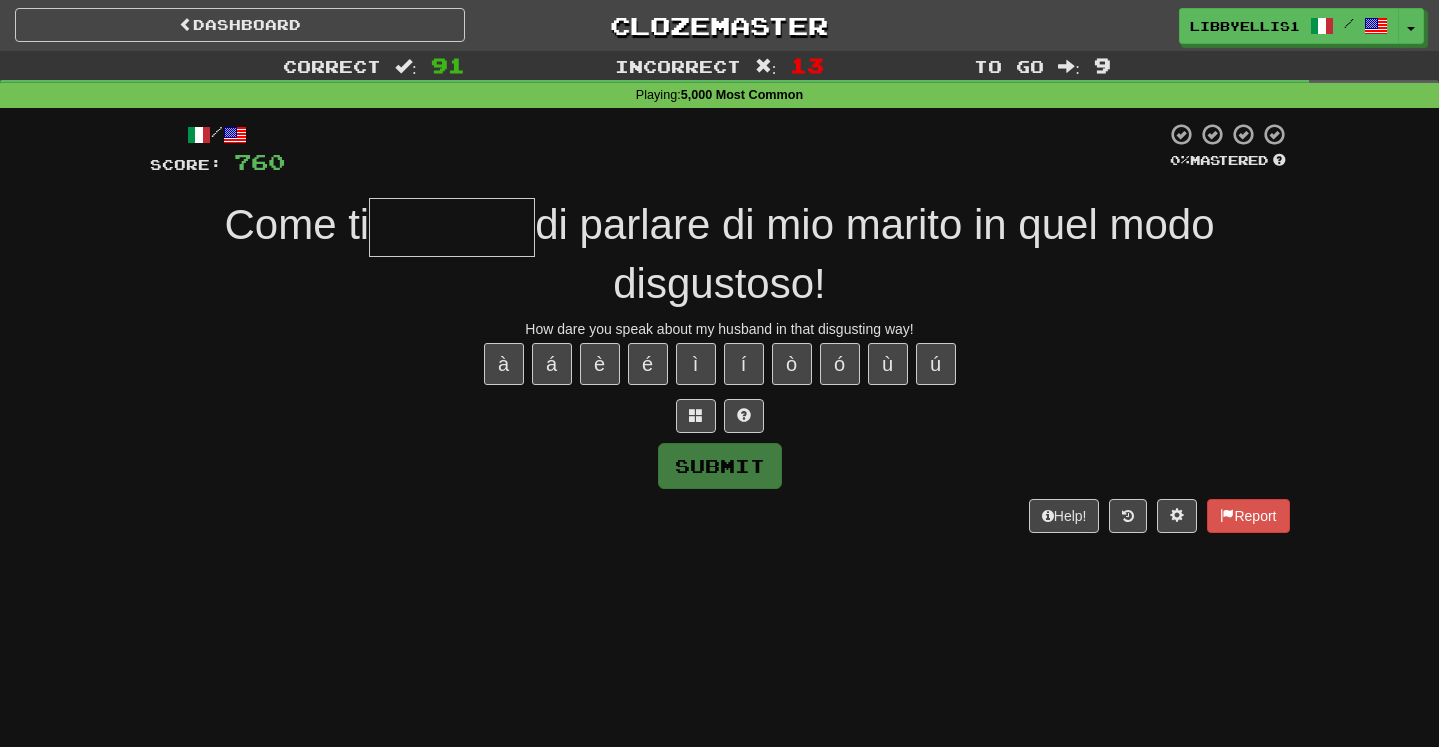 type on "********" 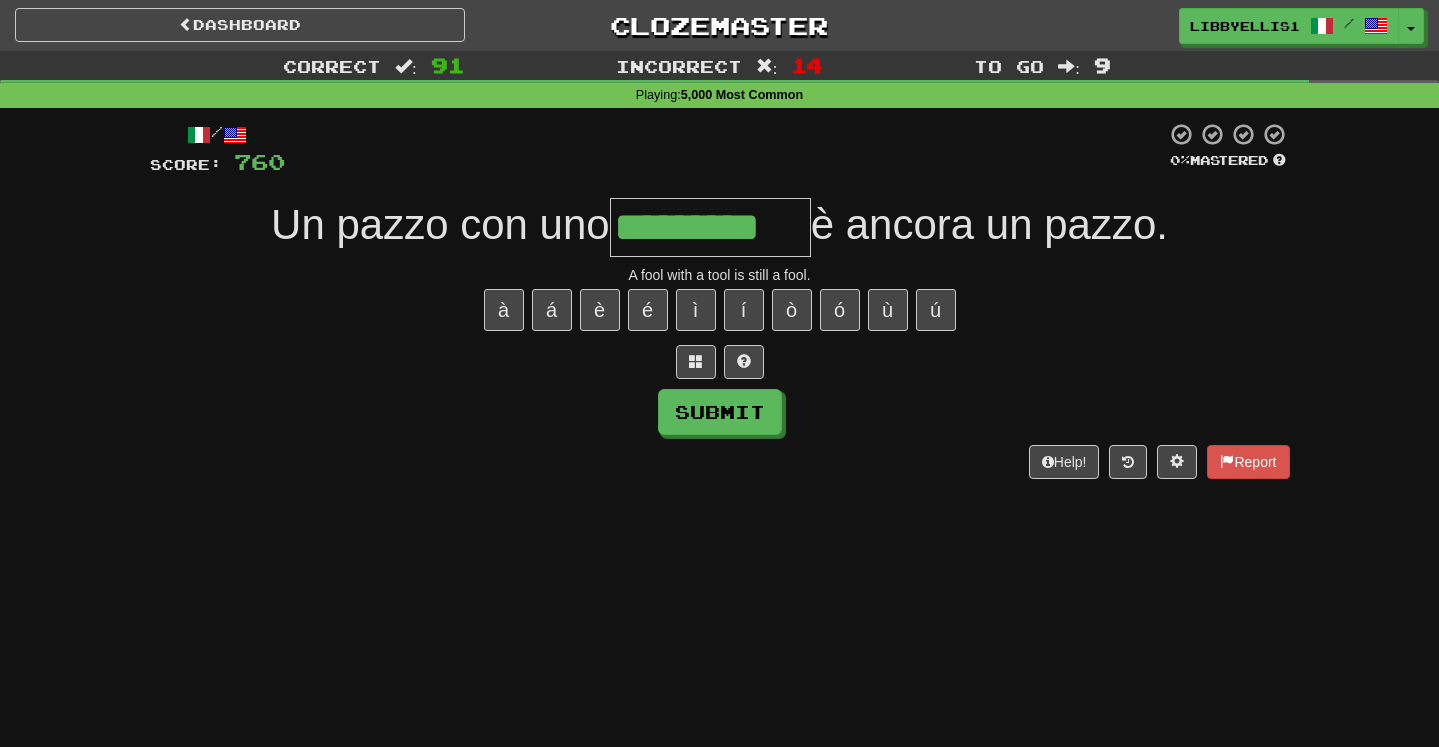 type on "*********" 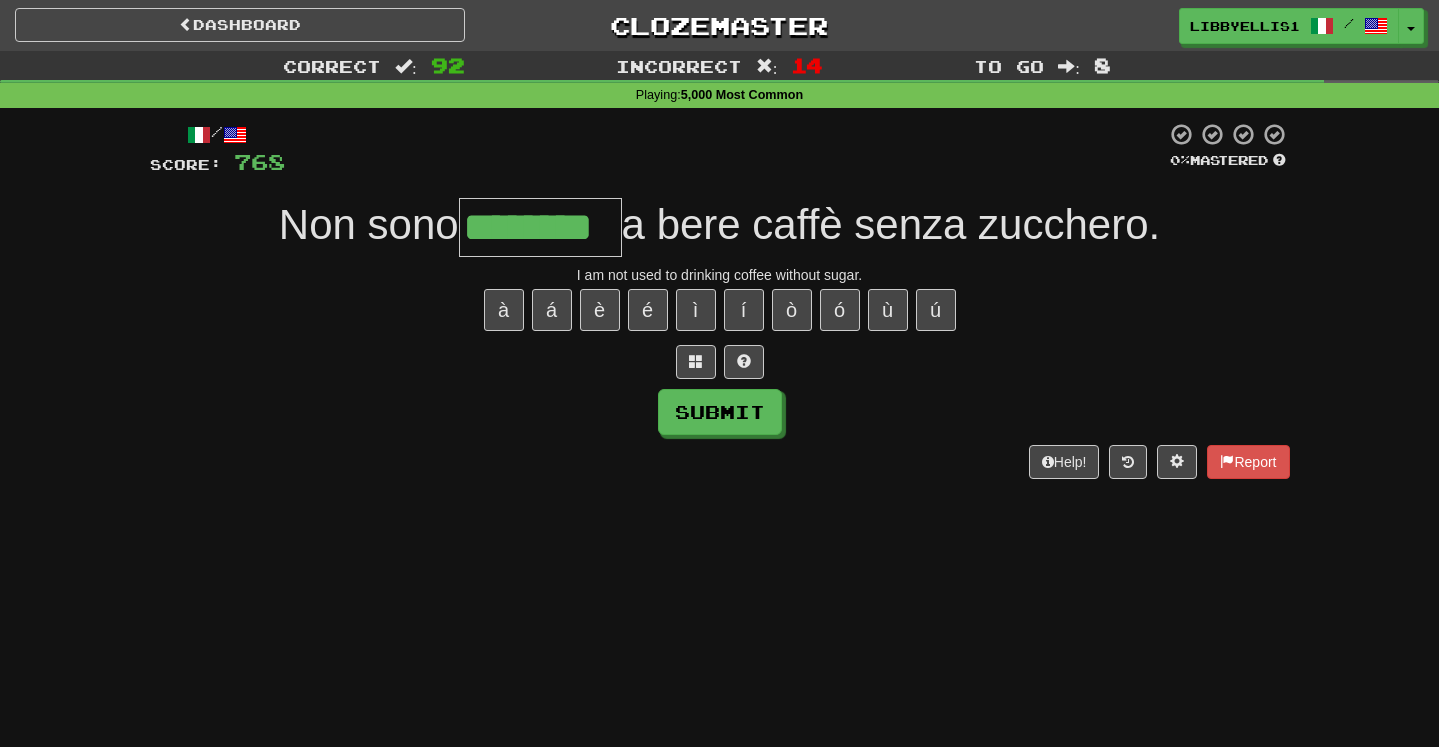 type on "********" 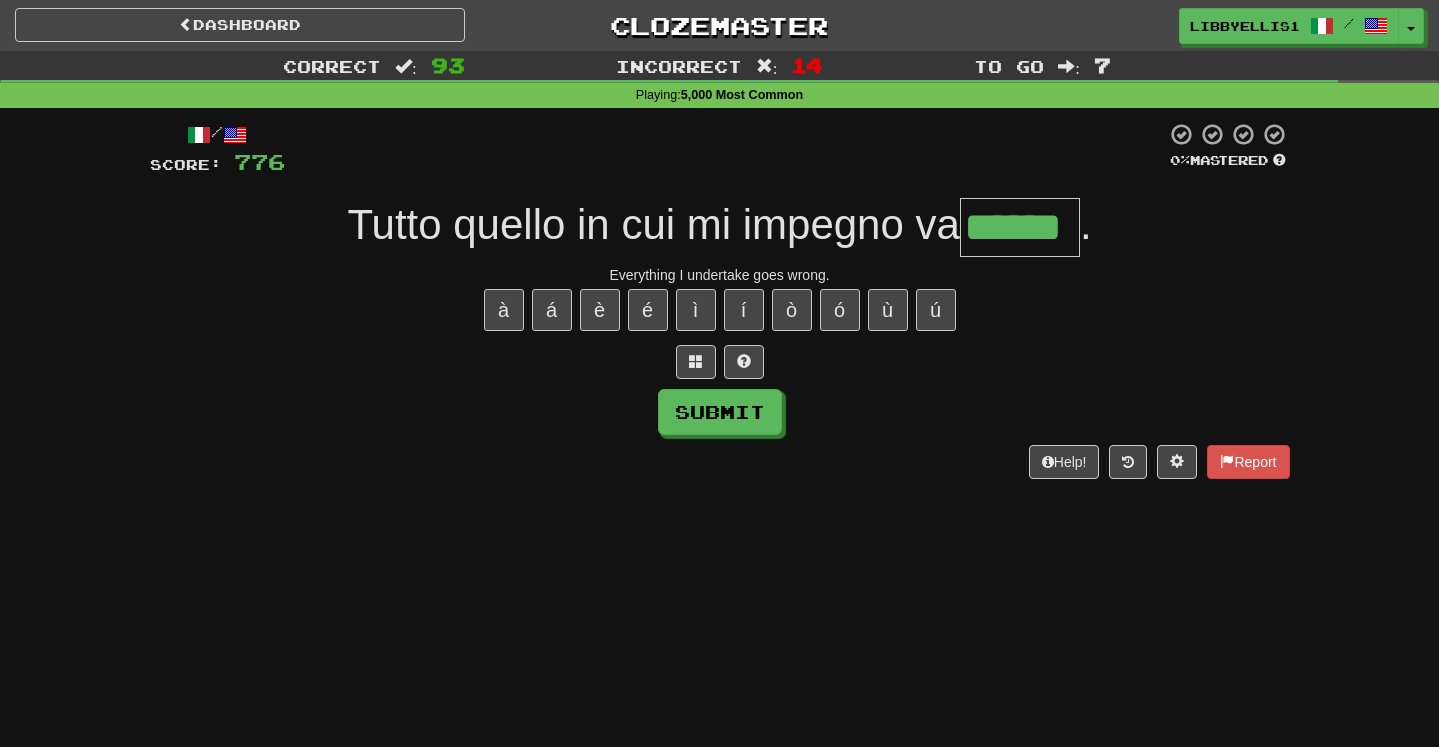 type on "******" 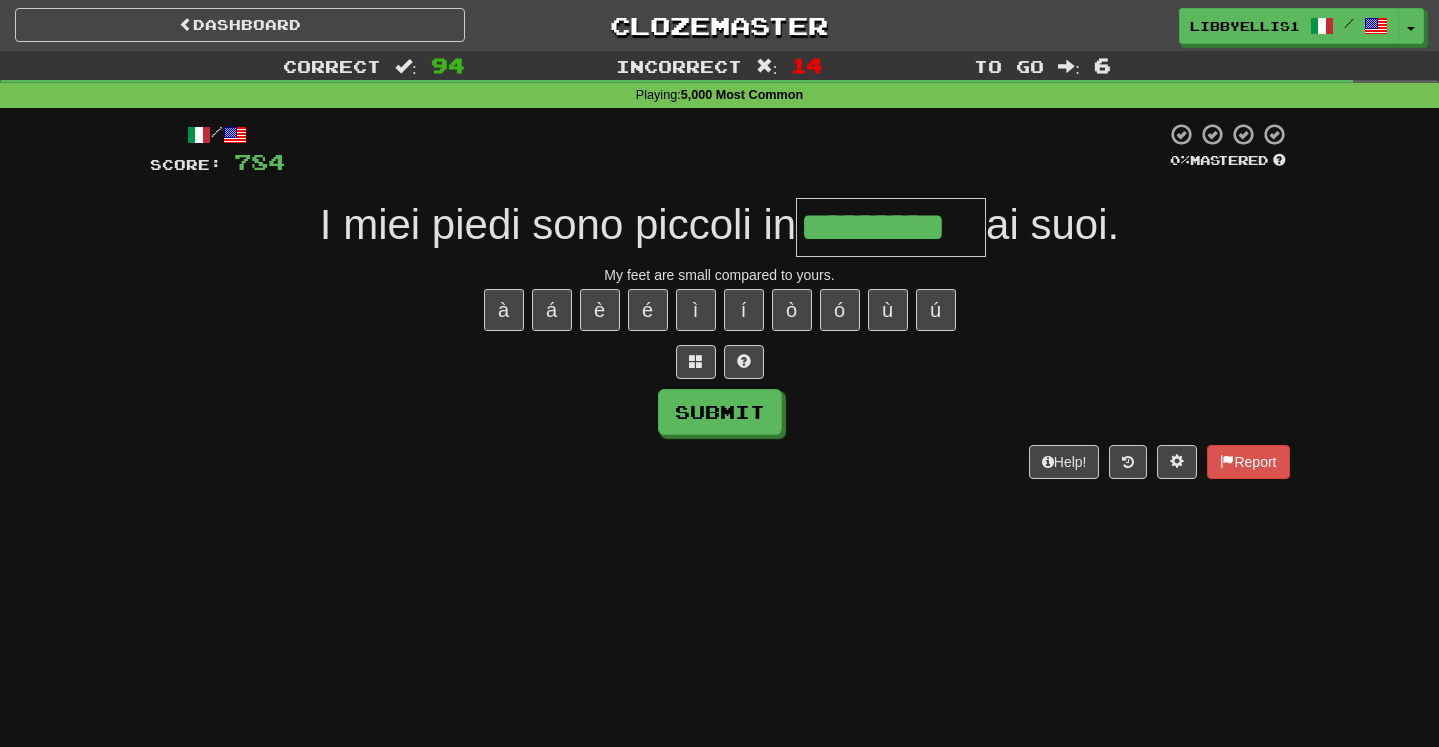 type on "*********" 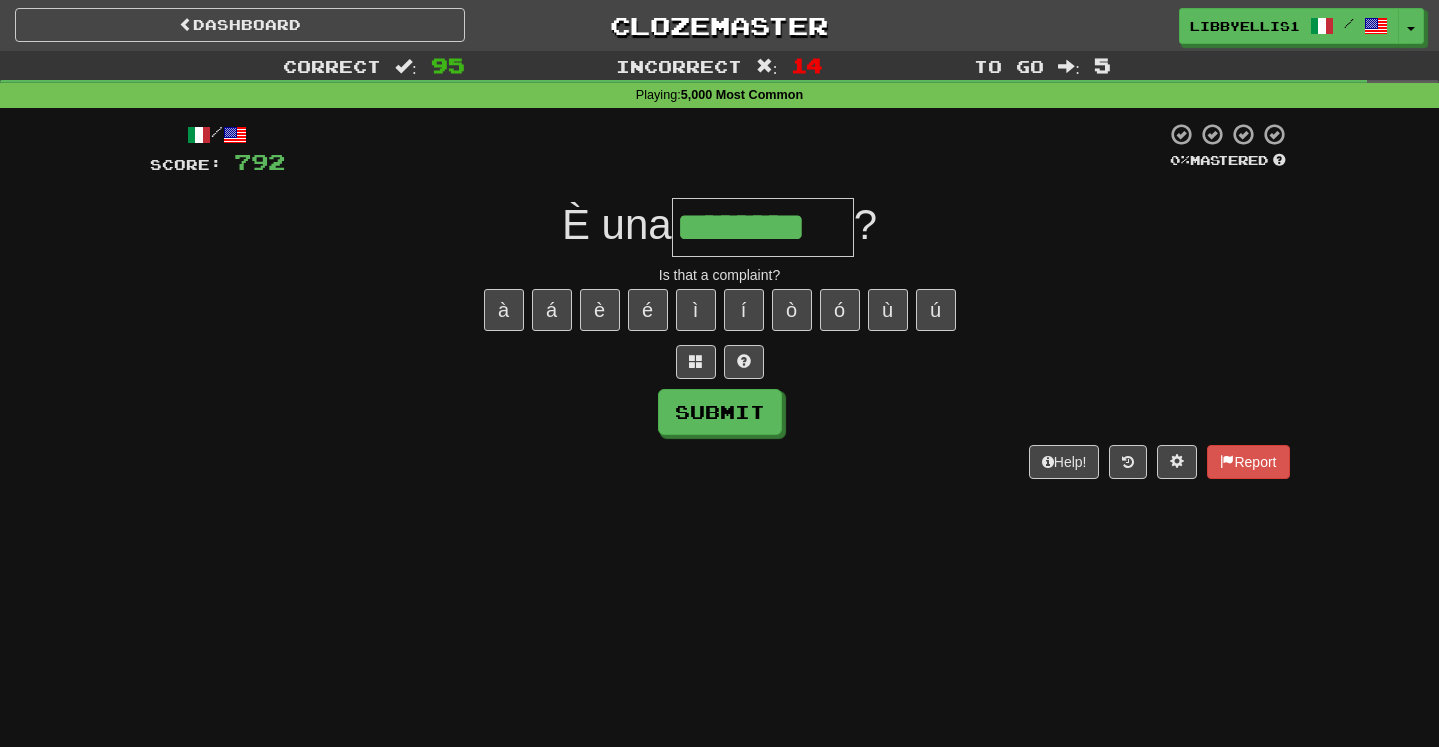 type on "********" 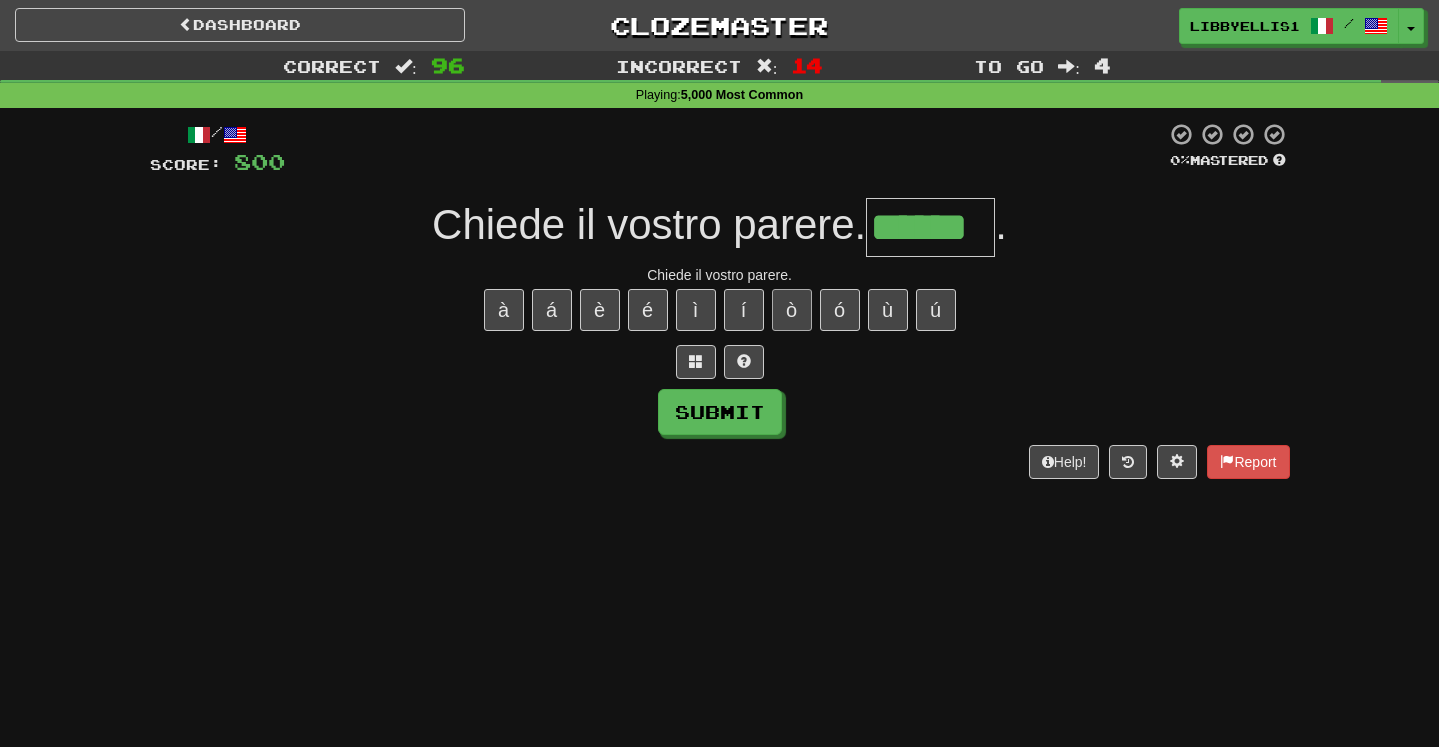 type on "******" 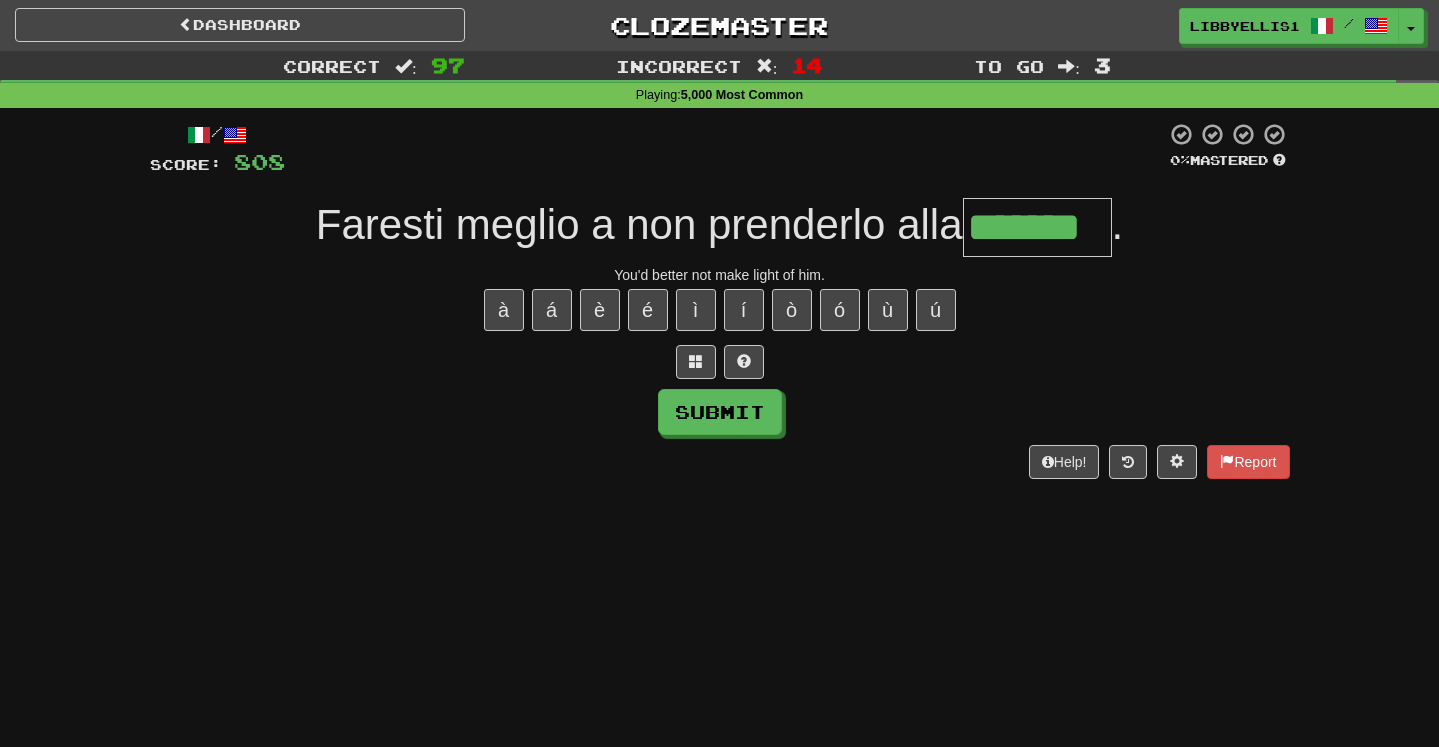 type on "*******" 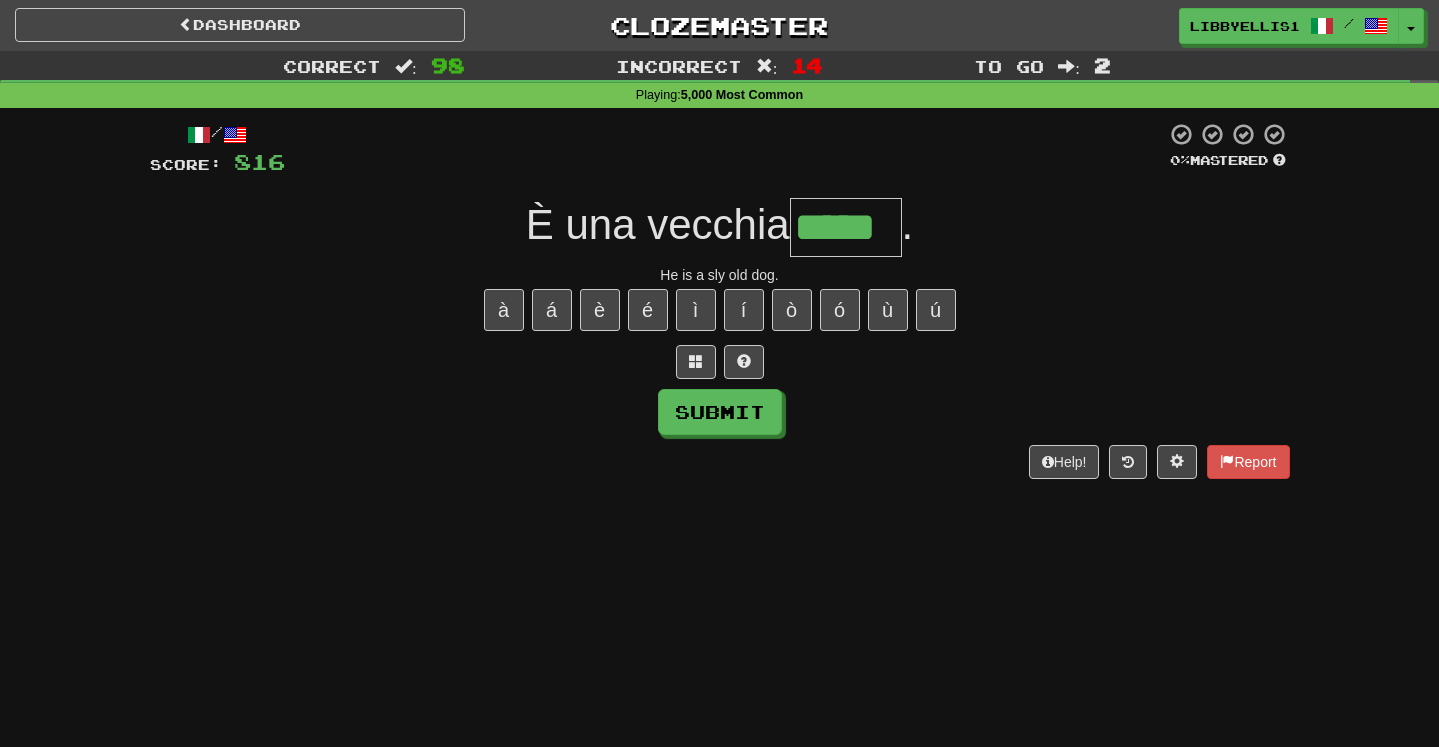 type on "*****" 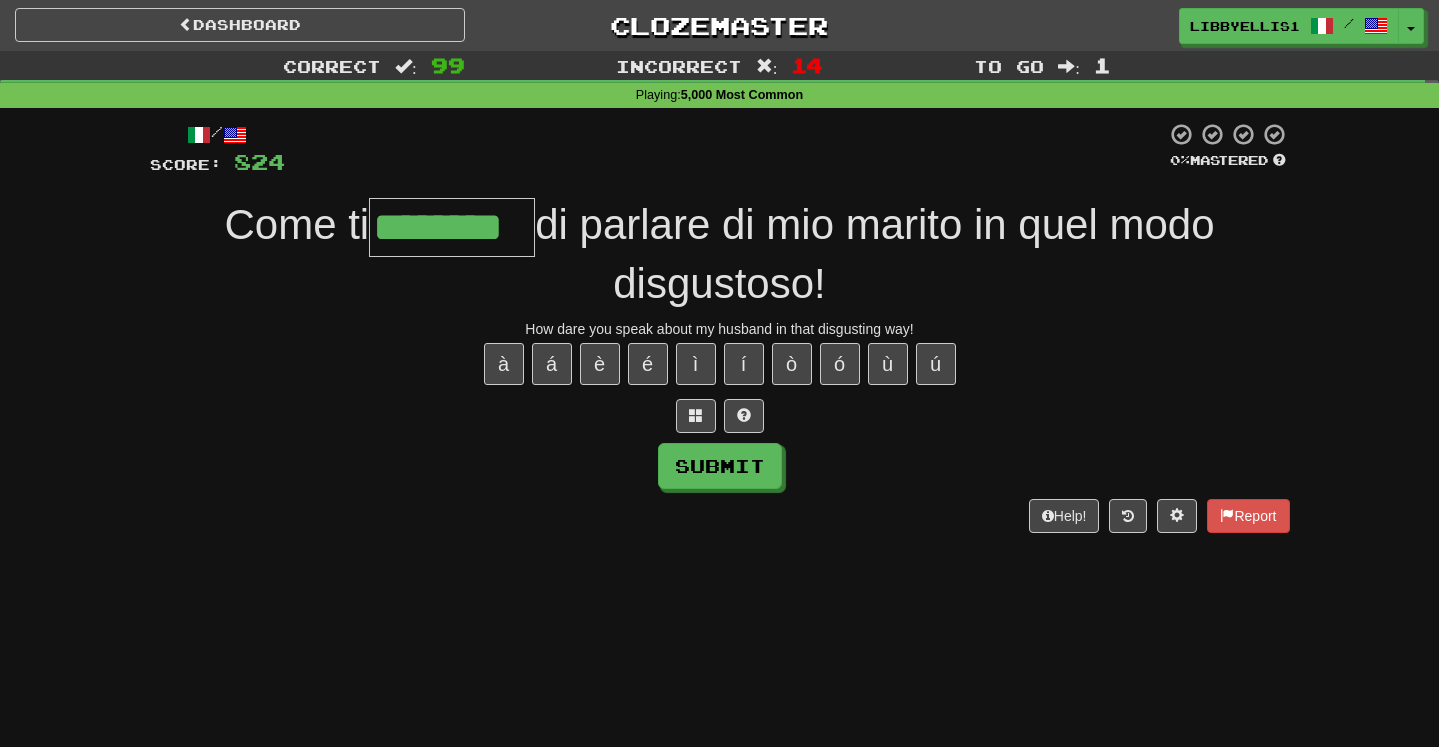 type on "********" 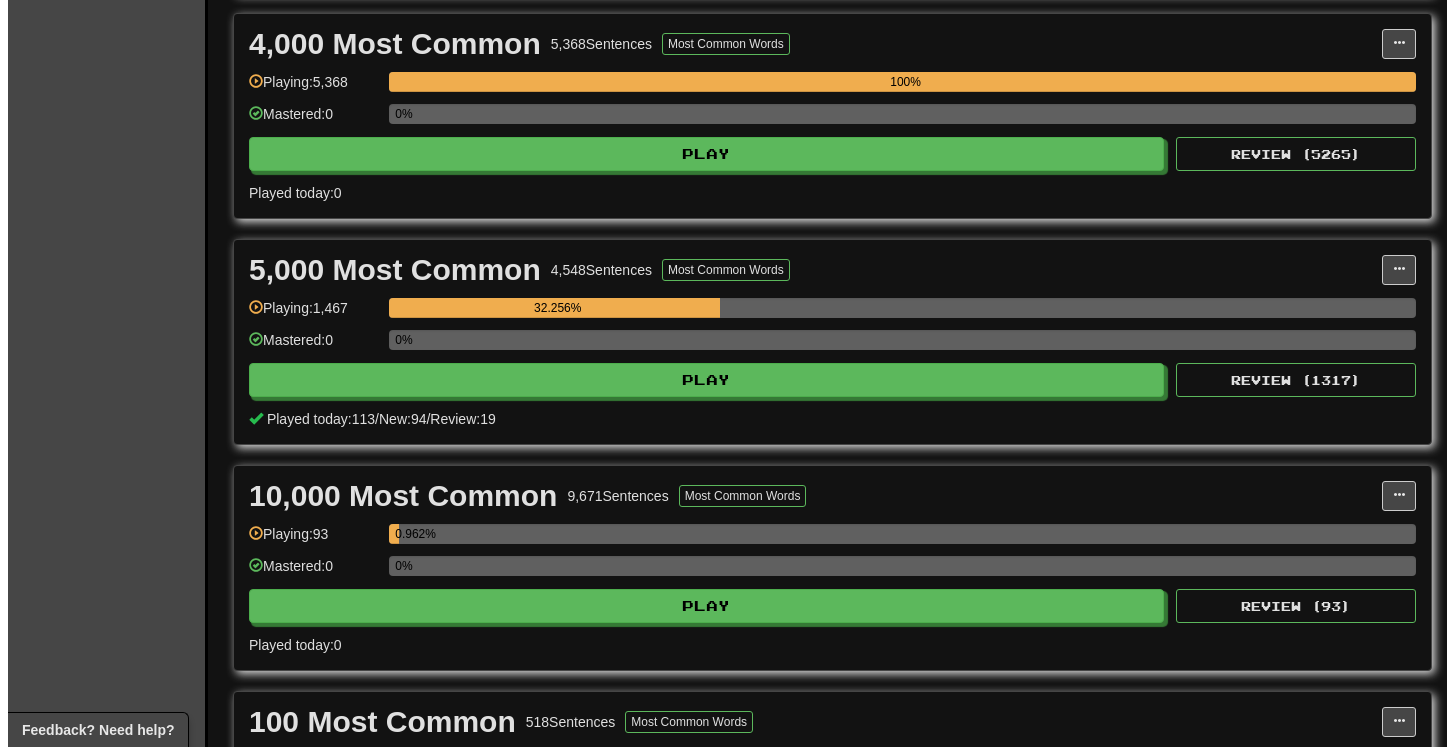 scroll, scrollTop: 1129, scrollLeft: 0, axis: vertical 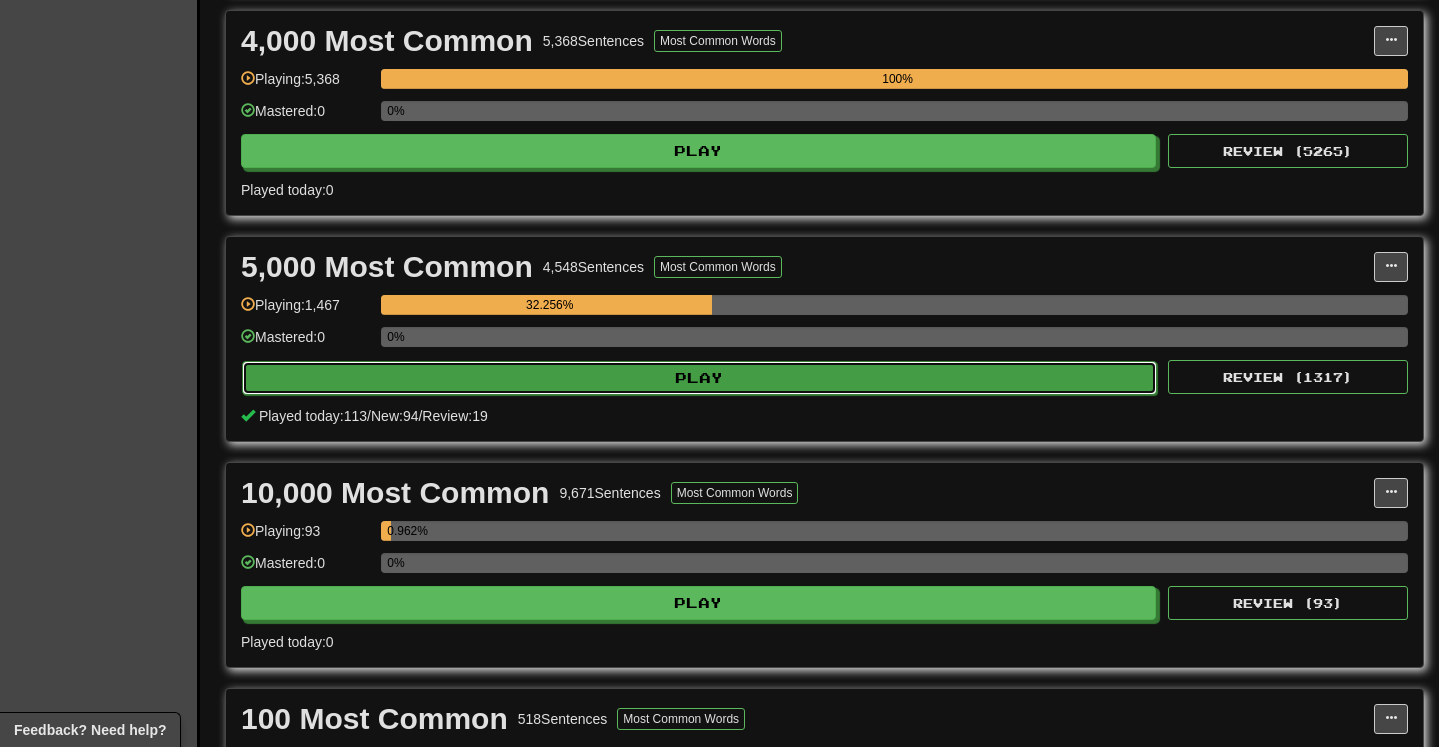 click on "Play" at bounding box center (699, 378) 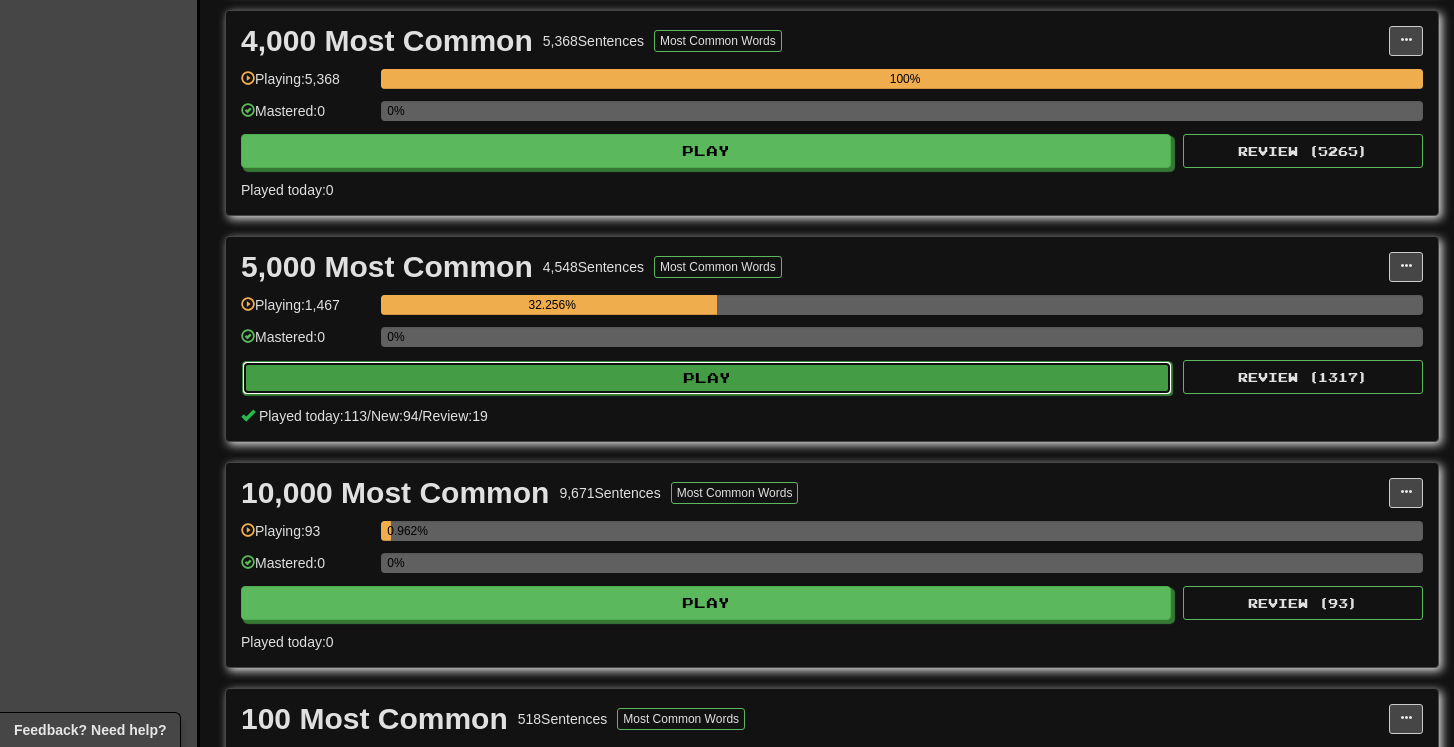 select on "***" 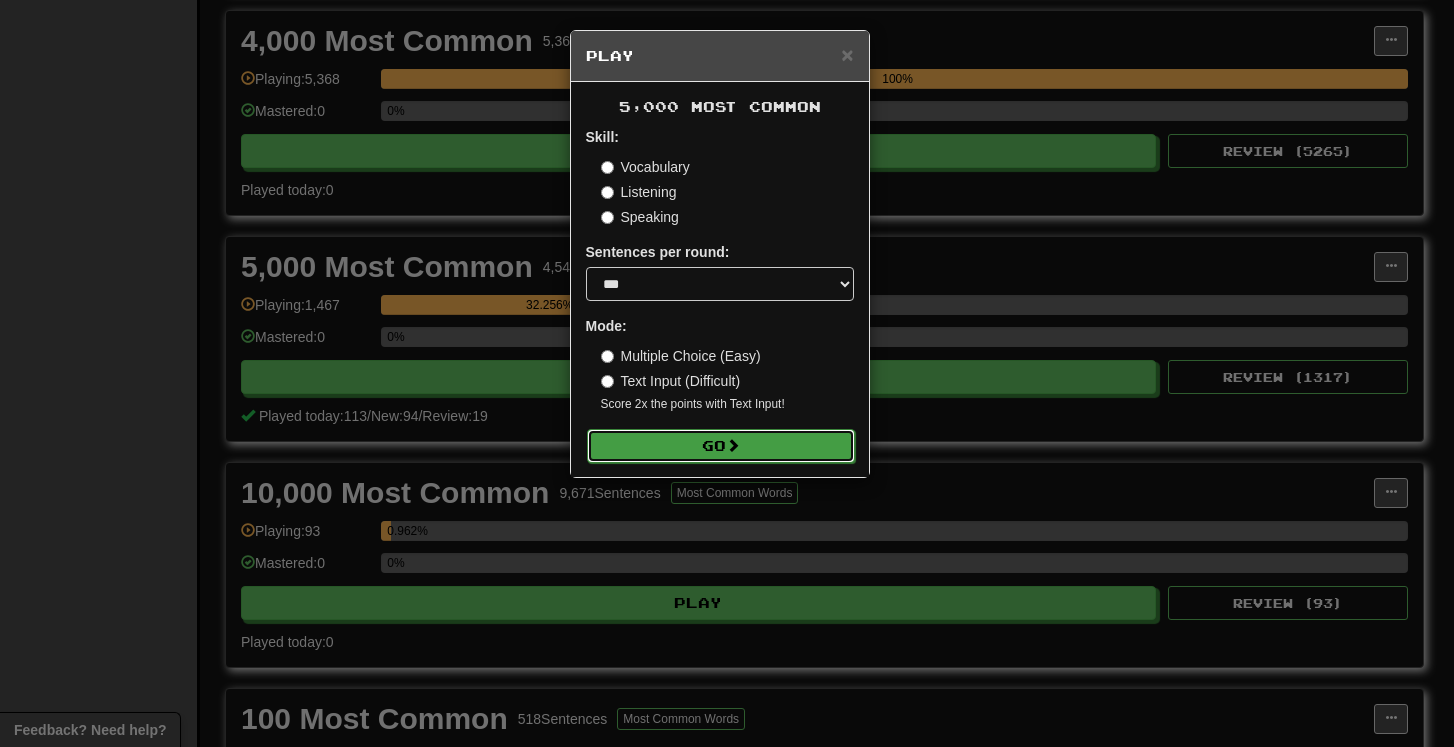 click on "Go" at bounding box center (721, 446) 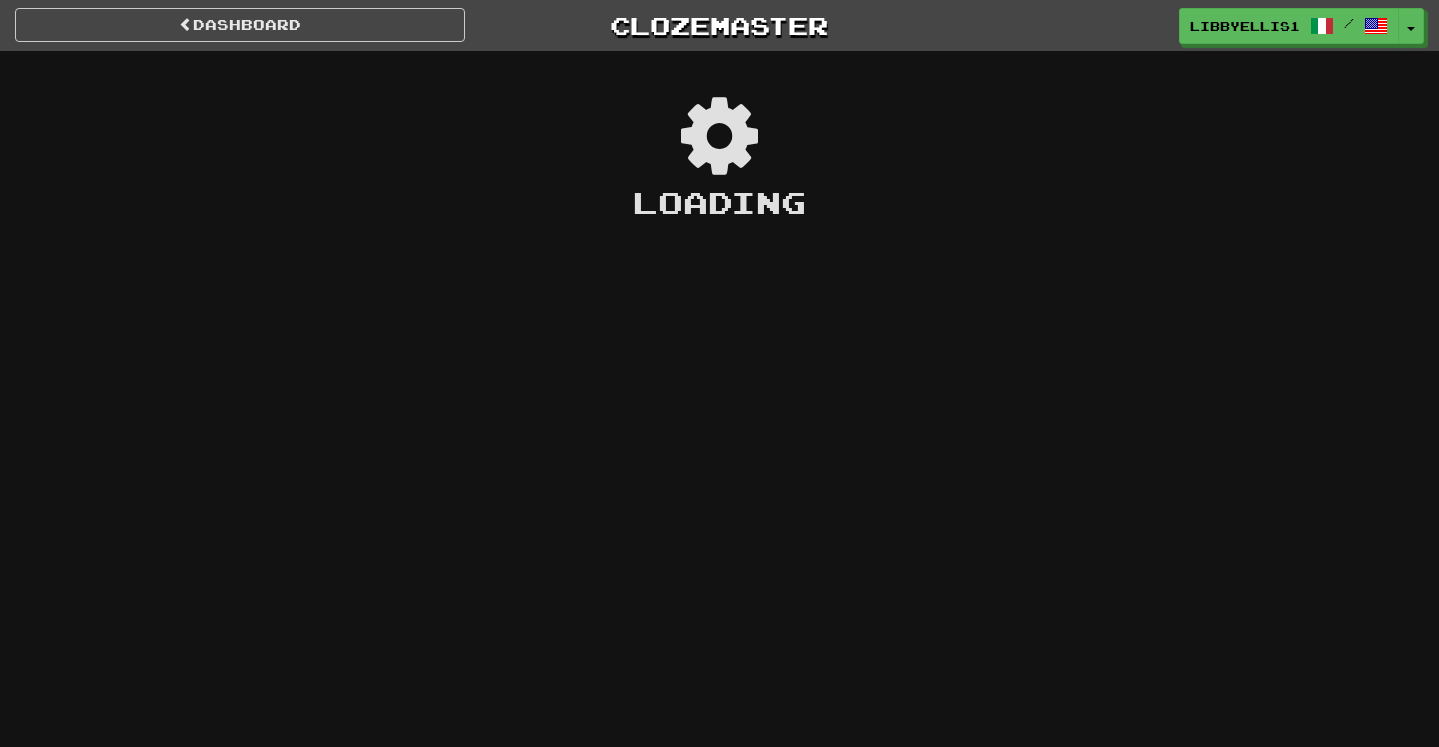scroll, scrollTop: 0, scrollLeft: 0, axis: both 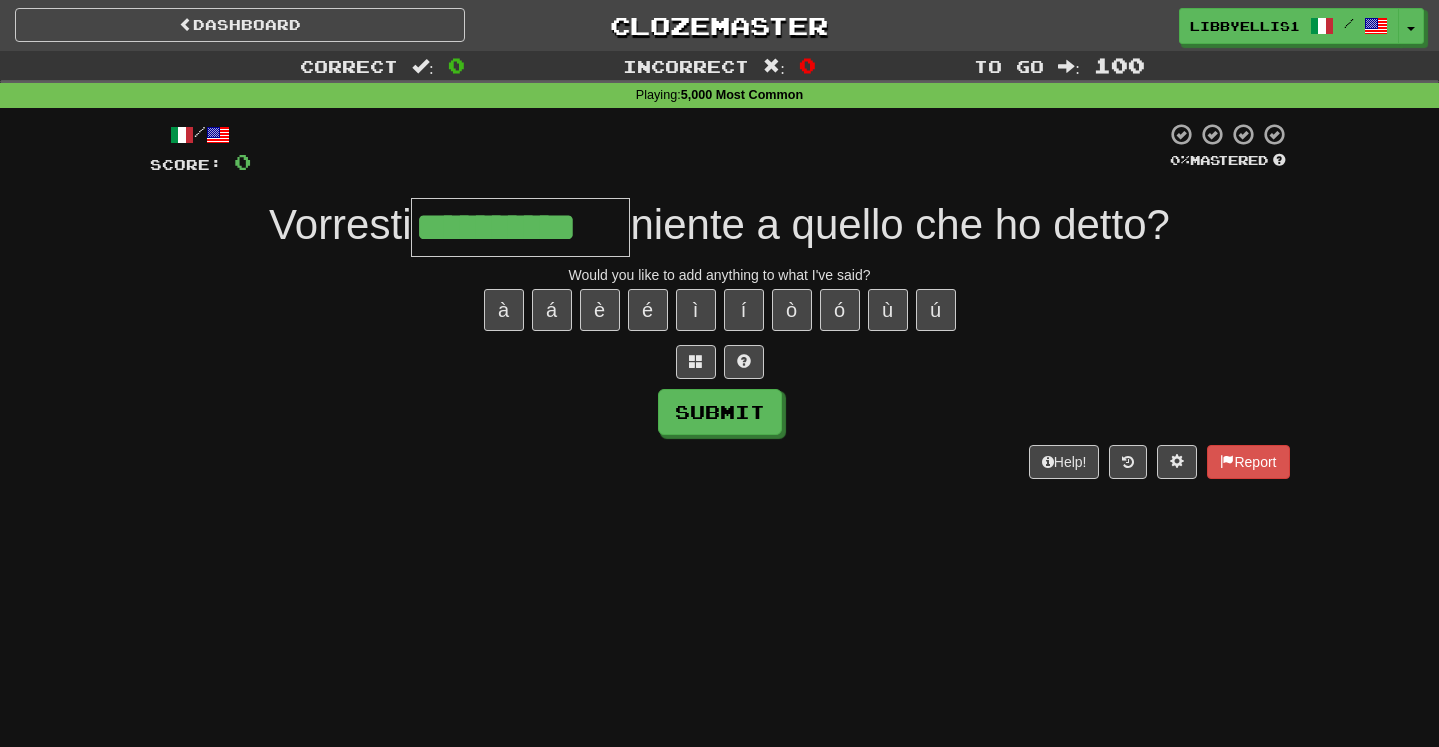 type on "**********" 